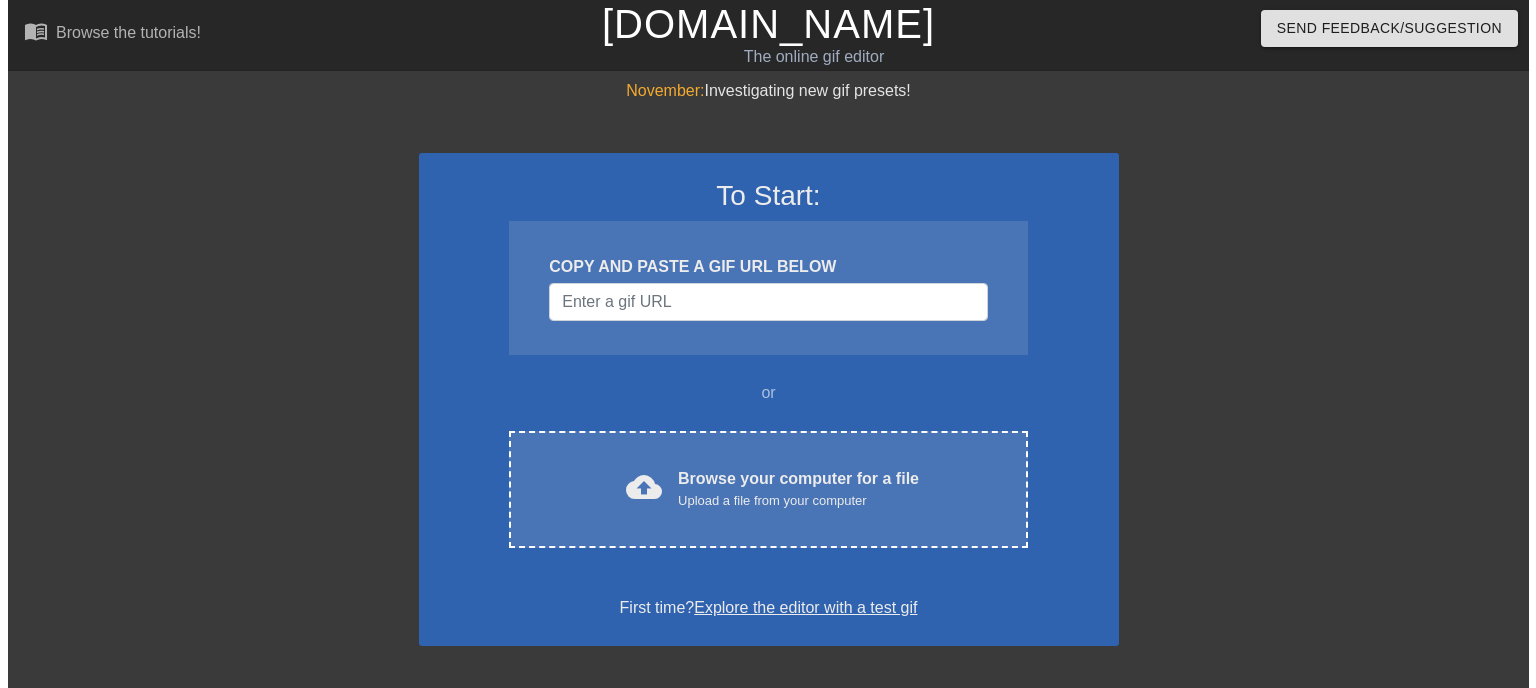 scroll, scrollTop: 0, scrollLeft: 0, axis: both 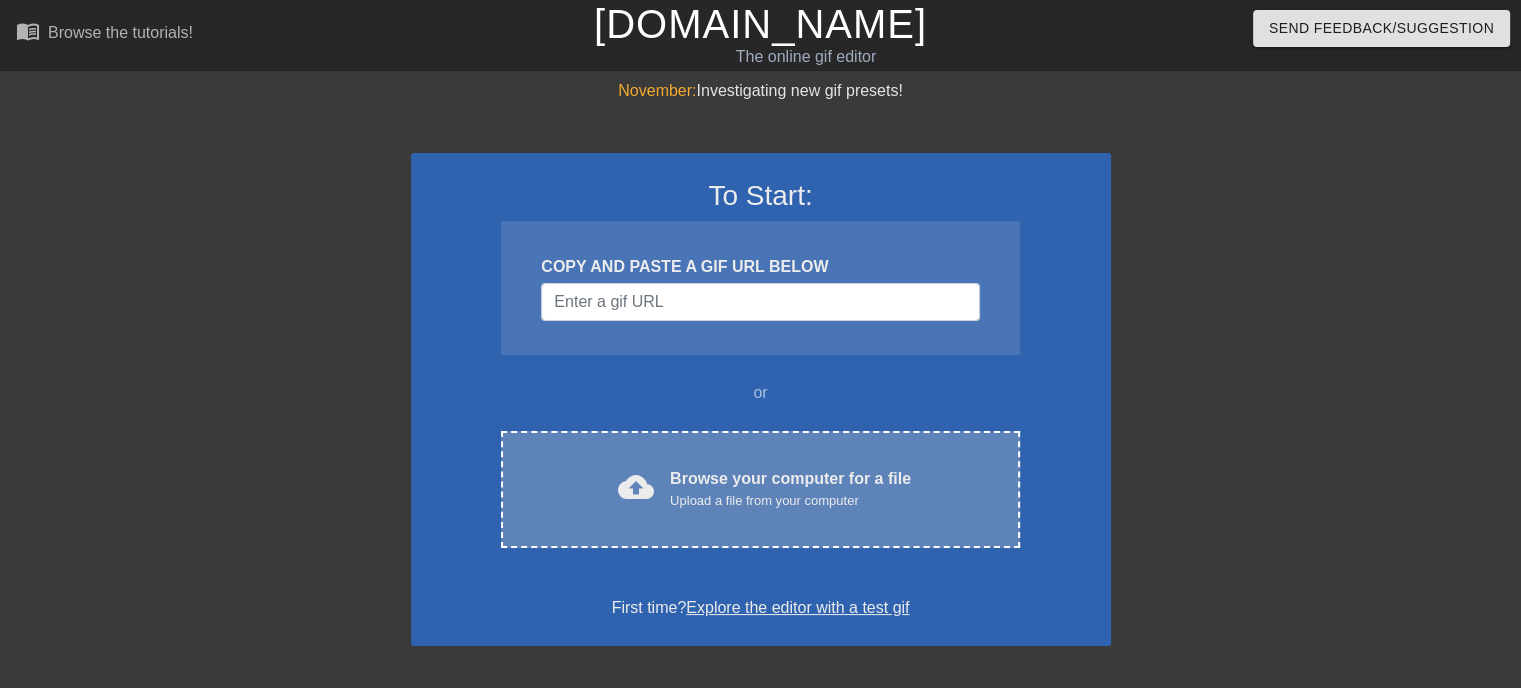 click on "Browse your computer for a file Upload a file from your computer" at bounding box center (790, 489) 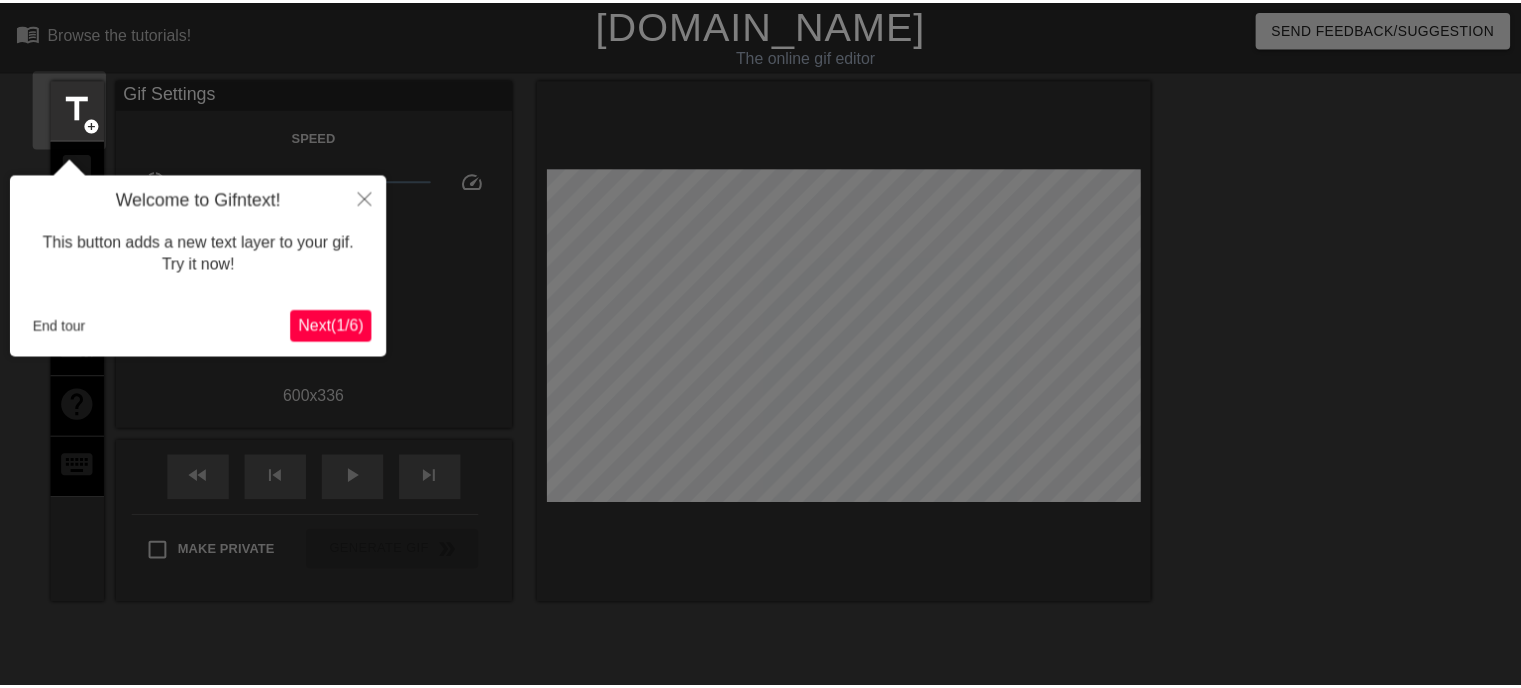 scroll, scrollTop: 48, scrollLeft: 0, axis: vertical 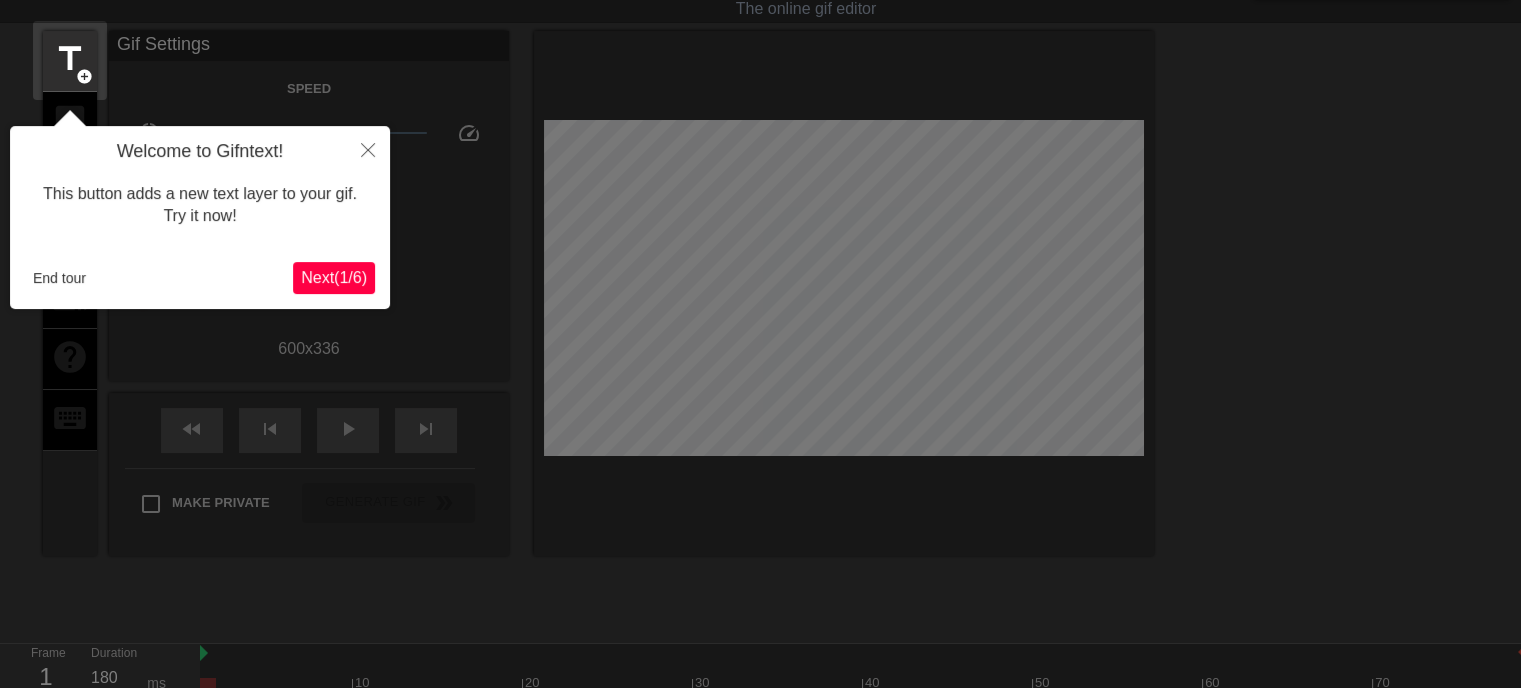 click on "Next  ( 1 / 6 )" at bounding box center (334, 277) 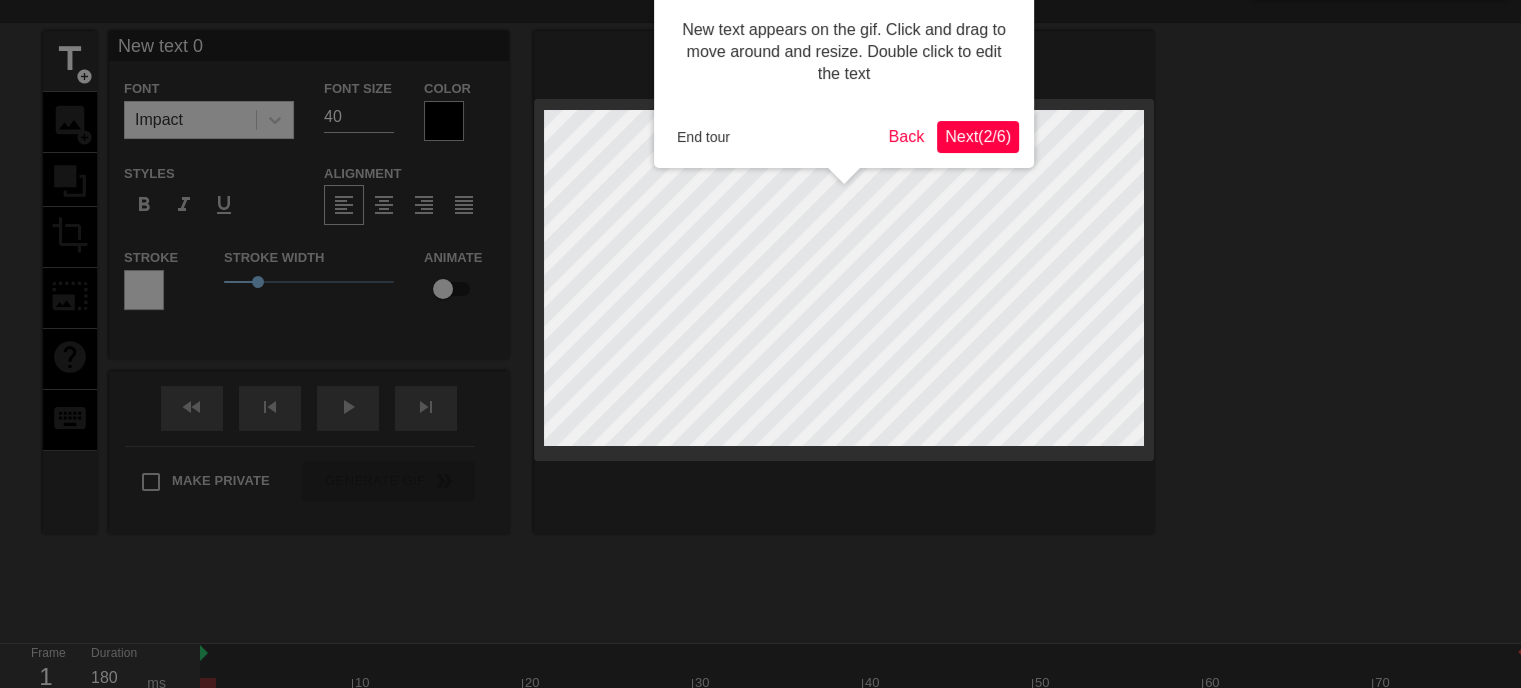 scroll, scrollTop: 0, scrollLeft: 0, axis: both 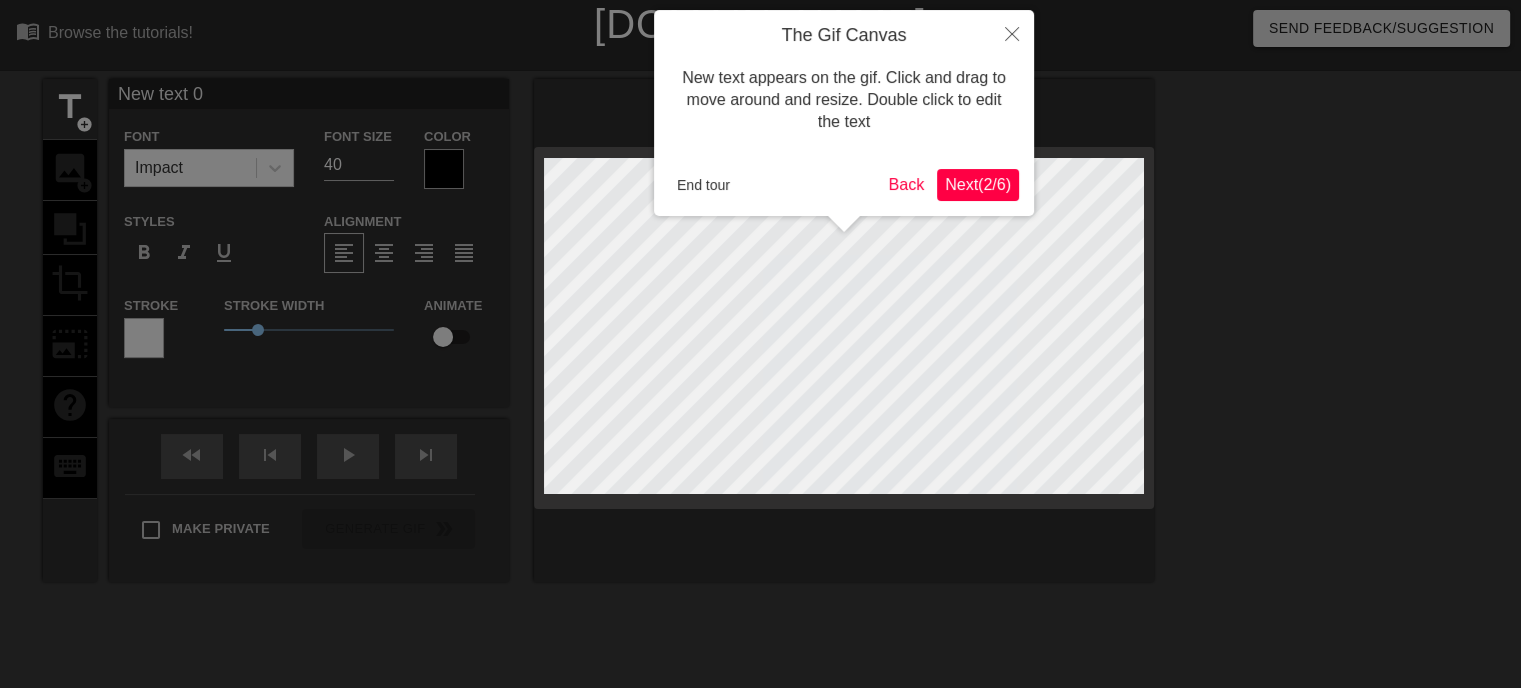 click on "The Gif Canvas New text appears on the gif. Click and drag to move around and resize. Double click to edit the text End tour Back Next  ( 2 / 6 )" at bounding box center (844, 113) 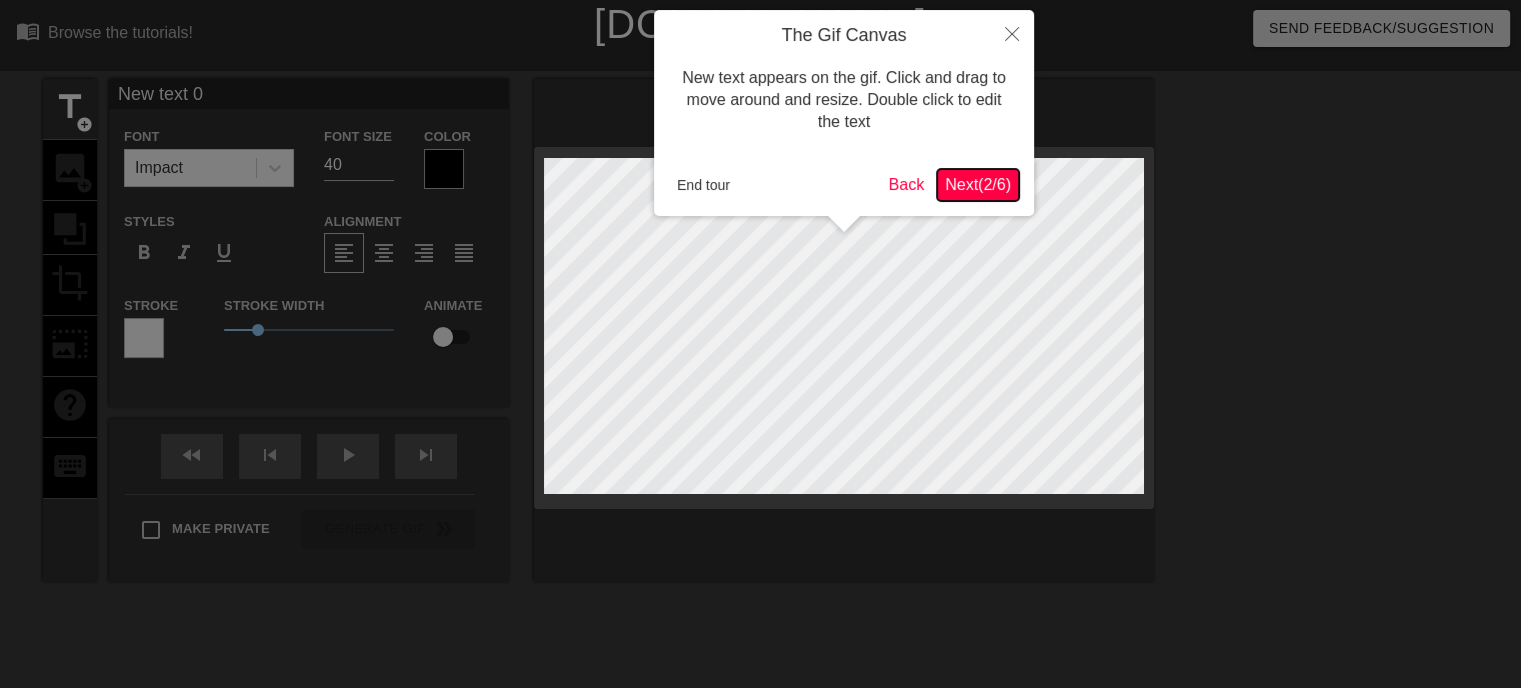 click on "Next  ( 2 / 6 )" at bounding box center (978, 184) 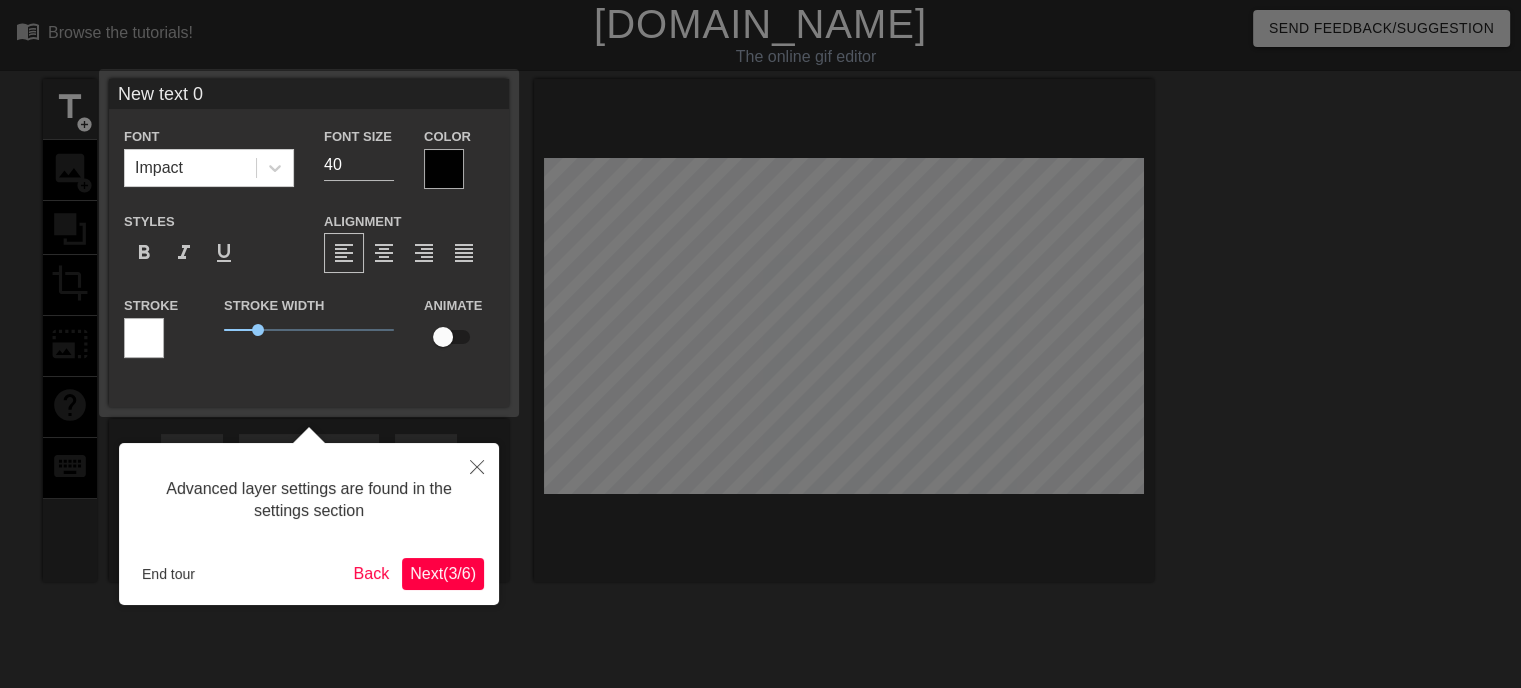 scroll, scrollTop: 48, scrollLeft: 0, axis: vertical 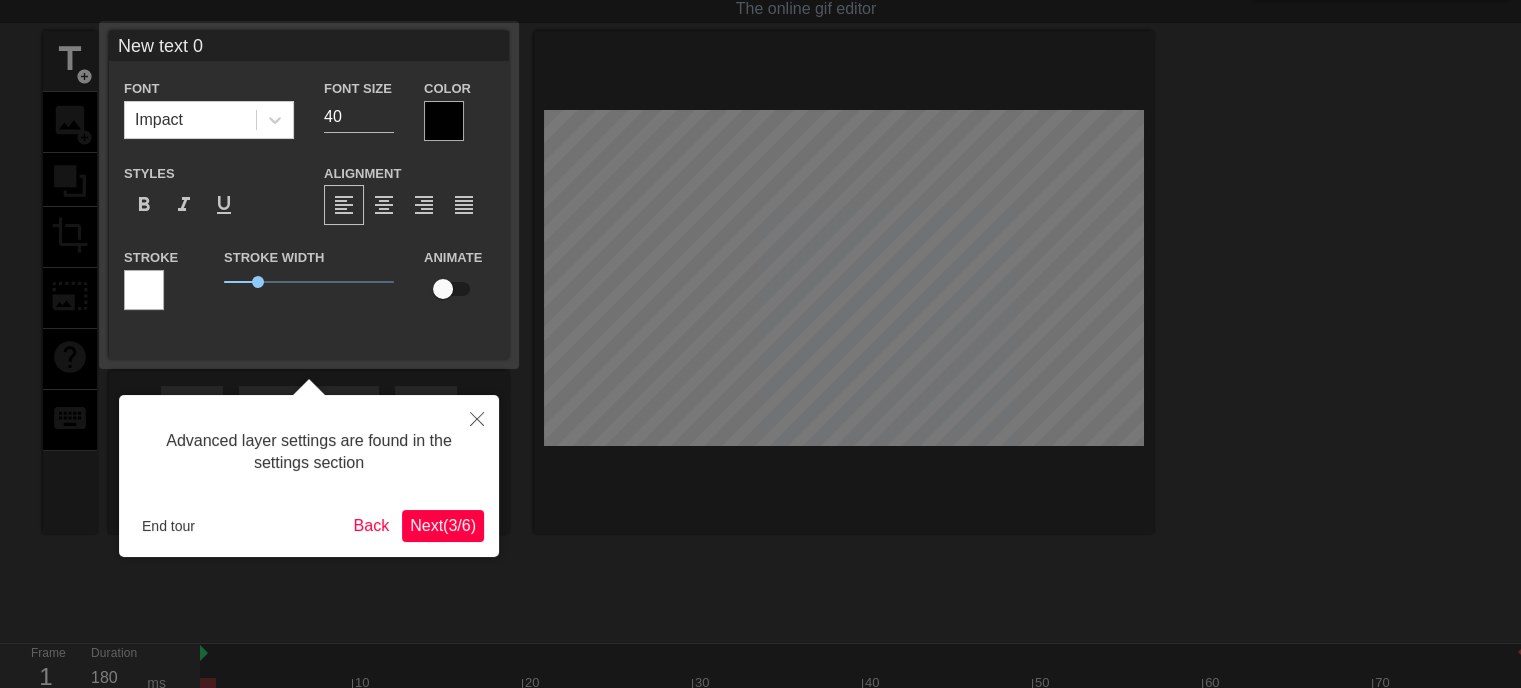 click on "Next  ( 3 / 6 )" at bounding box center [443, 525] 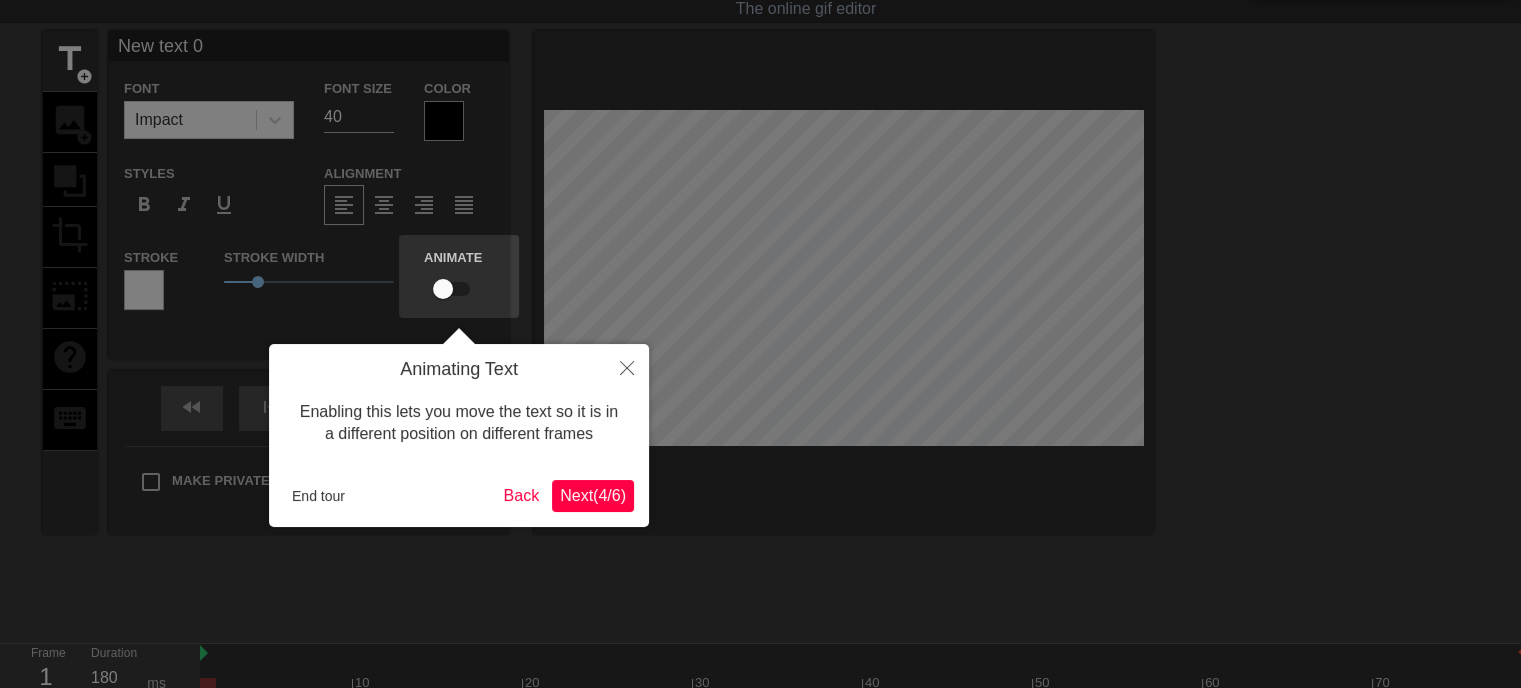 scroll, scrollTop: 0, scrollLeft: 0, axis: both 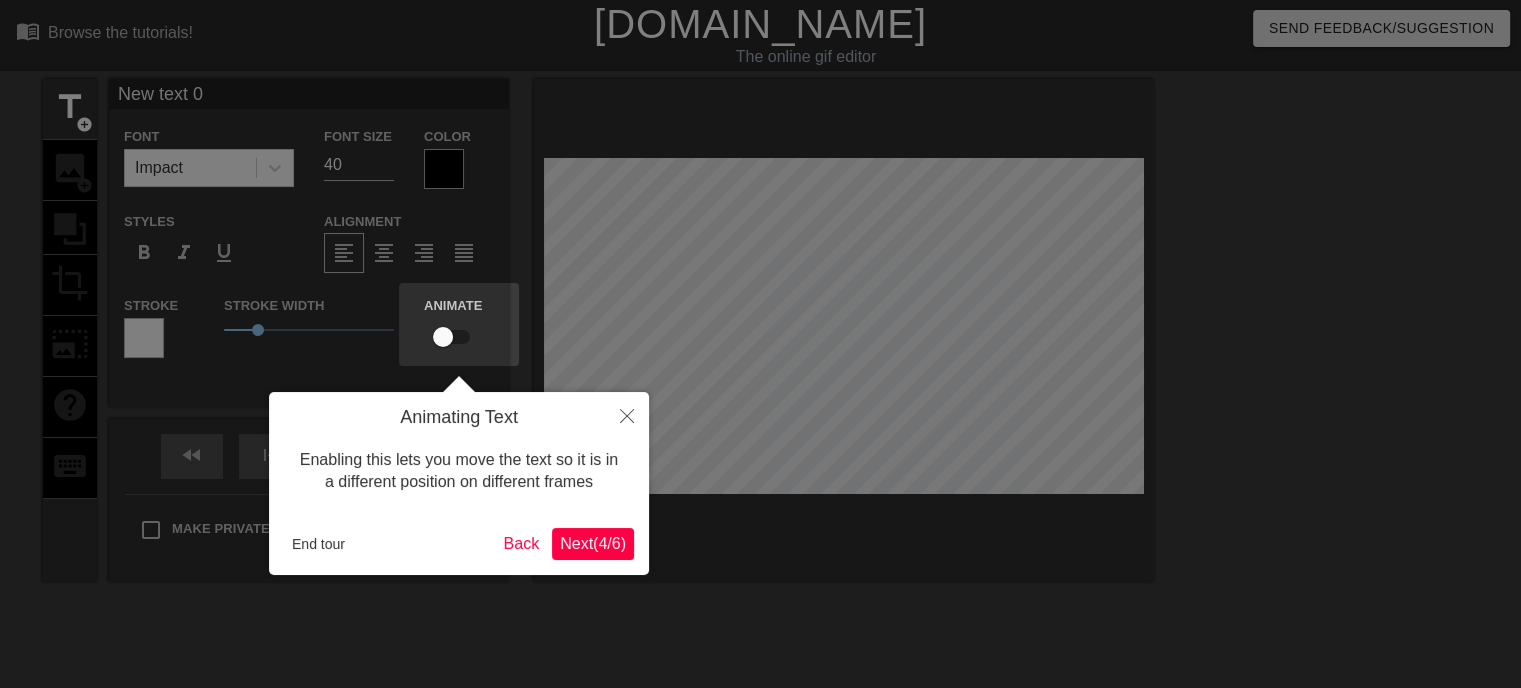 click on "Next  ( 4 / 6 )" at bounding box center (593, 543) 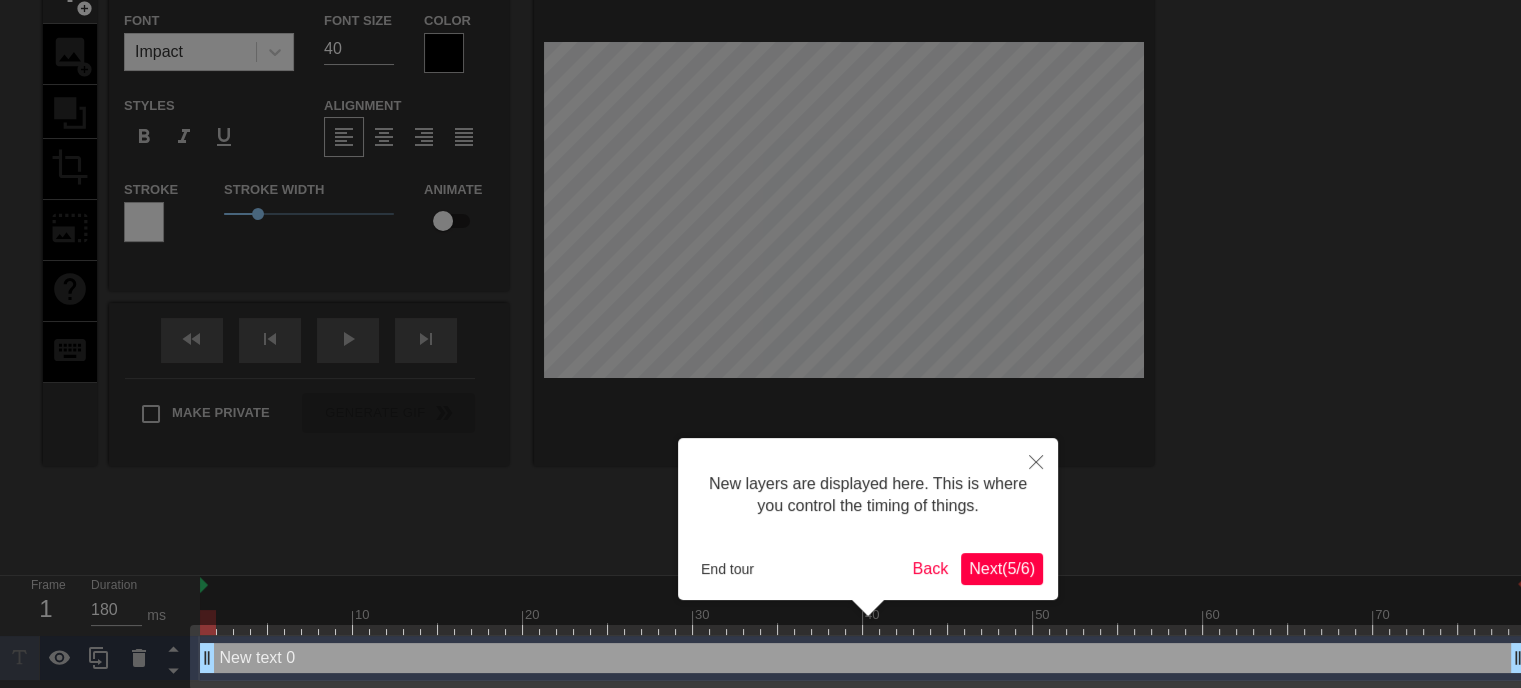 scroll, scrollTop: 127, scrollLeft: 0, axis: vertical 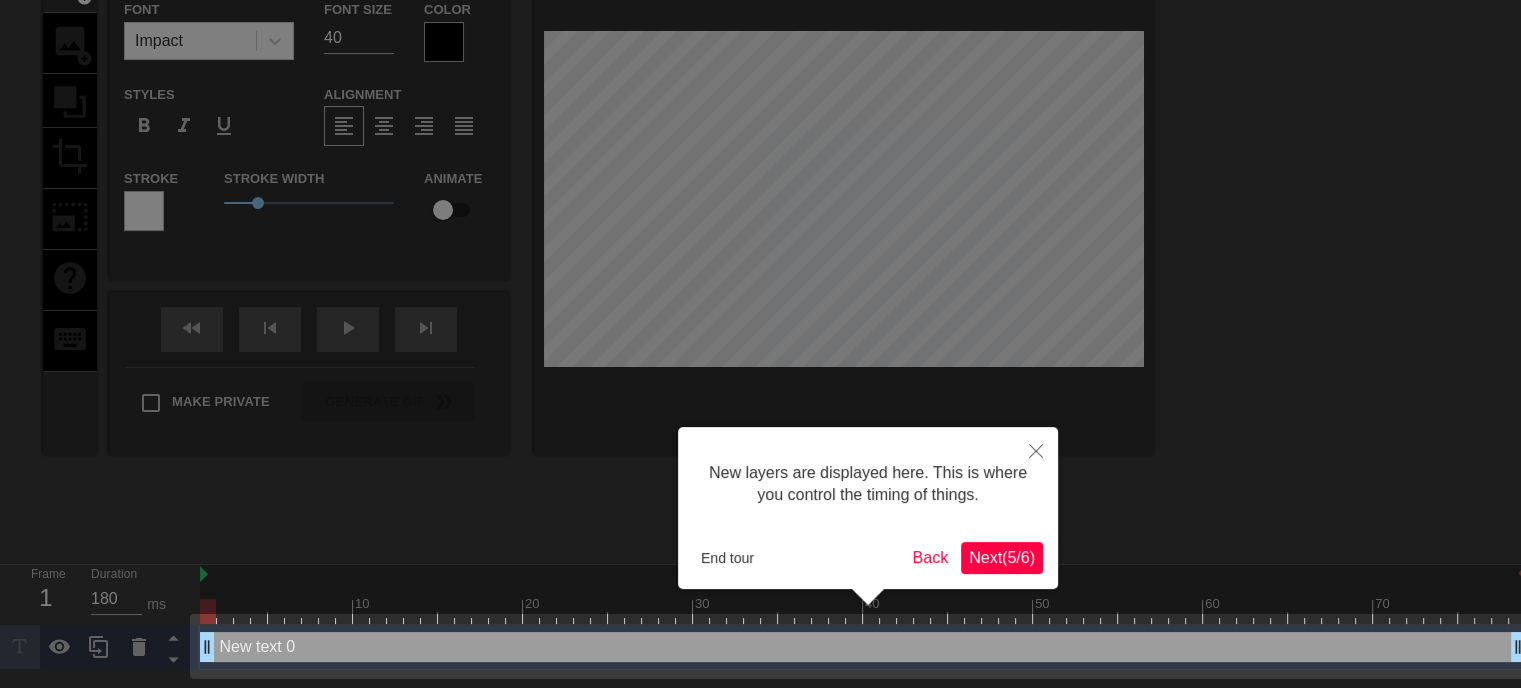click on "Next  ( 5 / 6 )" at bounding box center (1002, 557) 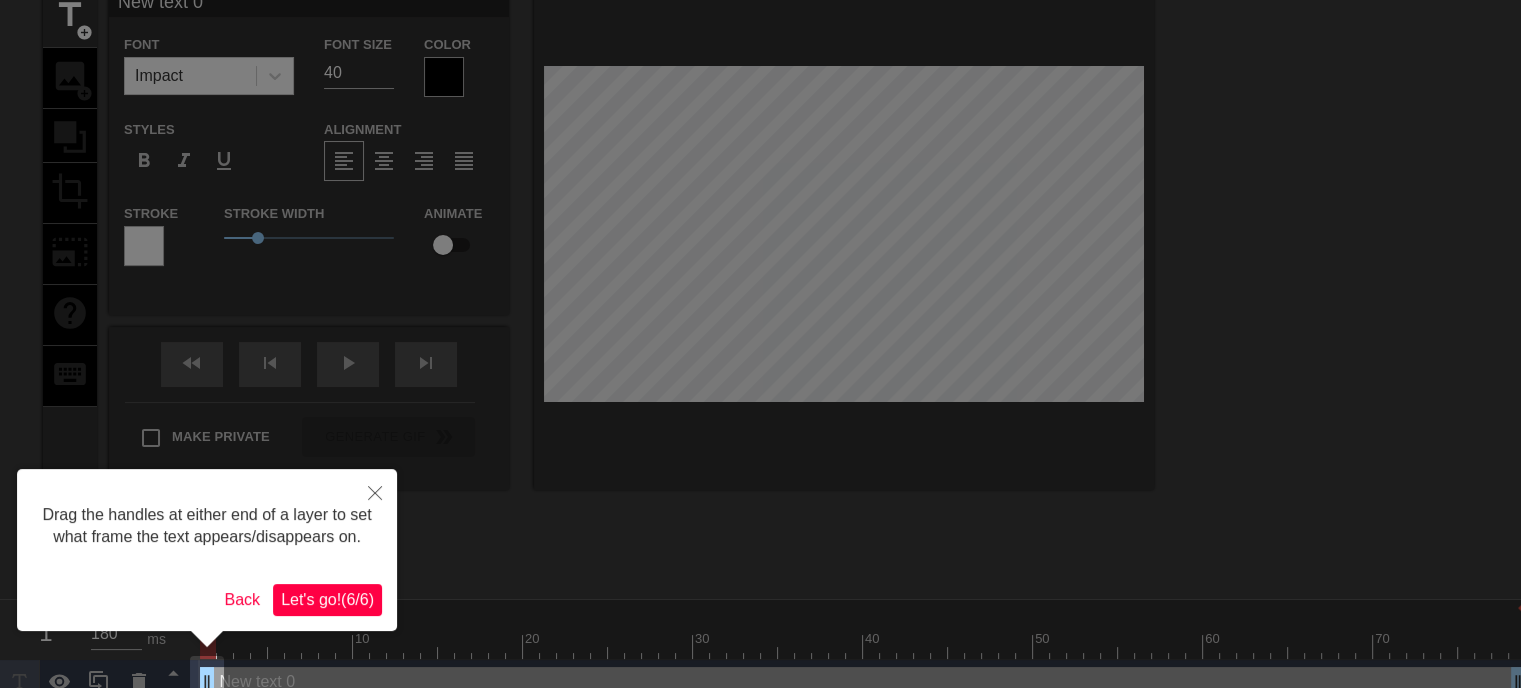 scroll, scrollTop: 100, scrollLeft: 0, axis: vertical 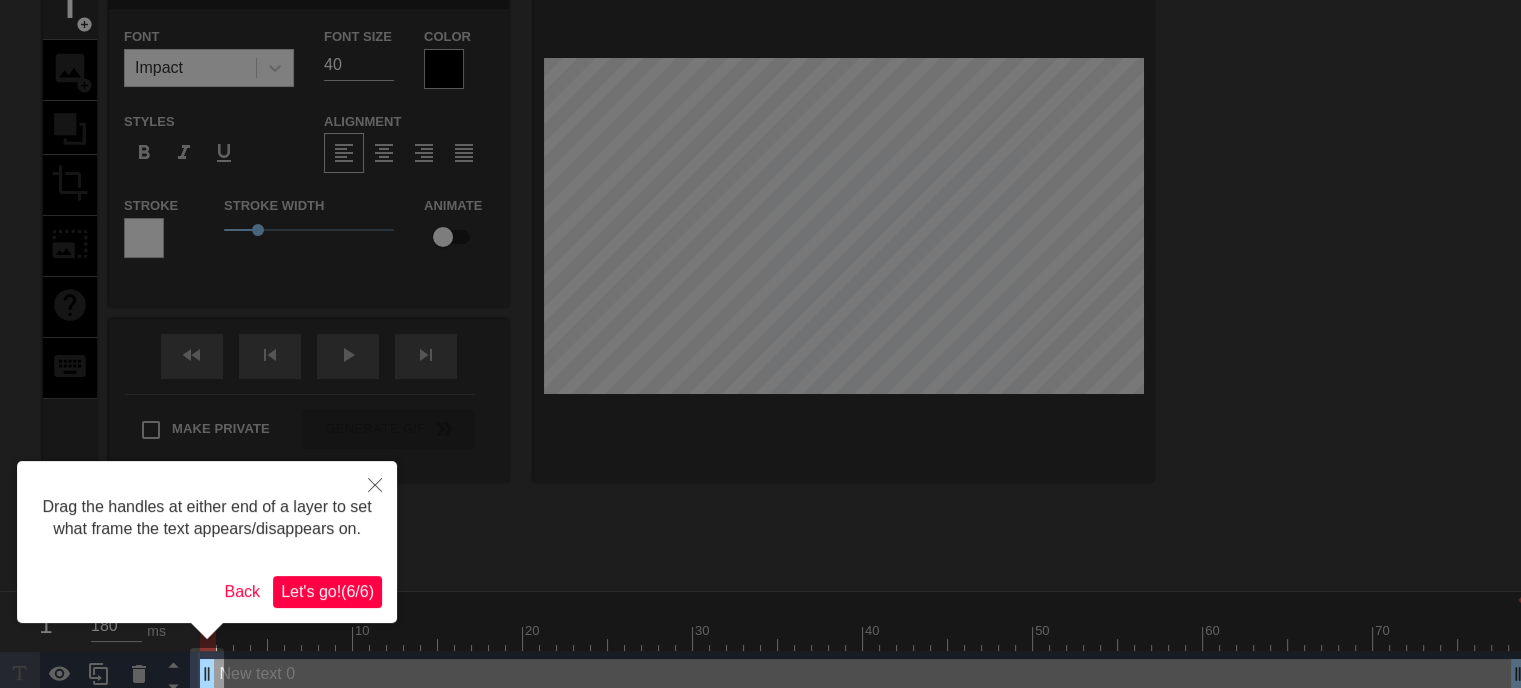 click on "Let's go!  ( 6 / 6 )" at bounding box center [327, 591] 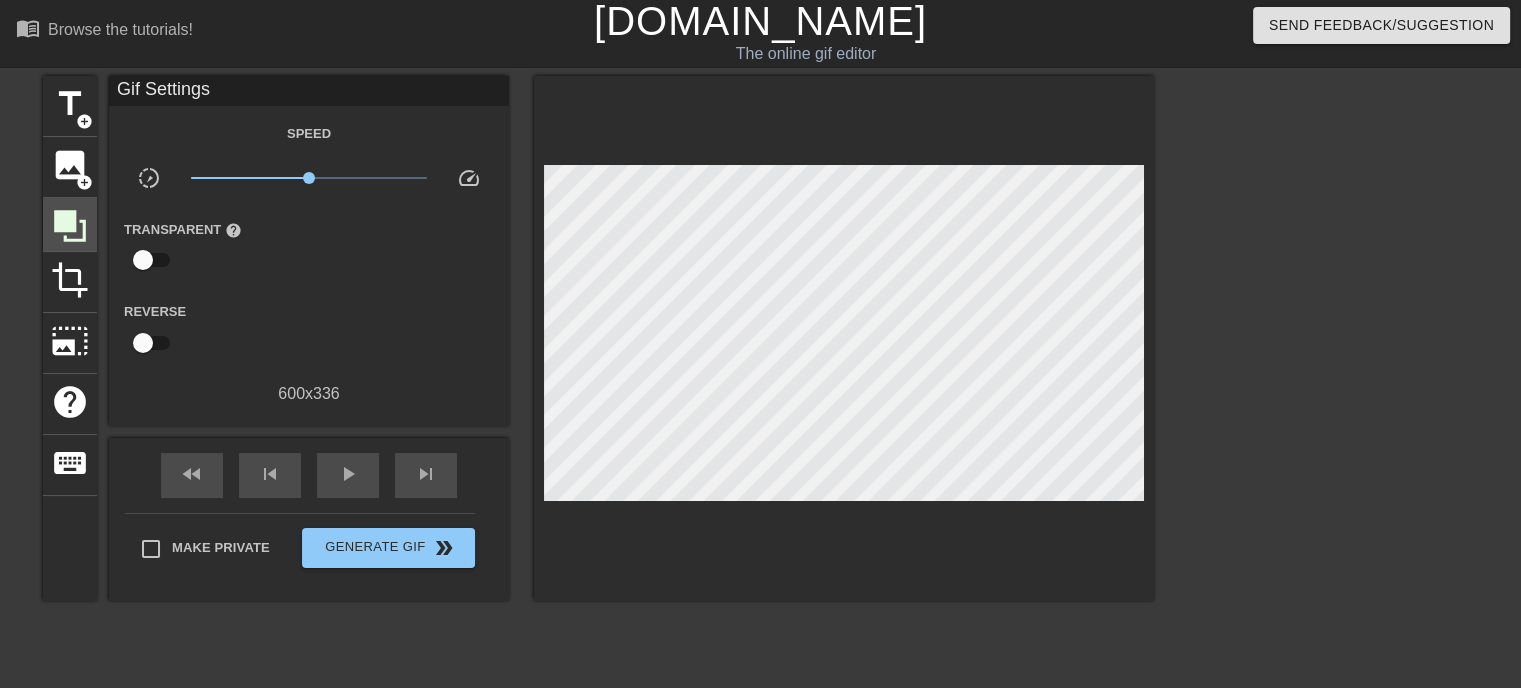 scroll, scrollTop: 0, scrollLeft: 0, axis: both 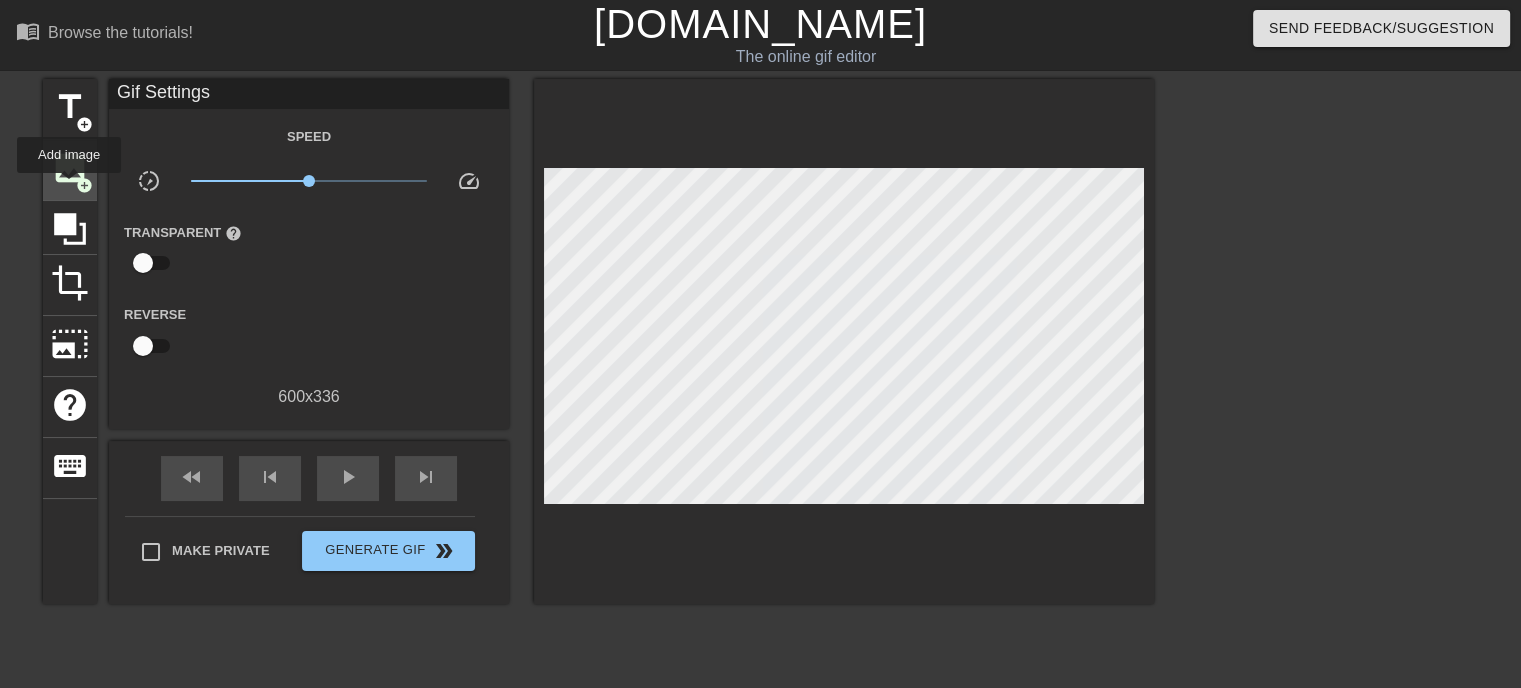 click on "image add_circle" at bounding box center [70, 170] 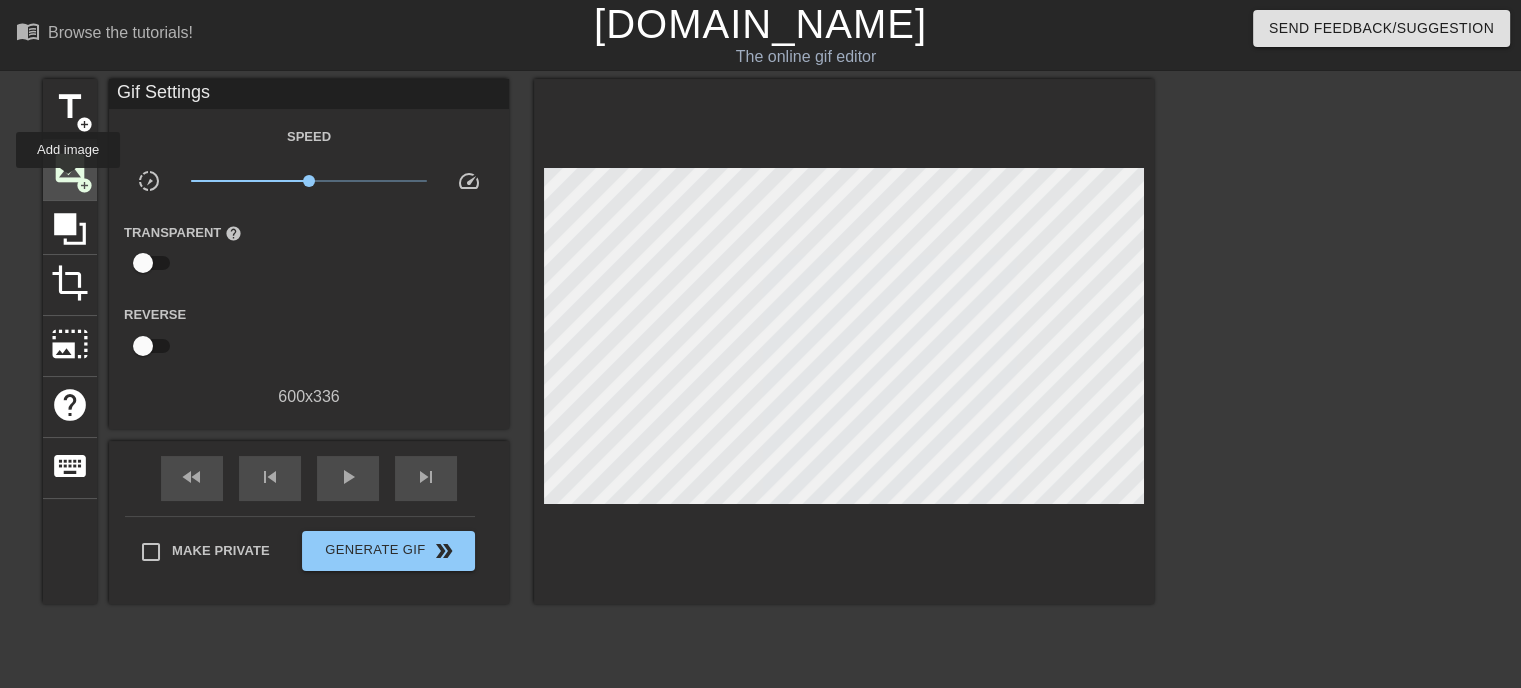 click on "image" at bounding box center (70, 168) 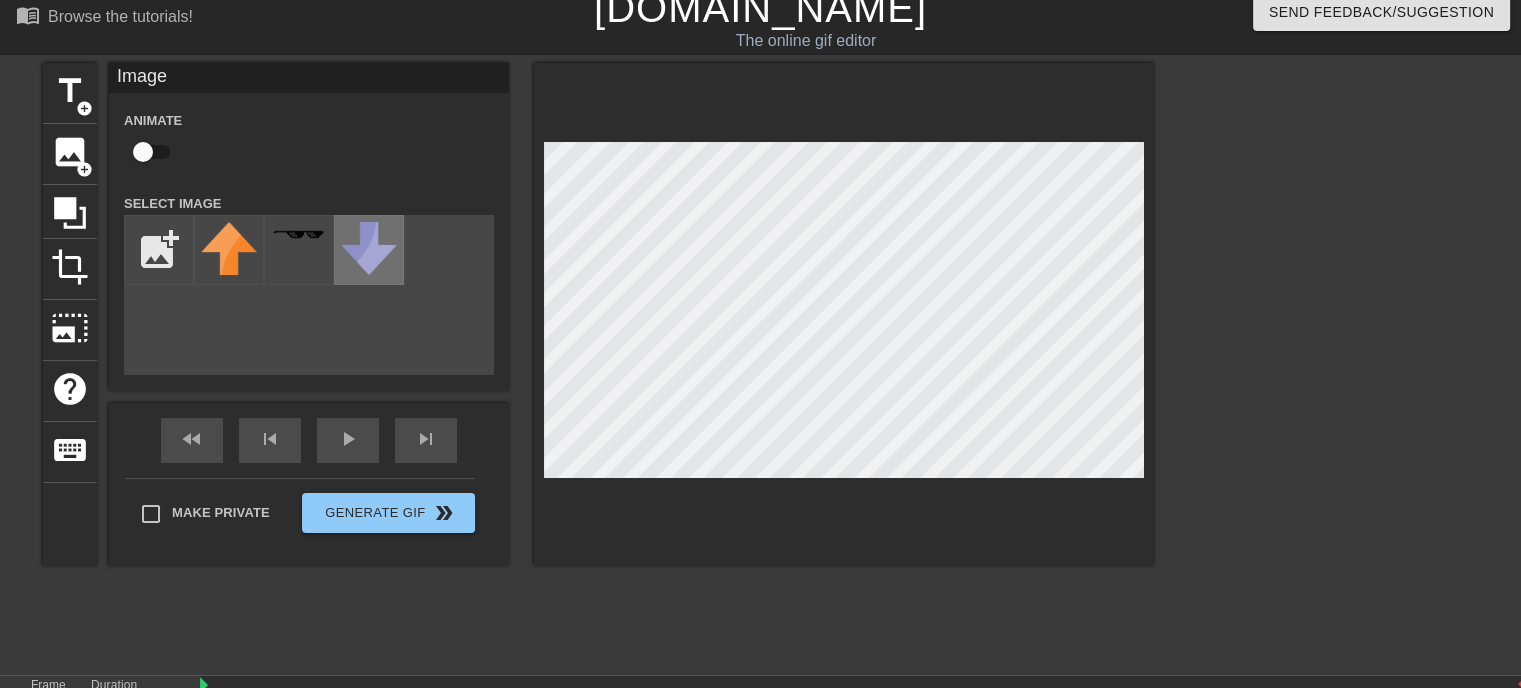 scroll, scrollTop: 12, scrollLeft: 0, axis: vertical 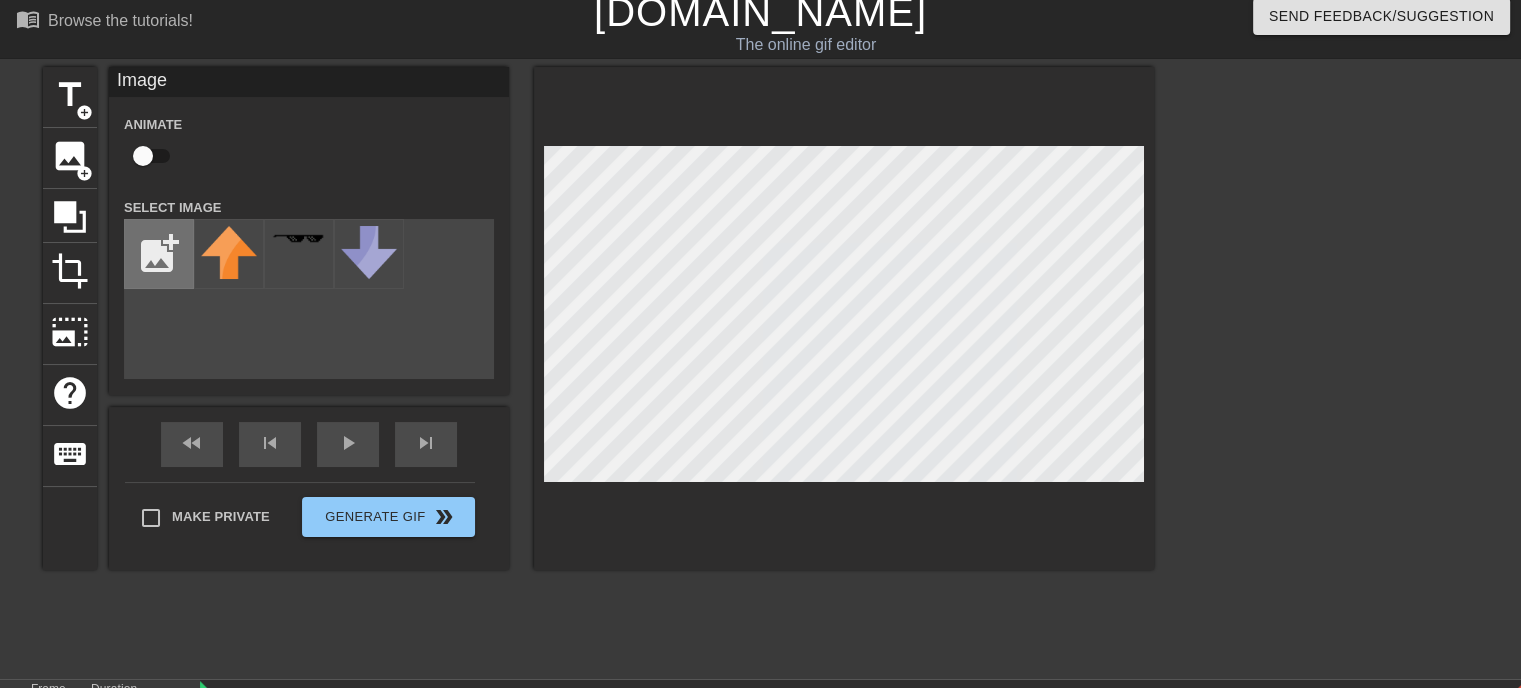 click at bounding box center [159, 254] 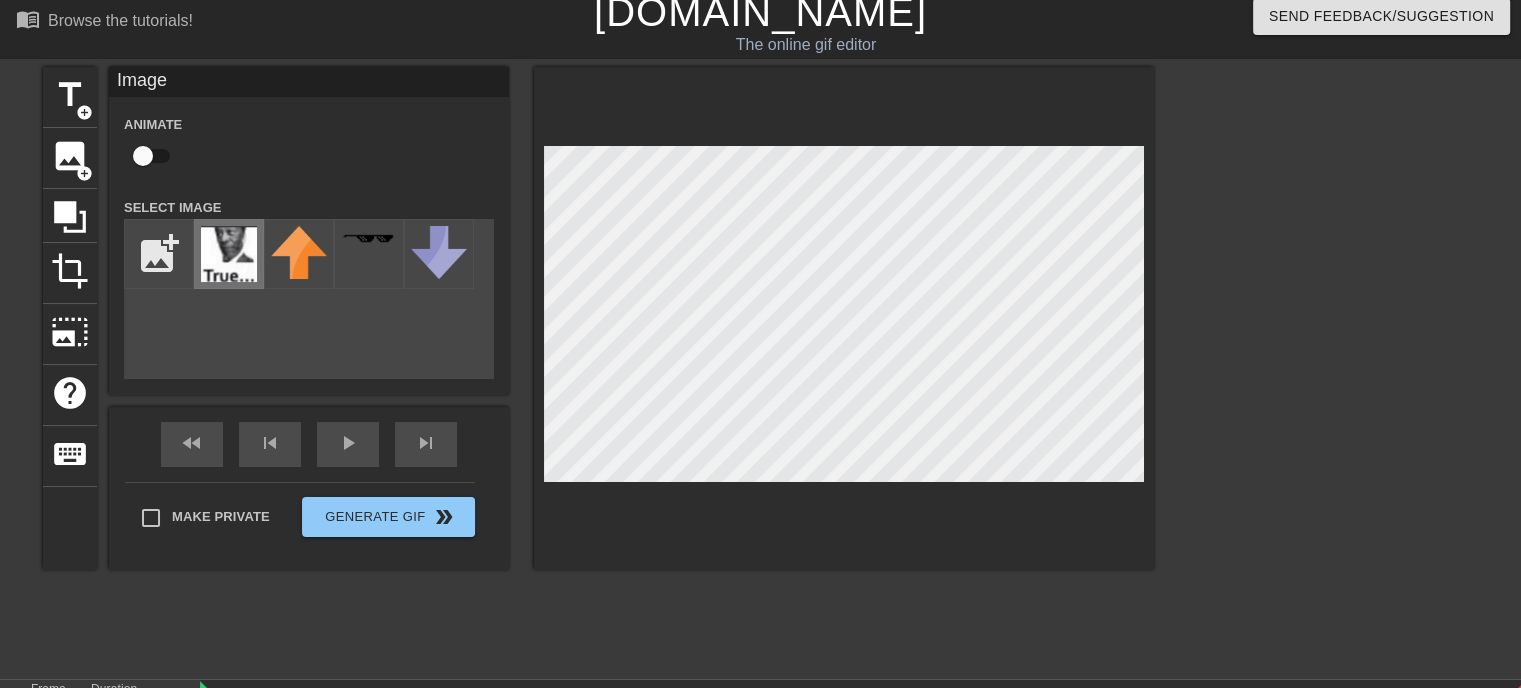 click at bounding box center (229, 254) 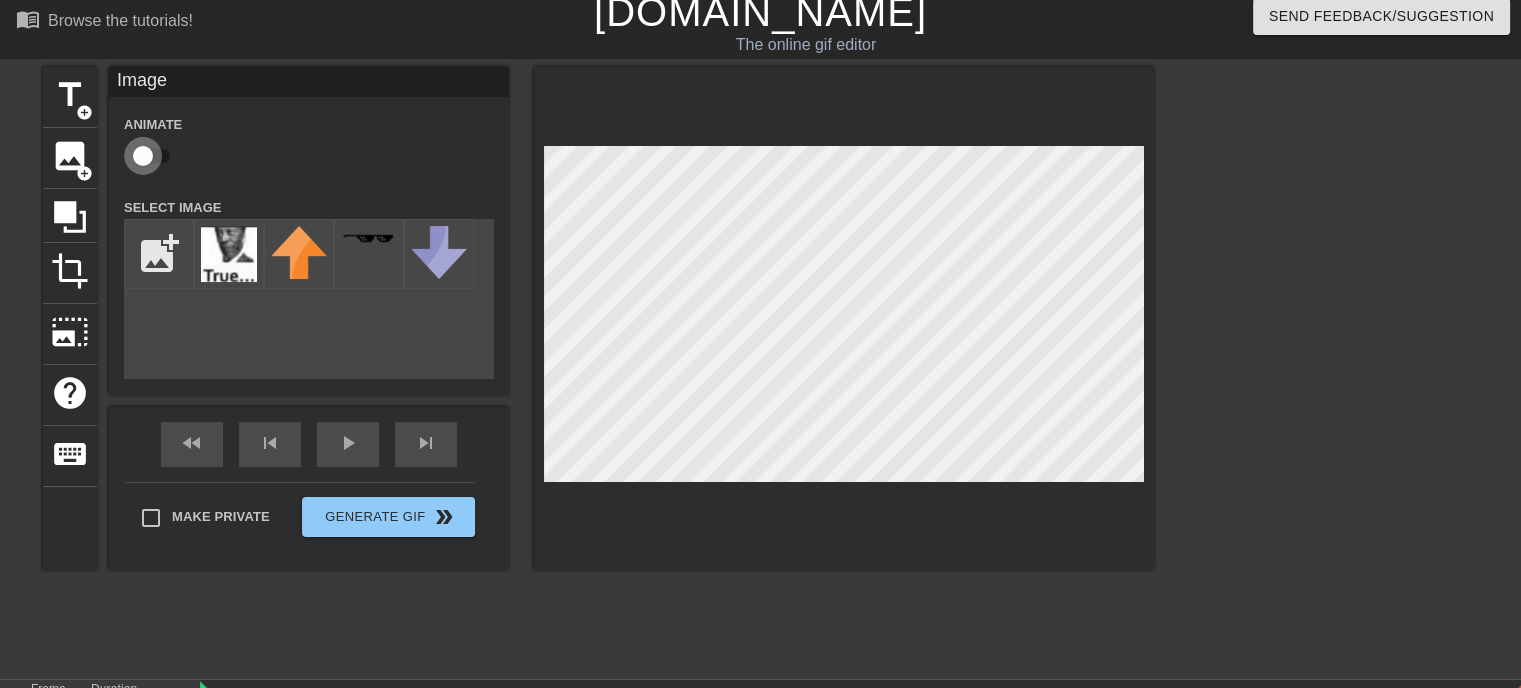 click at bounding box center (143, 156) 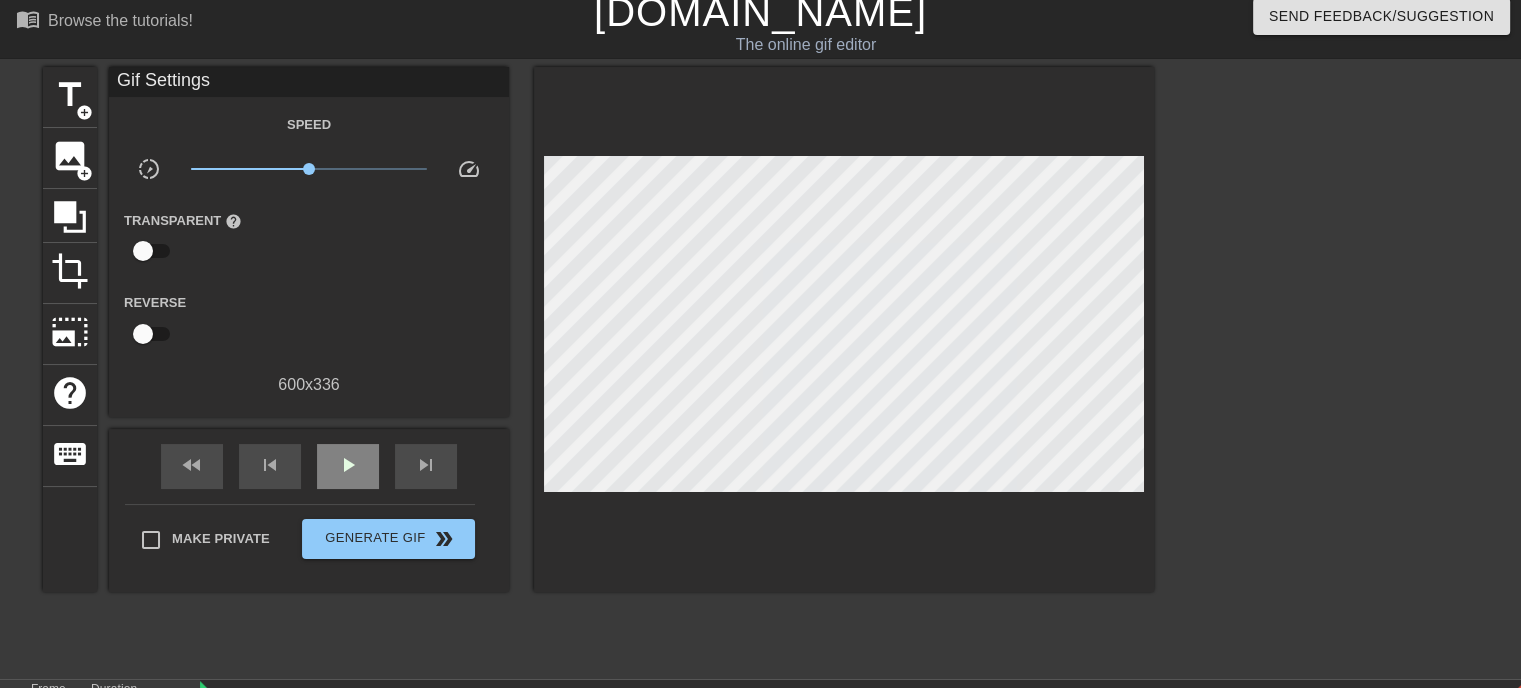 click on "fast_rewind skip_previous play_arrow skip_next" at bounding box center (309, 466) 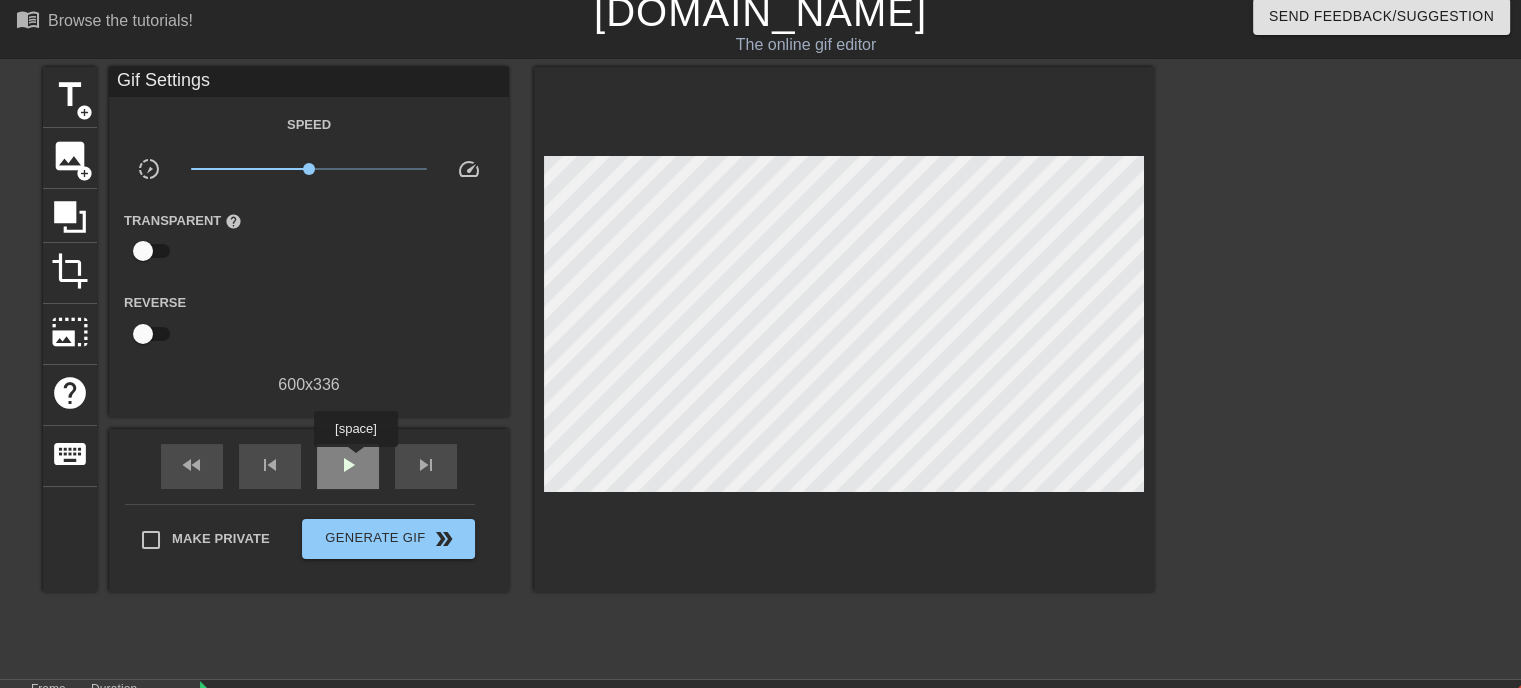 click on "play_arrow" at bounding box center [348, 465] 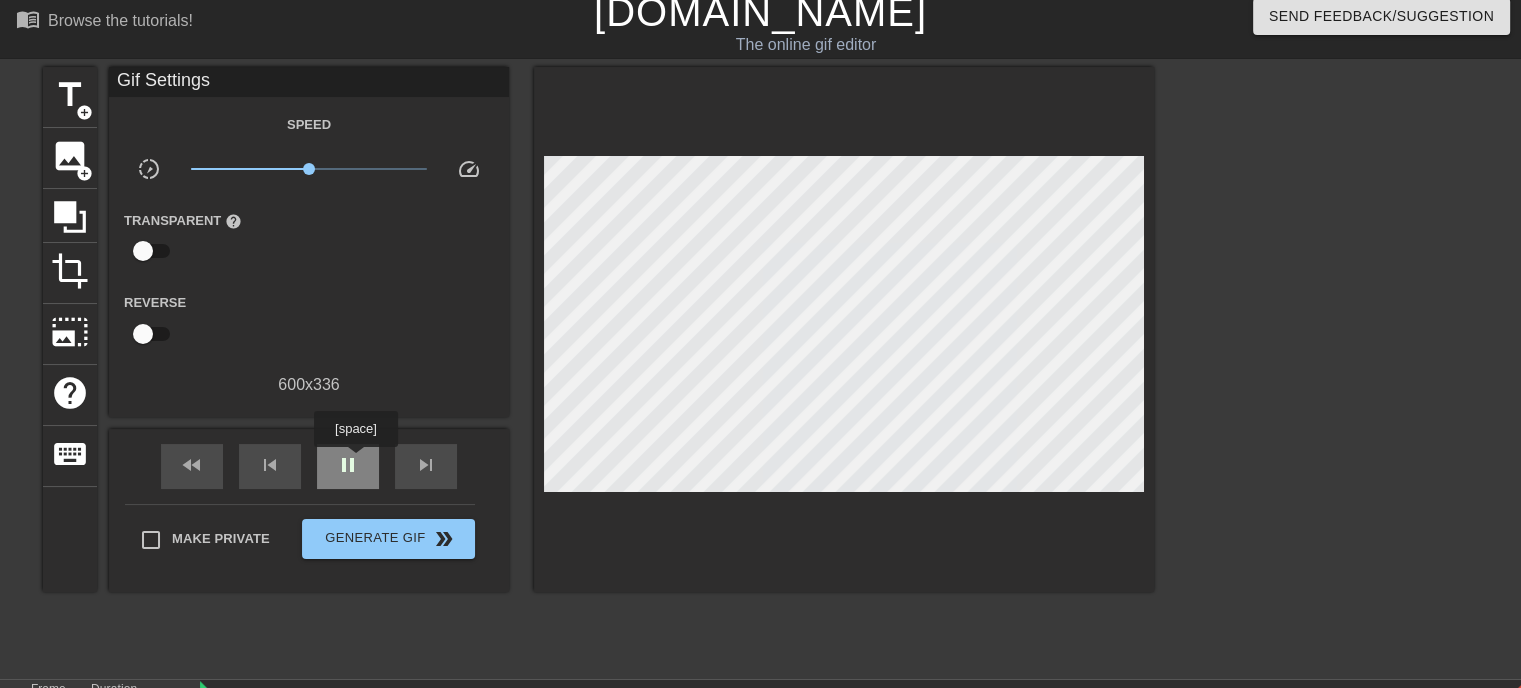 type on "180" 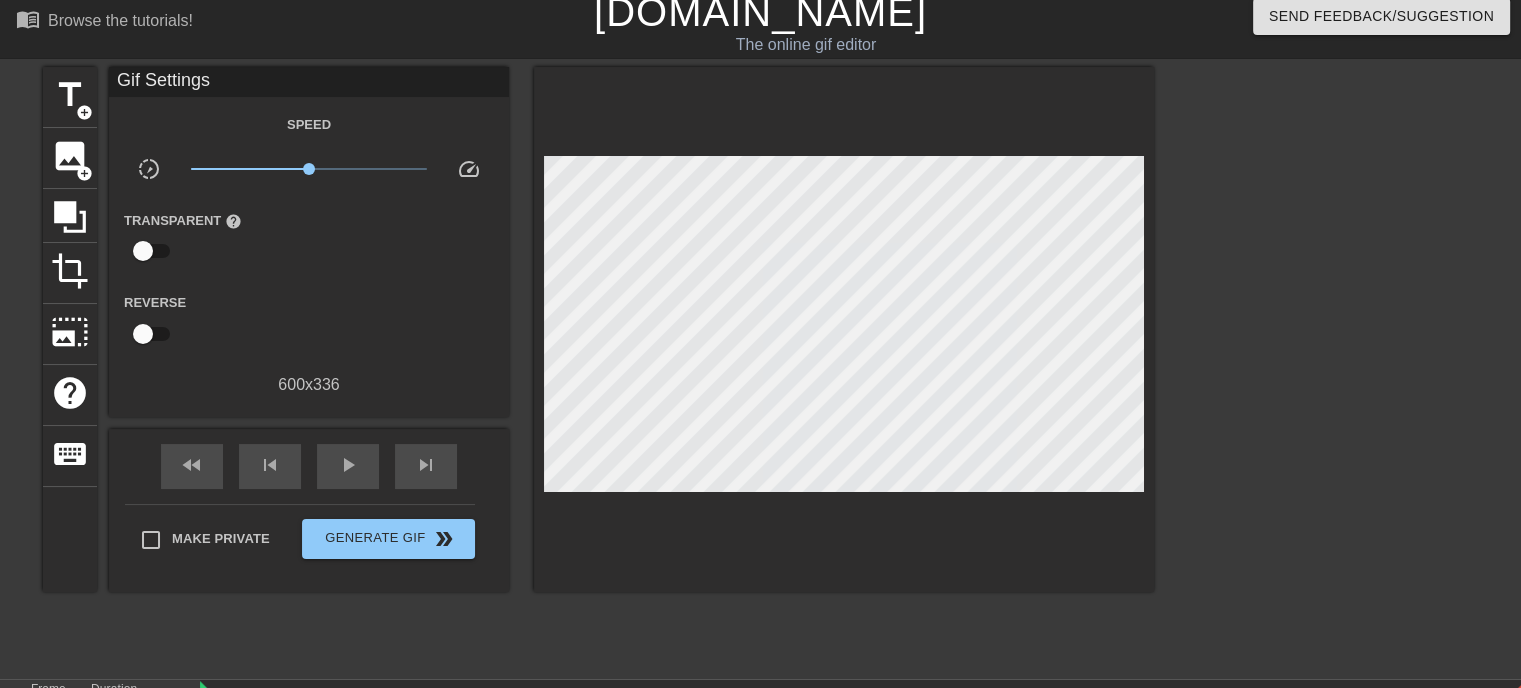 click on "Transparent help" at bounding box center [192, 239] 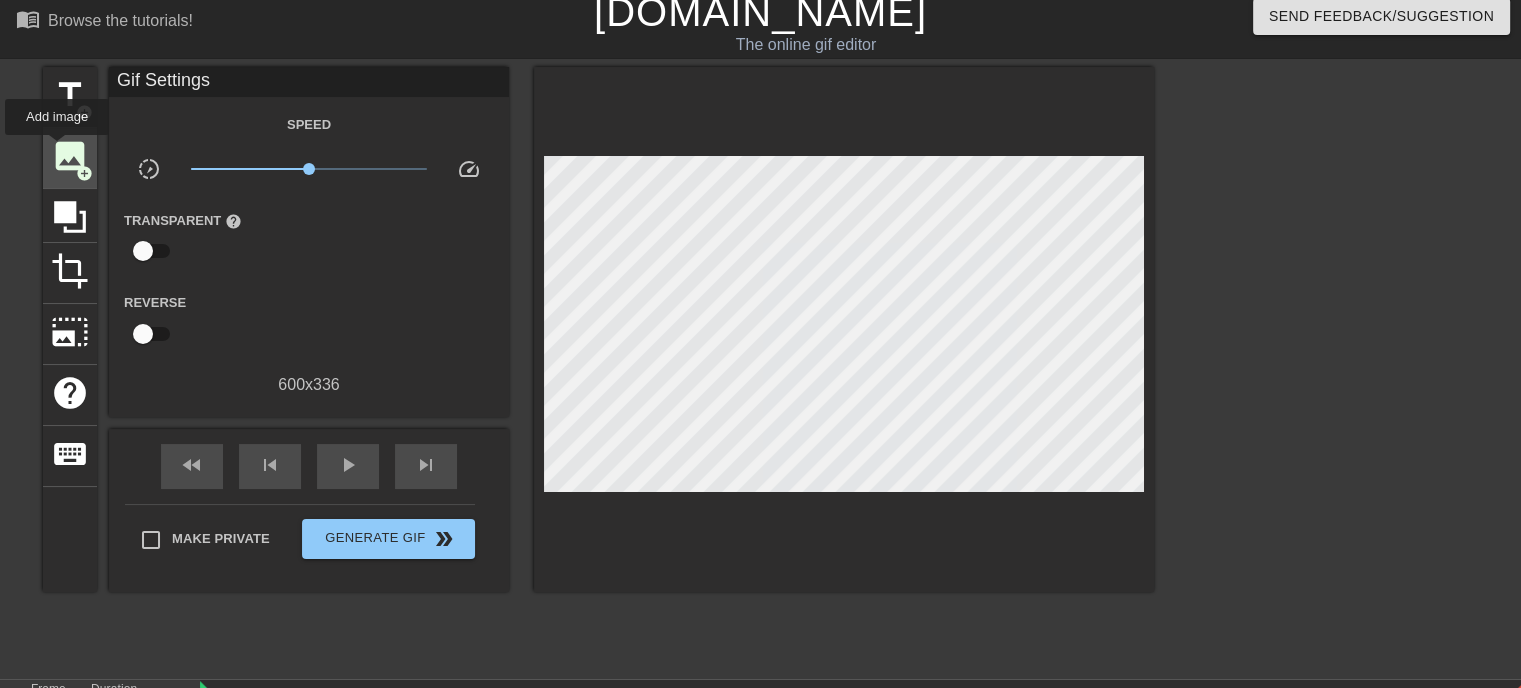 click on "image" at bounding box center (70, 156) 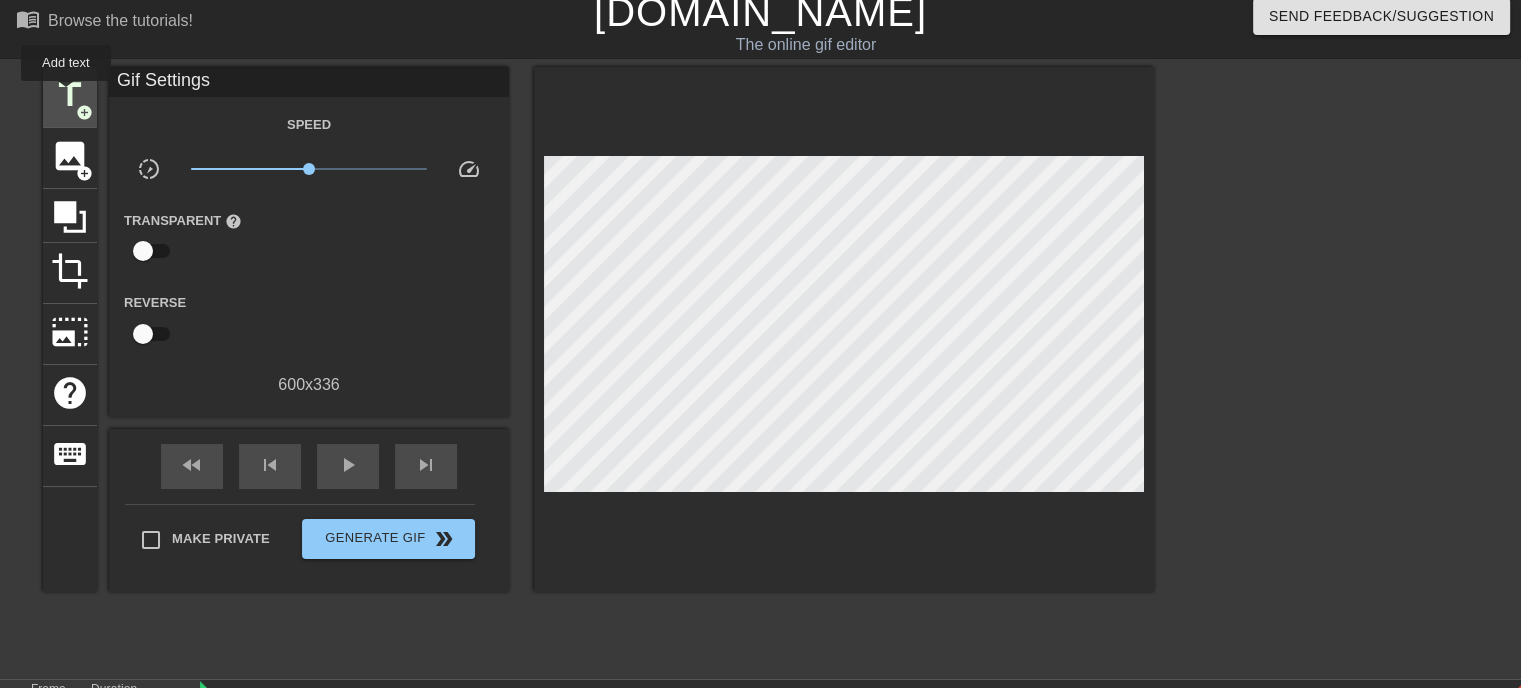 click on "title" at bounding box center (70, 95) 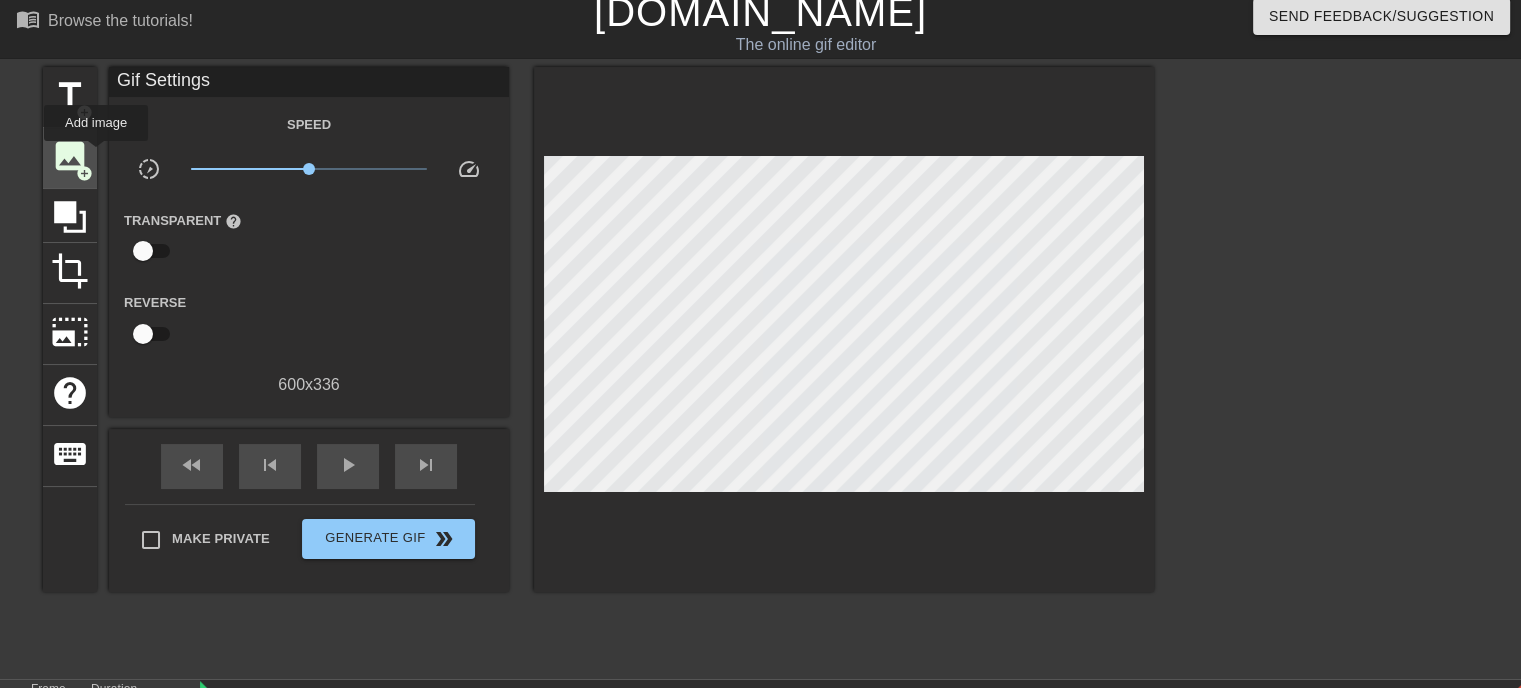 click on "image add_circle" at bounding box center [70, 158] 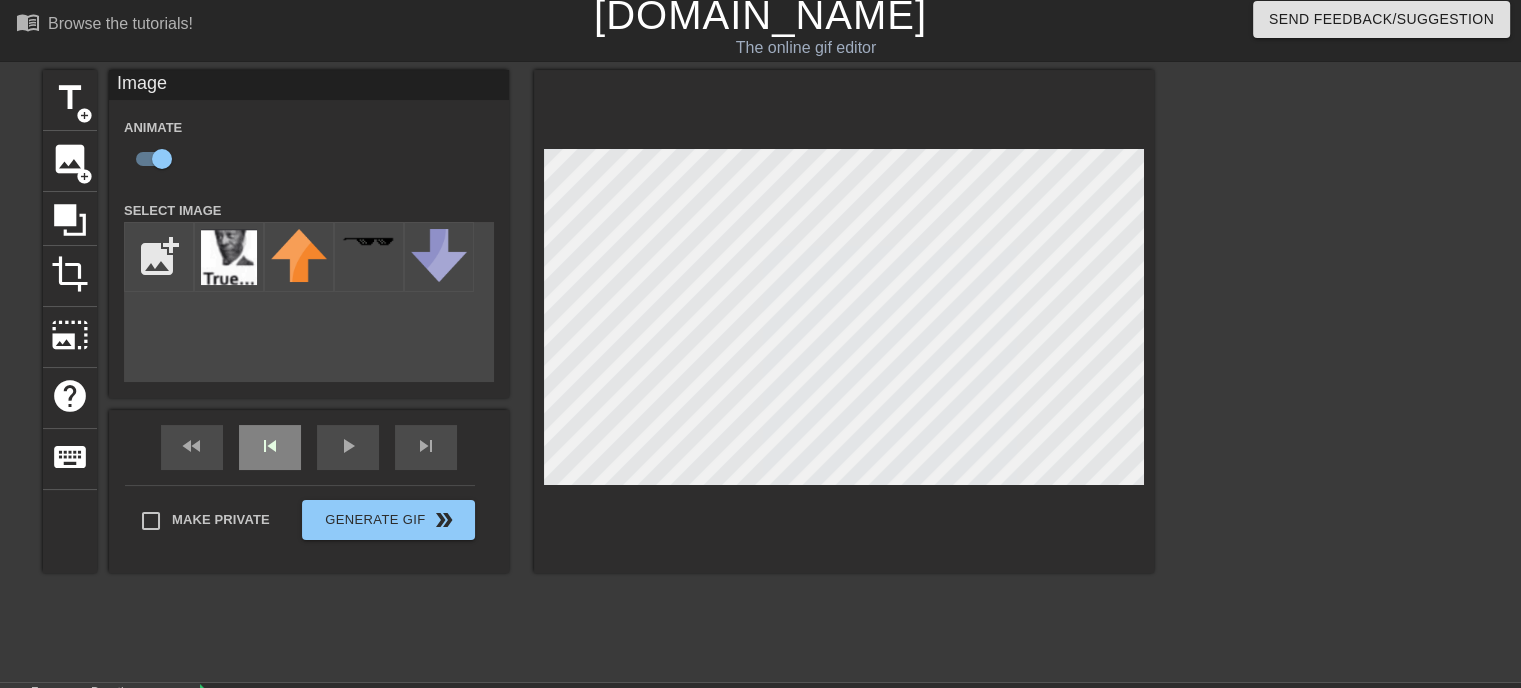 scroll, scrollTop: 0, scrollLeft: 0, axis: both 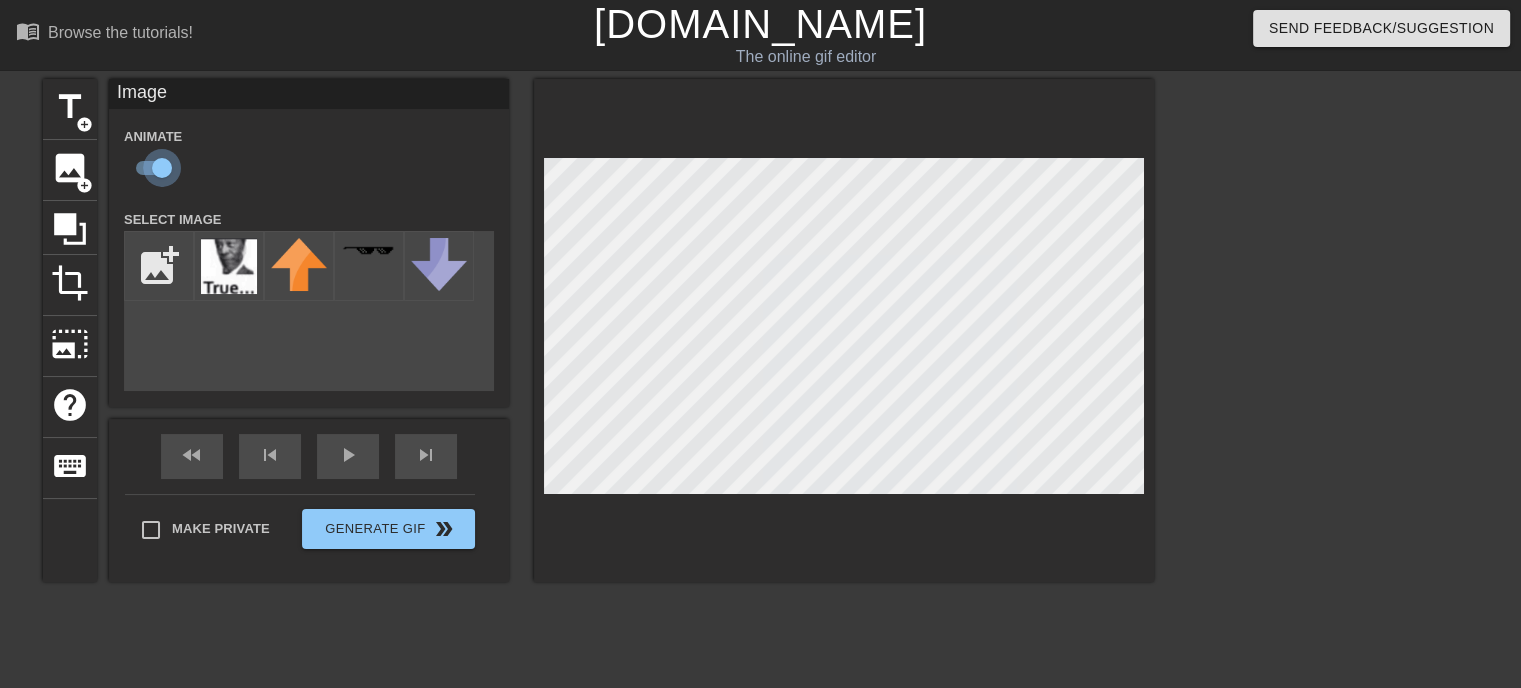 click at bounding box center [162, 168] 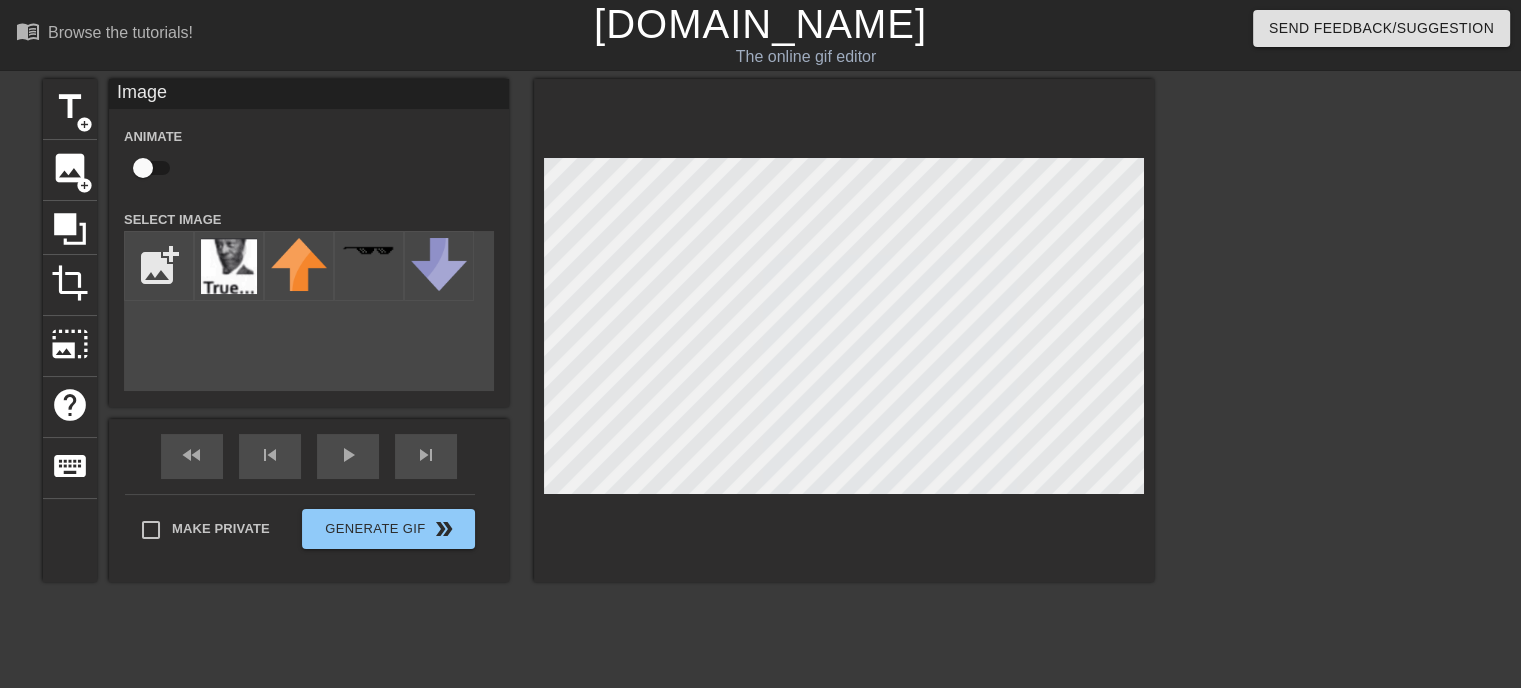 click at bounding box center [143, 168] 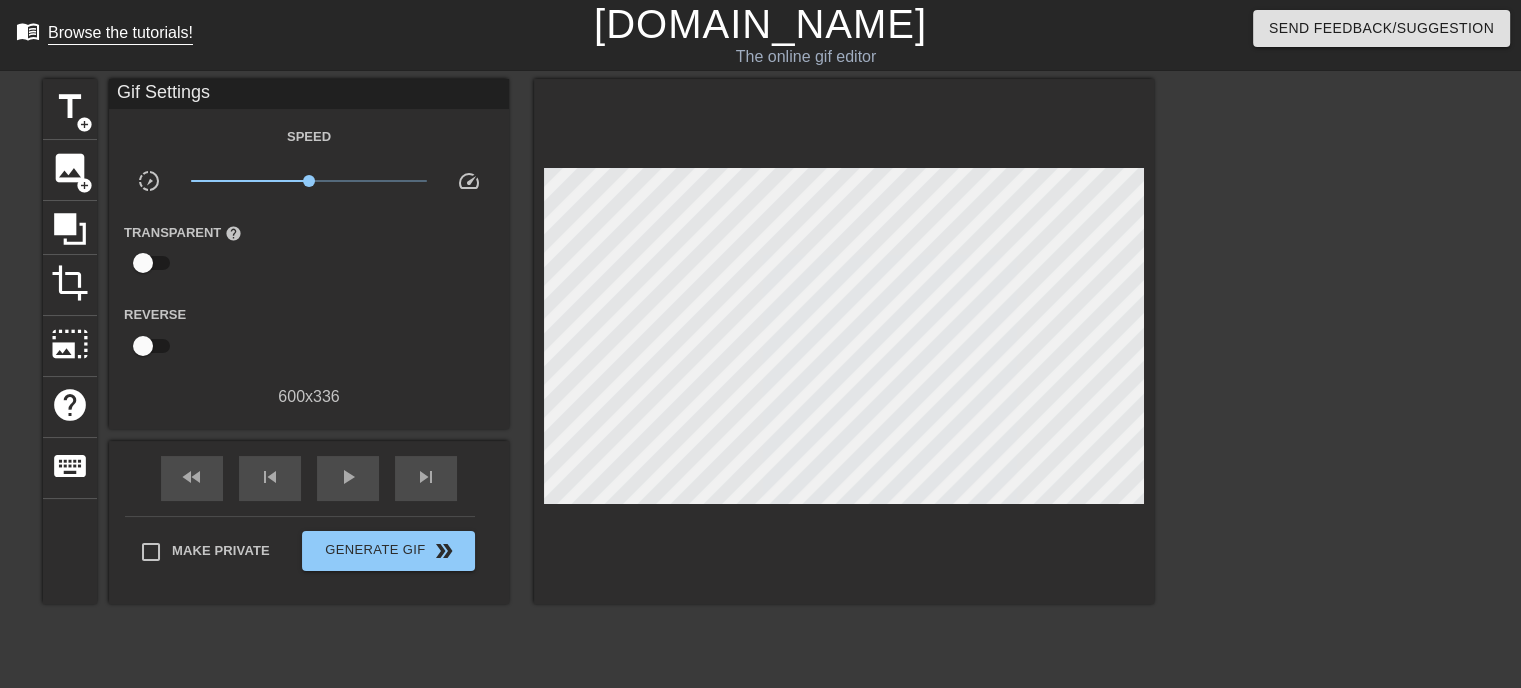 click on "Browse the tutorials!" at bounding box center (120, 32) 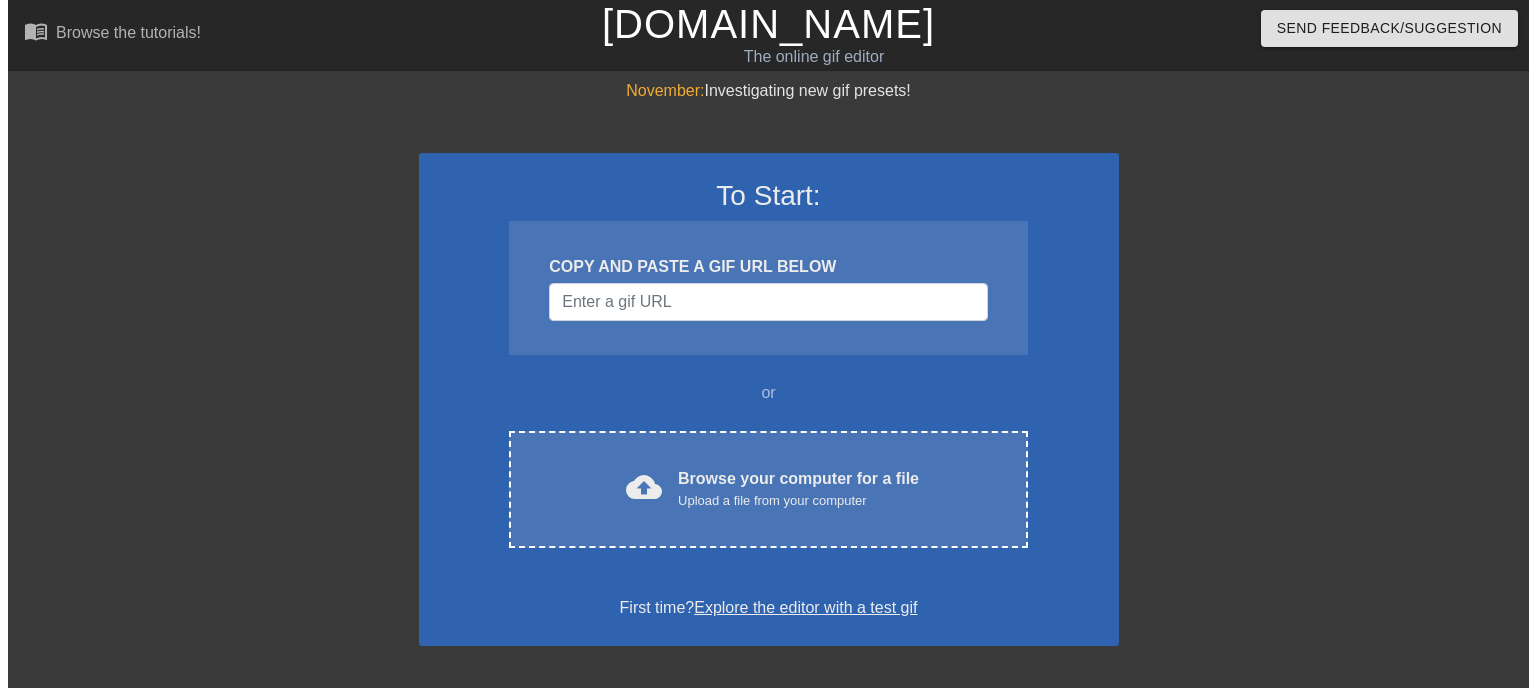 scroll, scrollTop: 0, scrollLeft: 0, axis: both 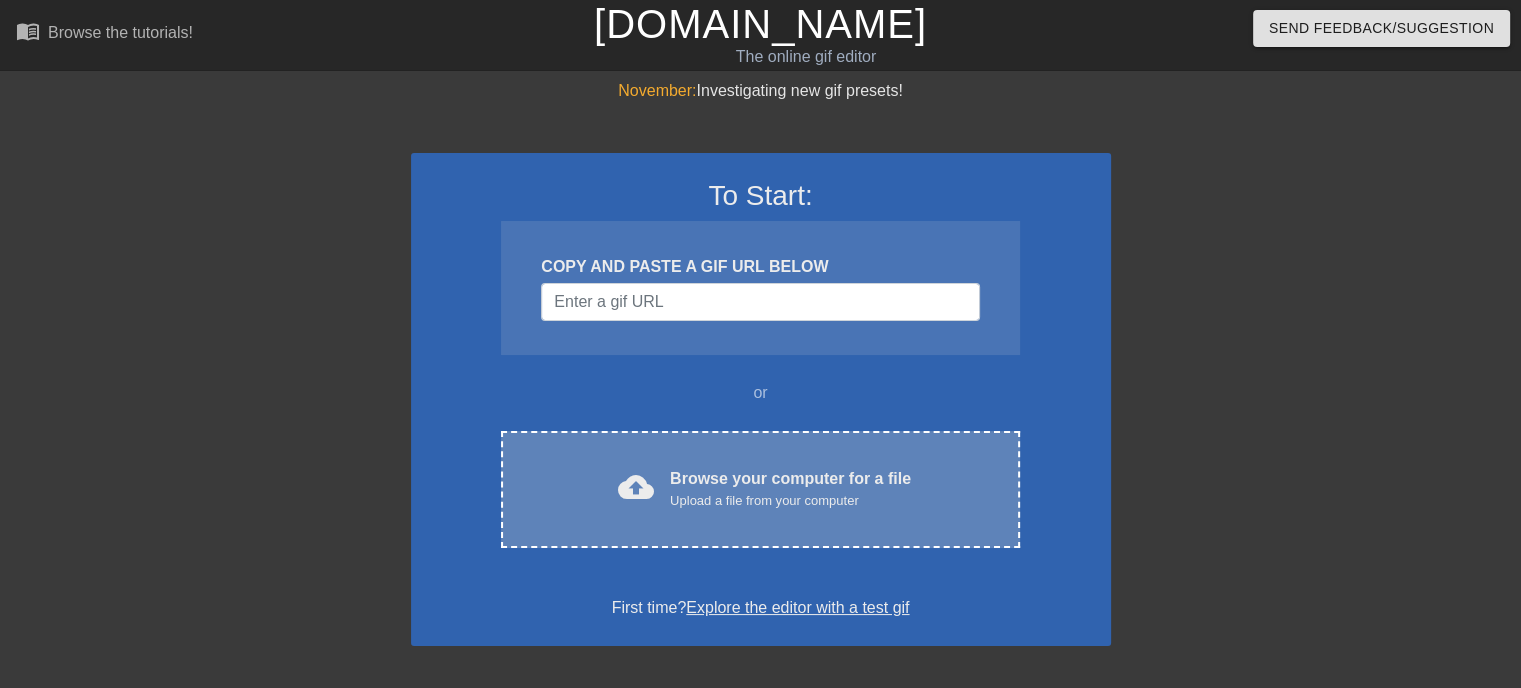 drag, startPoint x: 704, startPoint y: 447, endPoint x: 695, endPoint y: 439, distance: 12.0415945 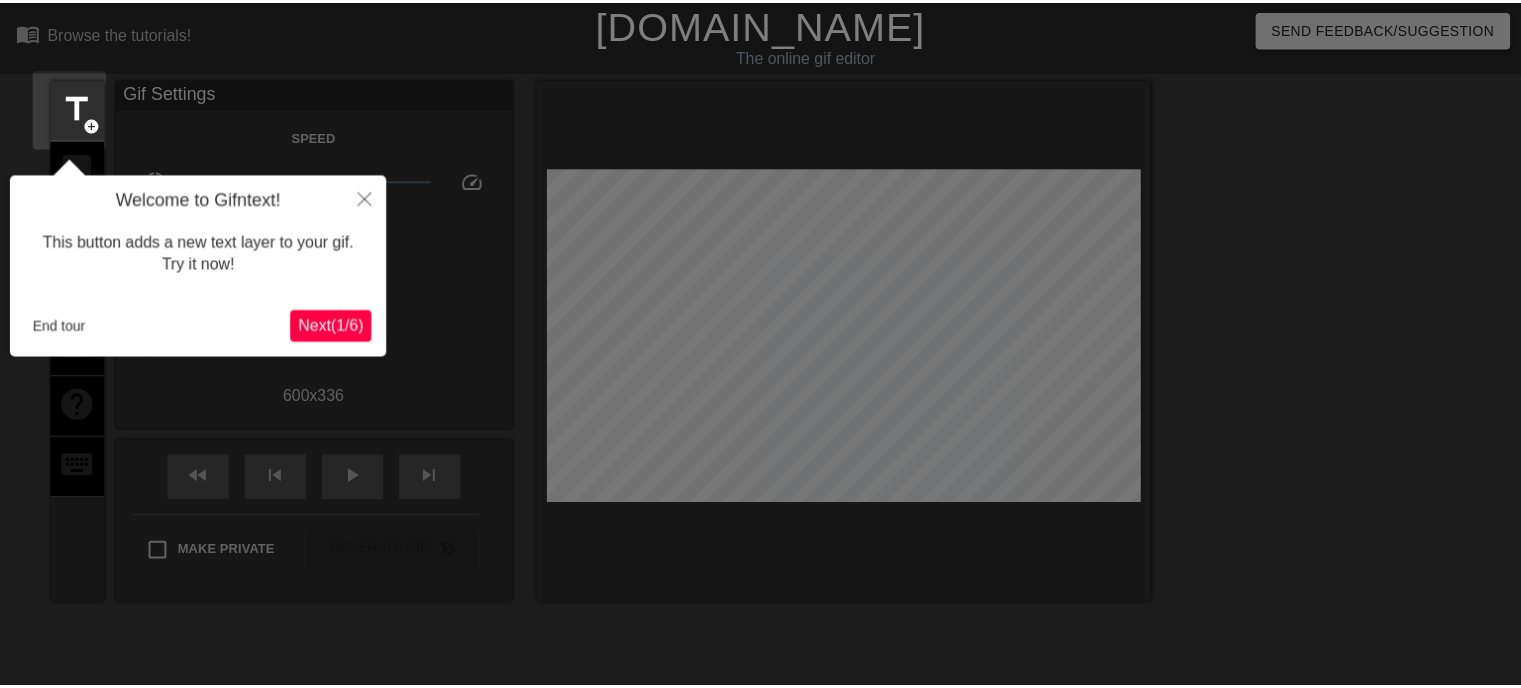 scroll, scrollTop: 48, scrollLeft: 0, axis: vertical 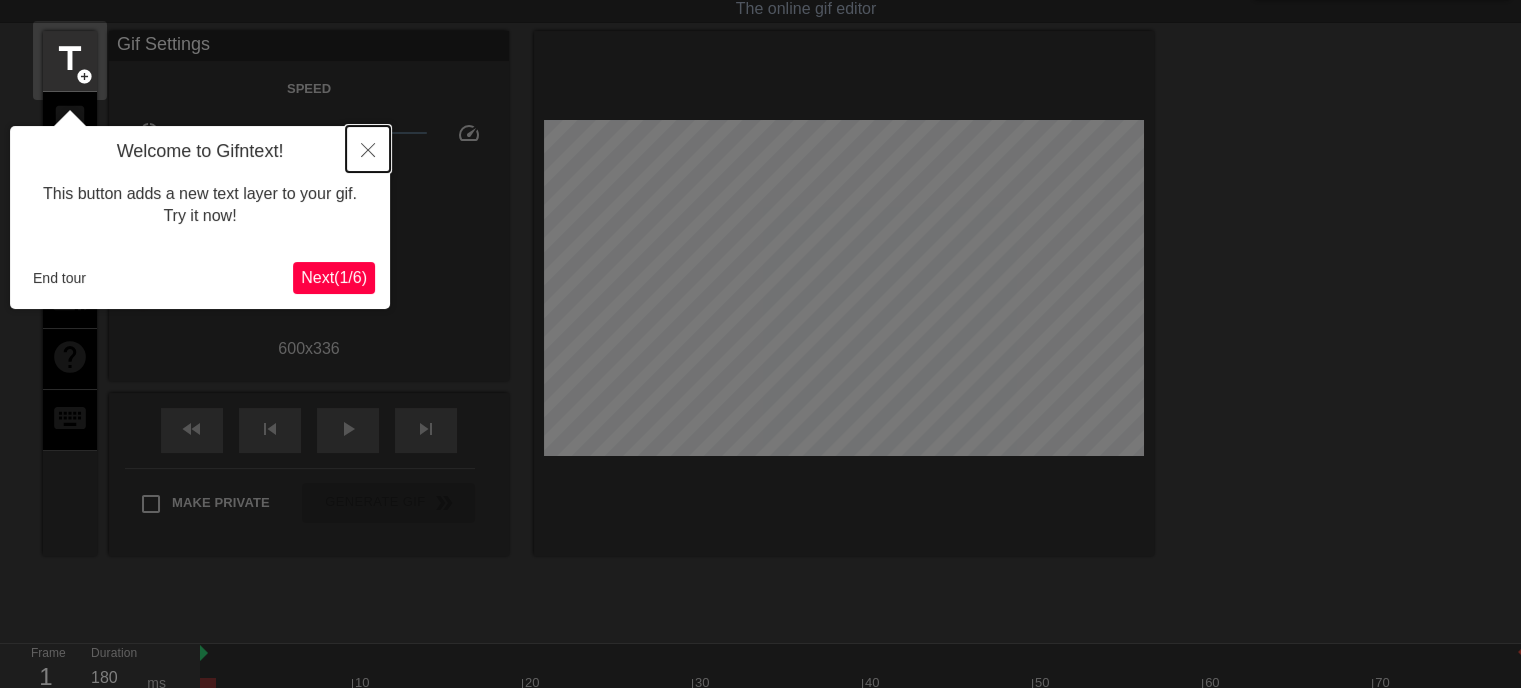 click at bounding box center [368, 149] 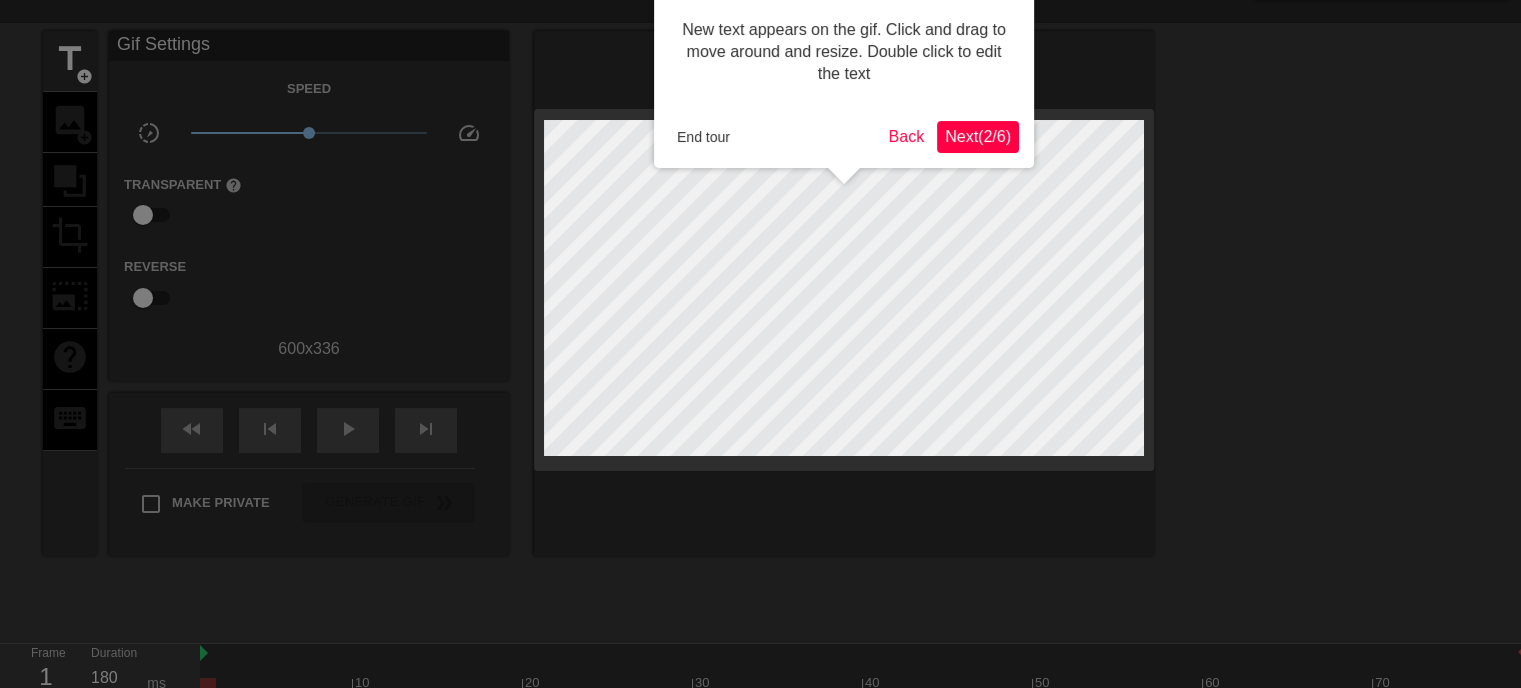 scroll, scrollTop: 0, scrollLeft: 0, axis: both 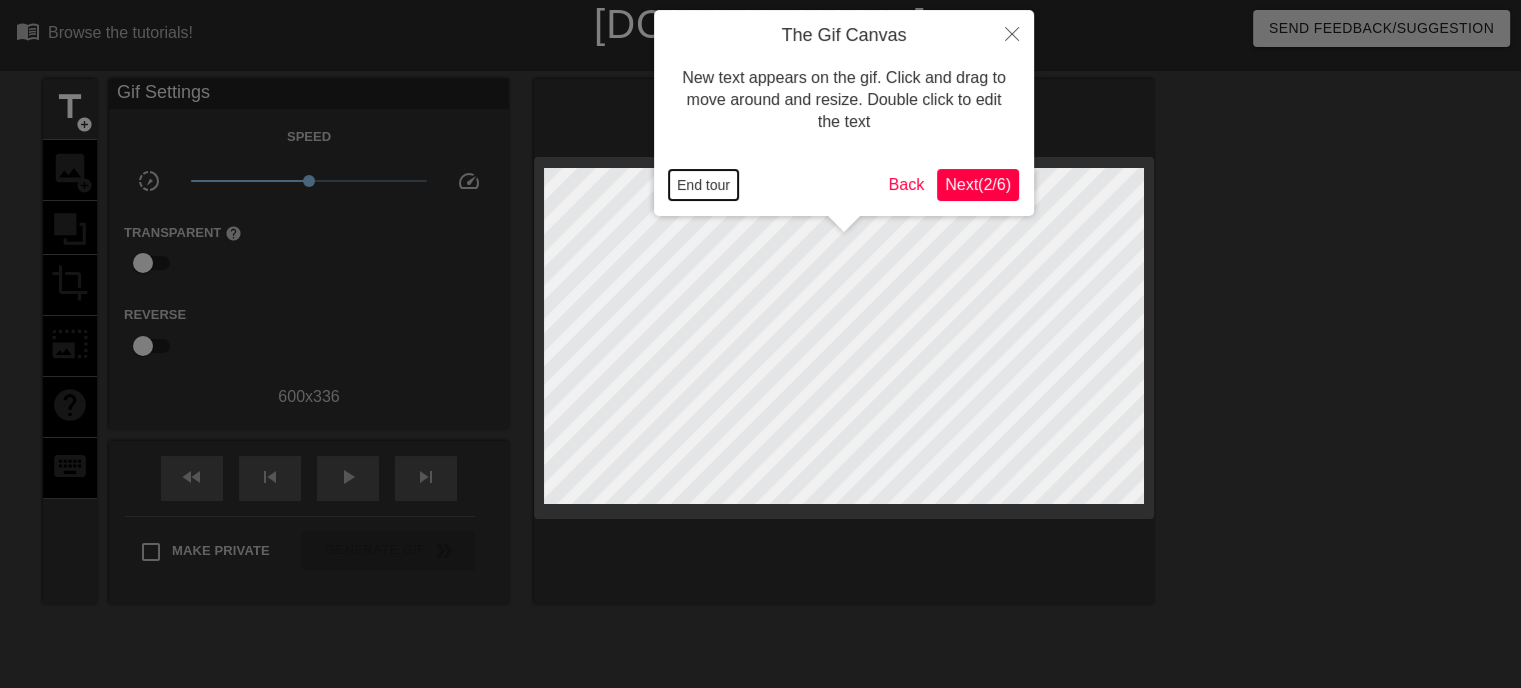 click on "End tour" at bounding box center (703, 185) 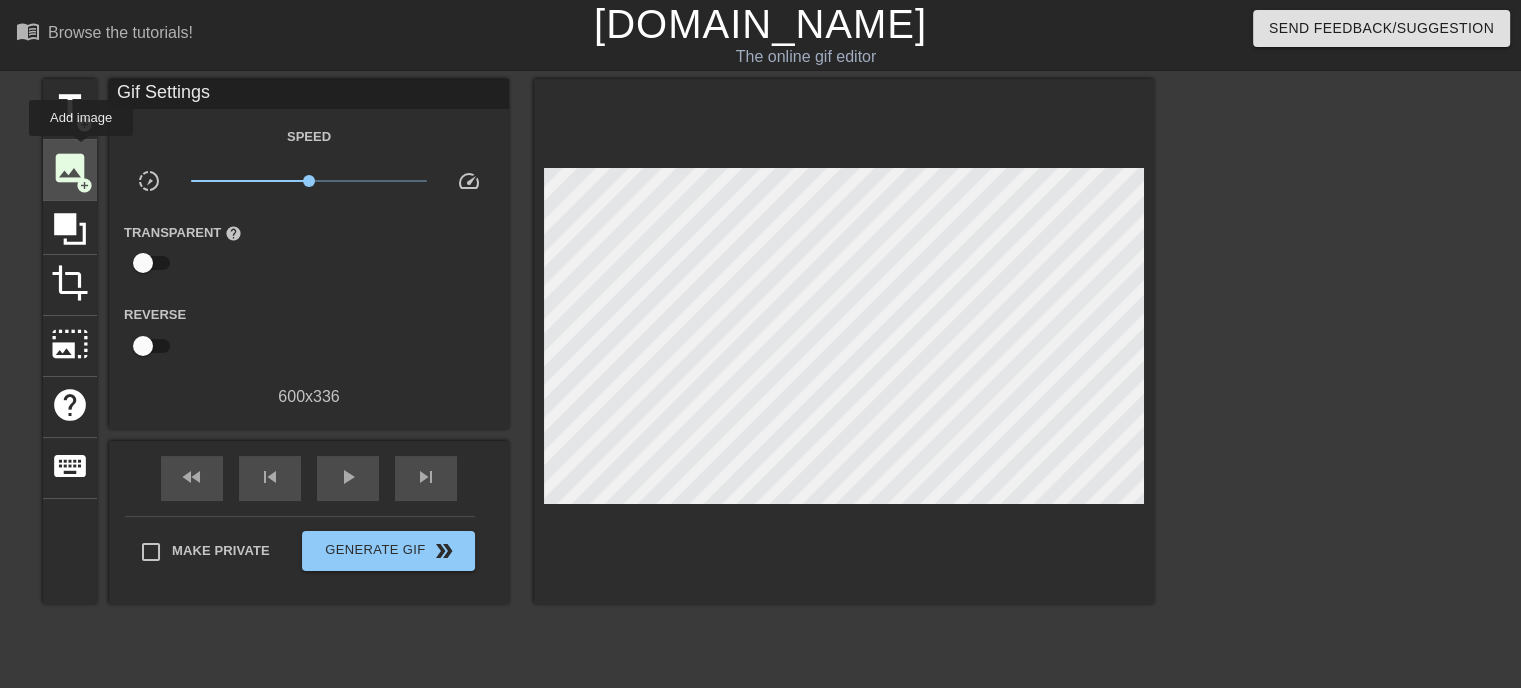 click on "image" at bounding box center [70, 168] 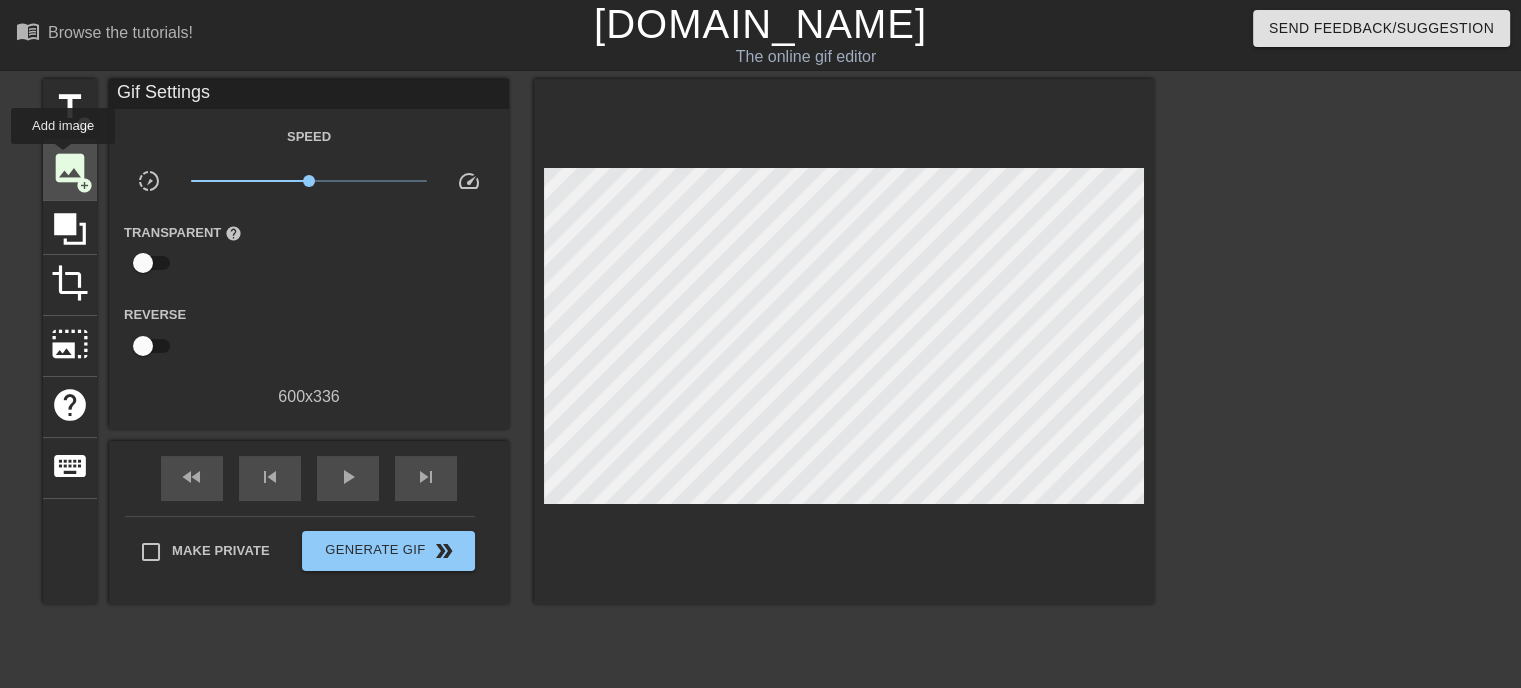 click on "image" at bounding box center (70, 168) 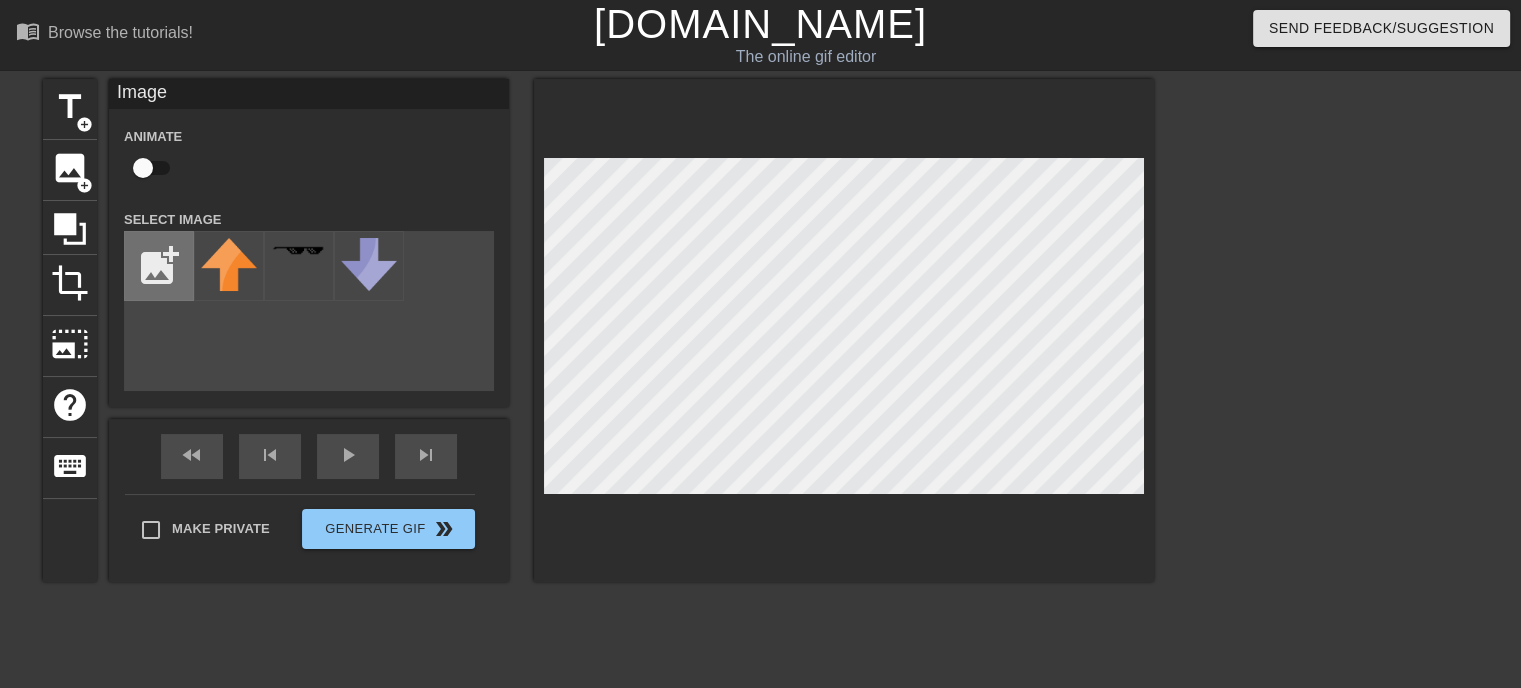 click at bounding box center [159, 266] 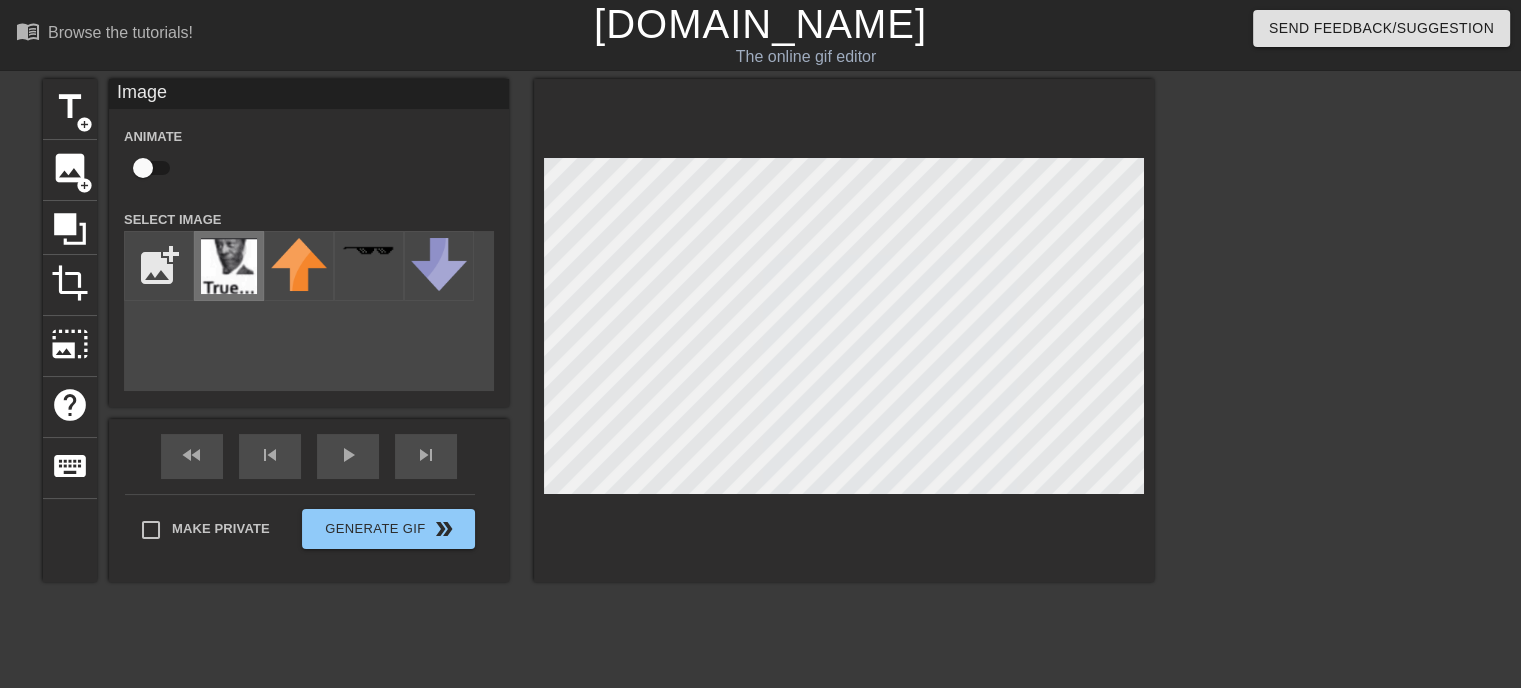 click at bounding box center [229, 266] 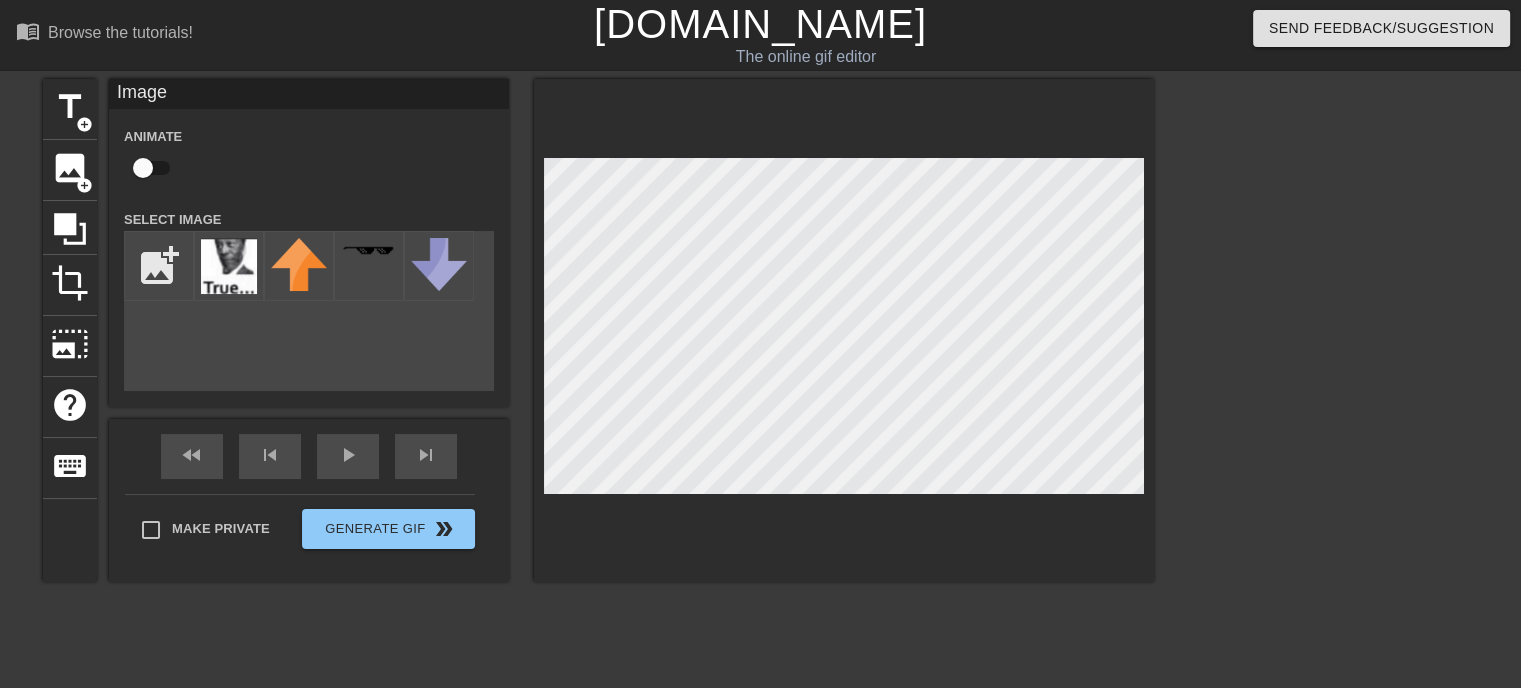 click at bounding box center [844, 330] 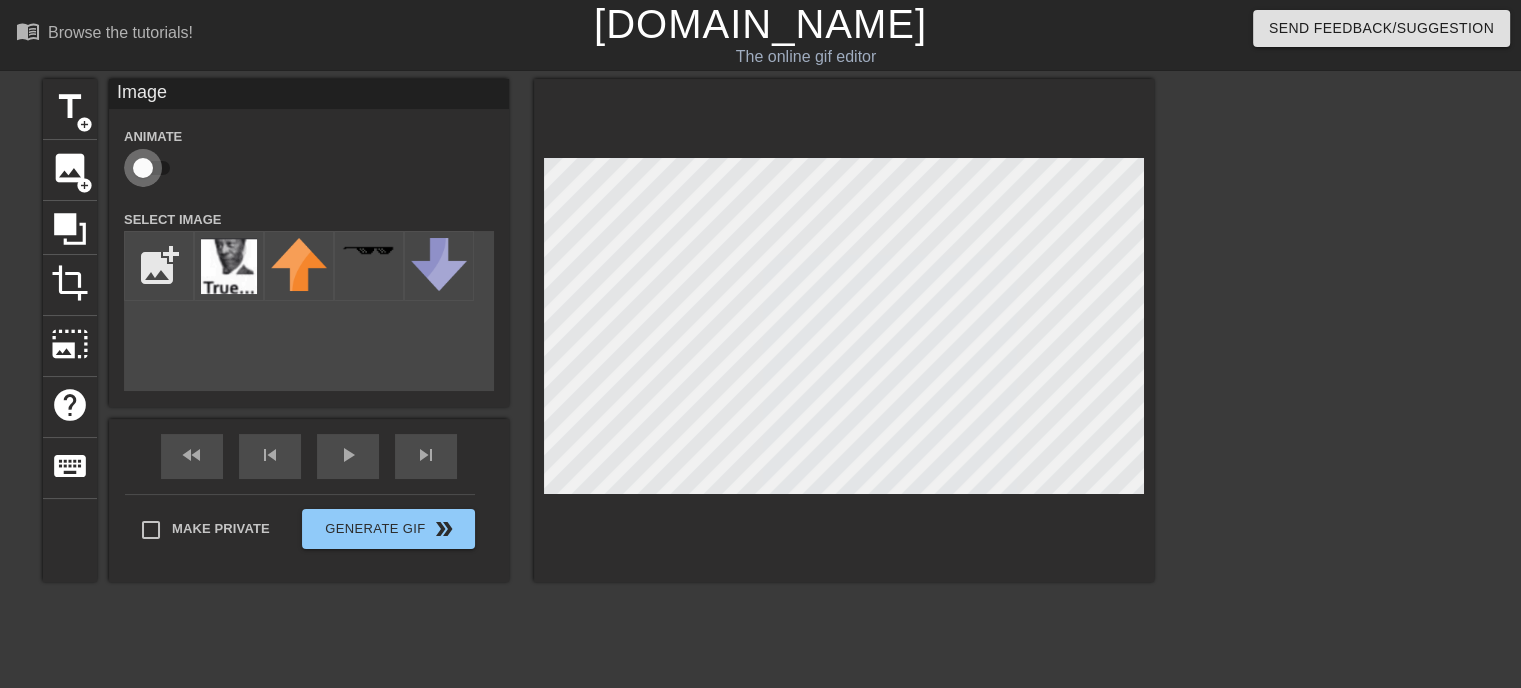 click at bounding box center (143, 168) 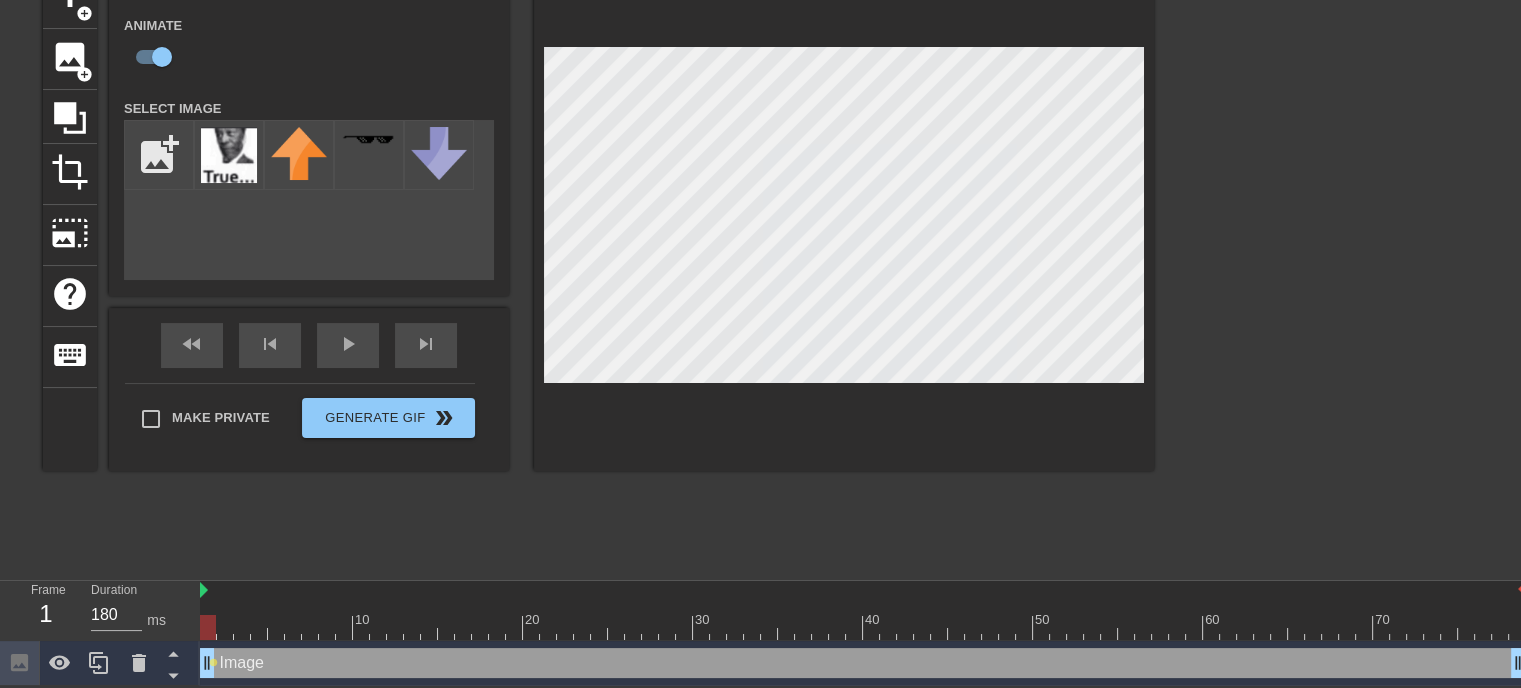 scroll, scrollTop: 112, scrollLeft: 0, axis: vertical 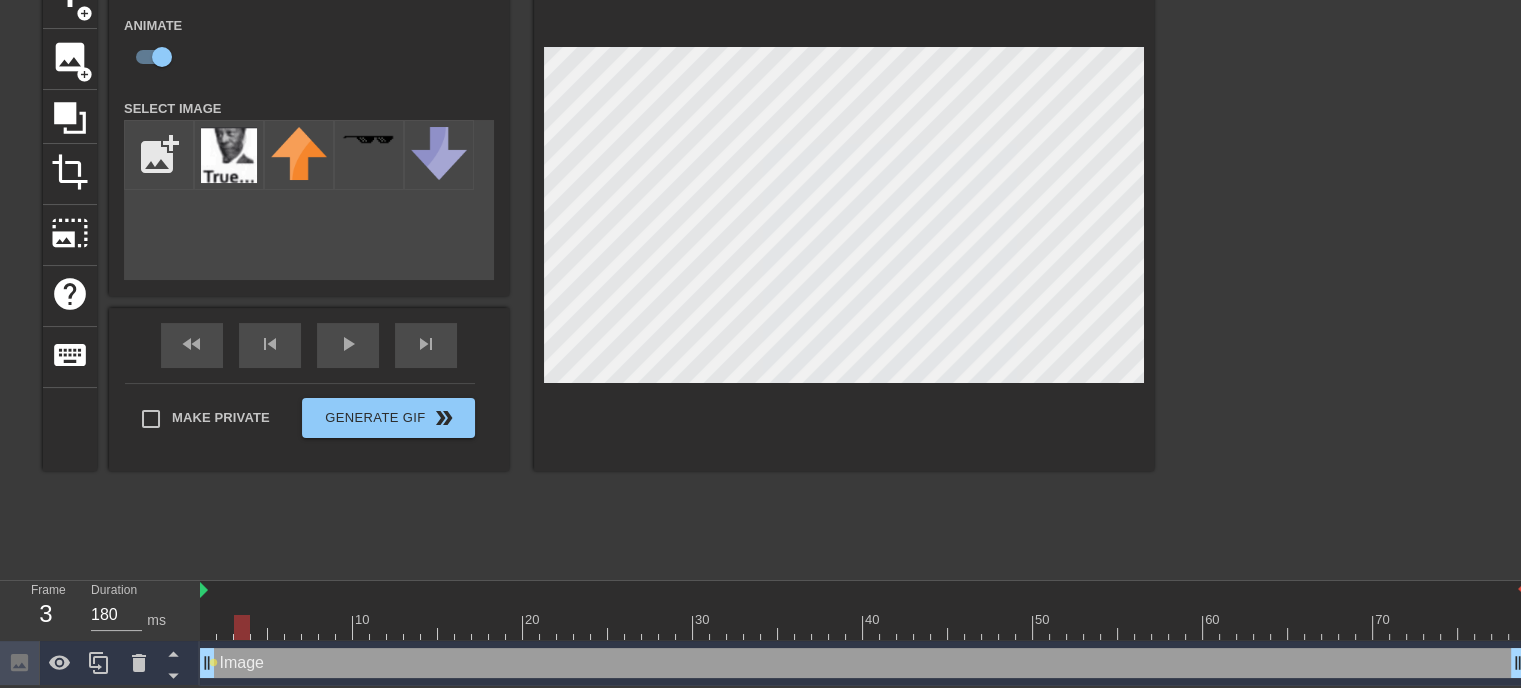 drag, startPoint x: 212, startPoint y: 623, endPoint x: 240, endPoint y: 622, distance: 28.01785 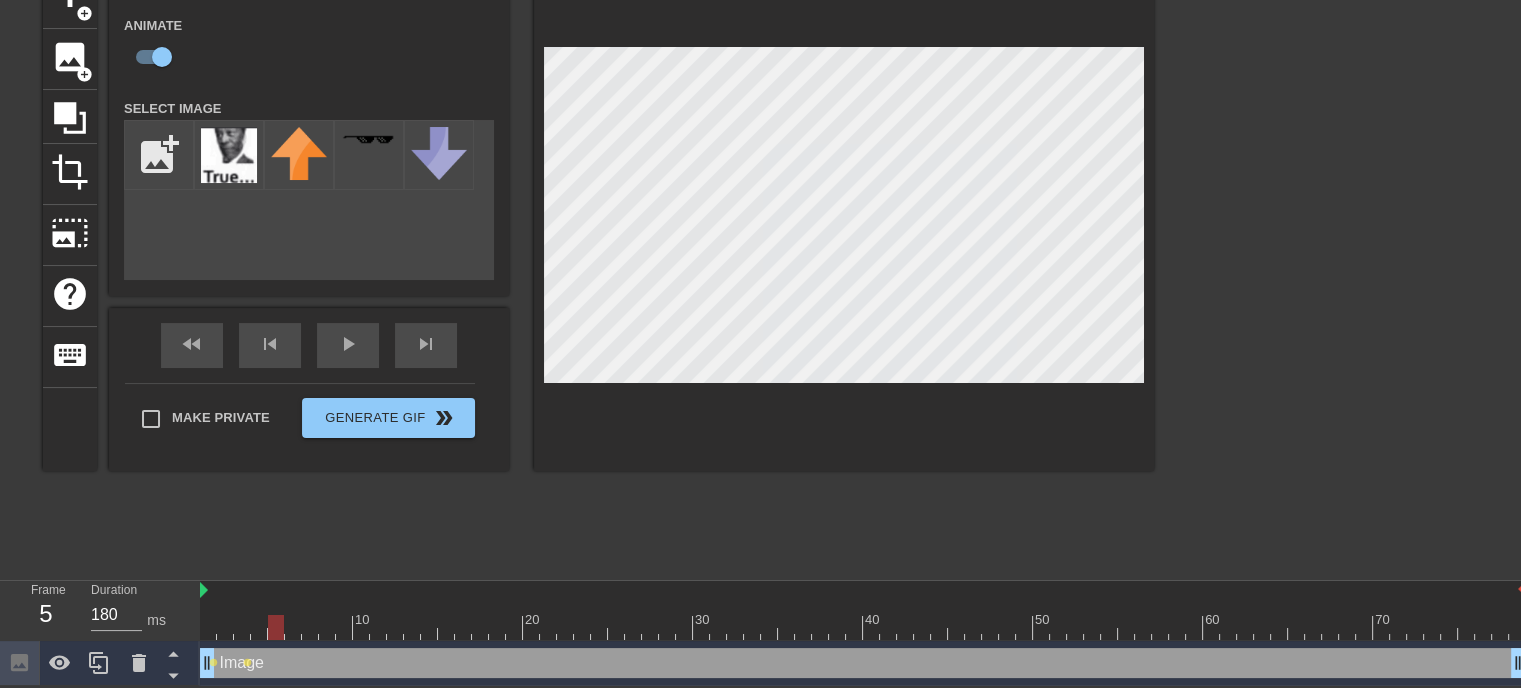 drag, startPoint x: 242, startPoint y: 624, endPoint x: 269, endPoint y: 621, distance: 27.166155 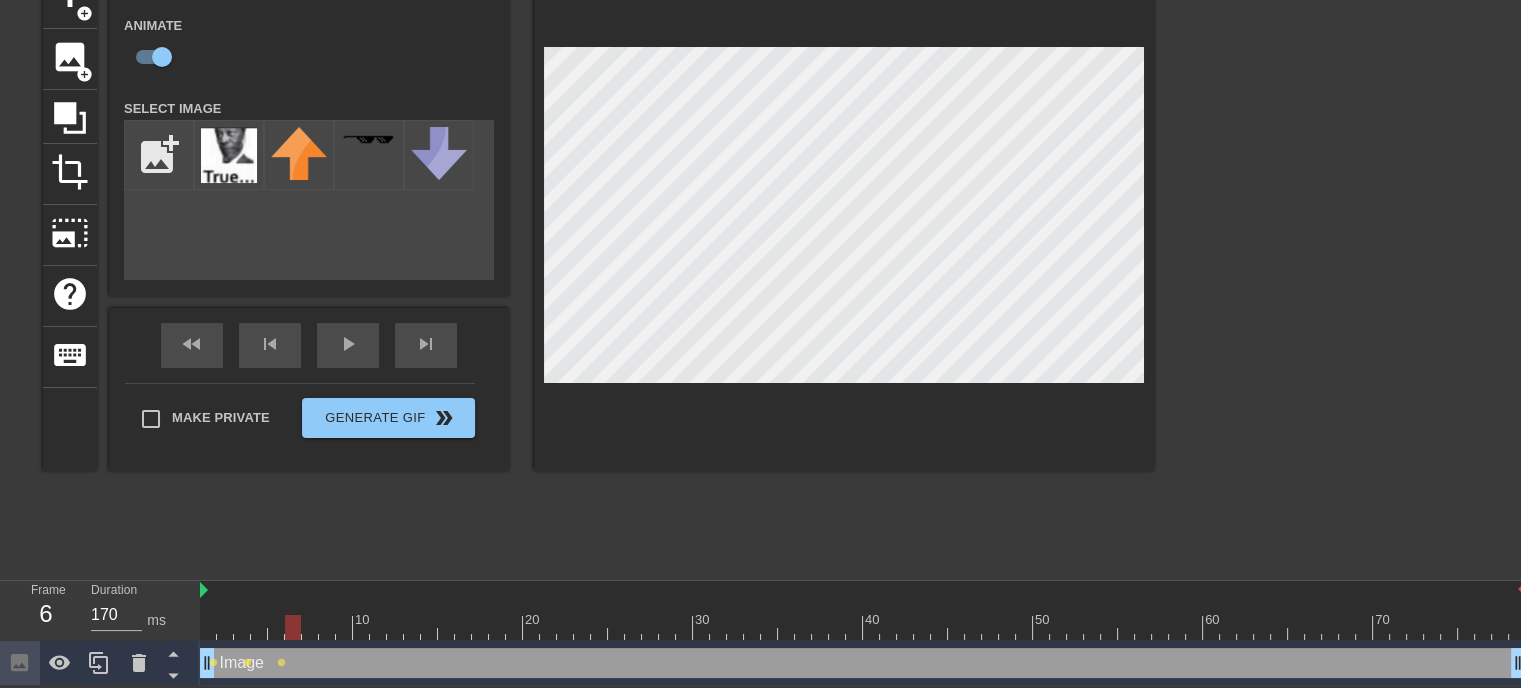 drag, startPoint x: 271, startPoint y: 621, endPoint x: 291, endPoint y: 625, distance: 20.396078 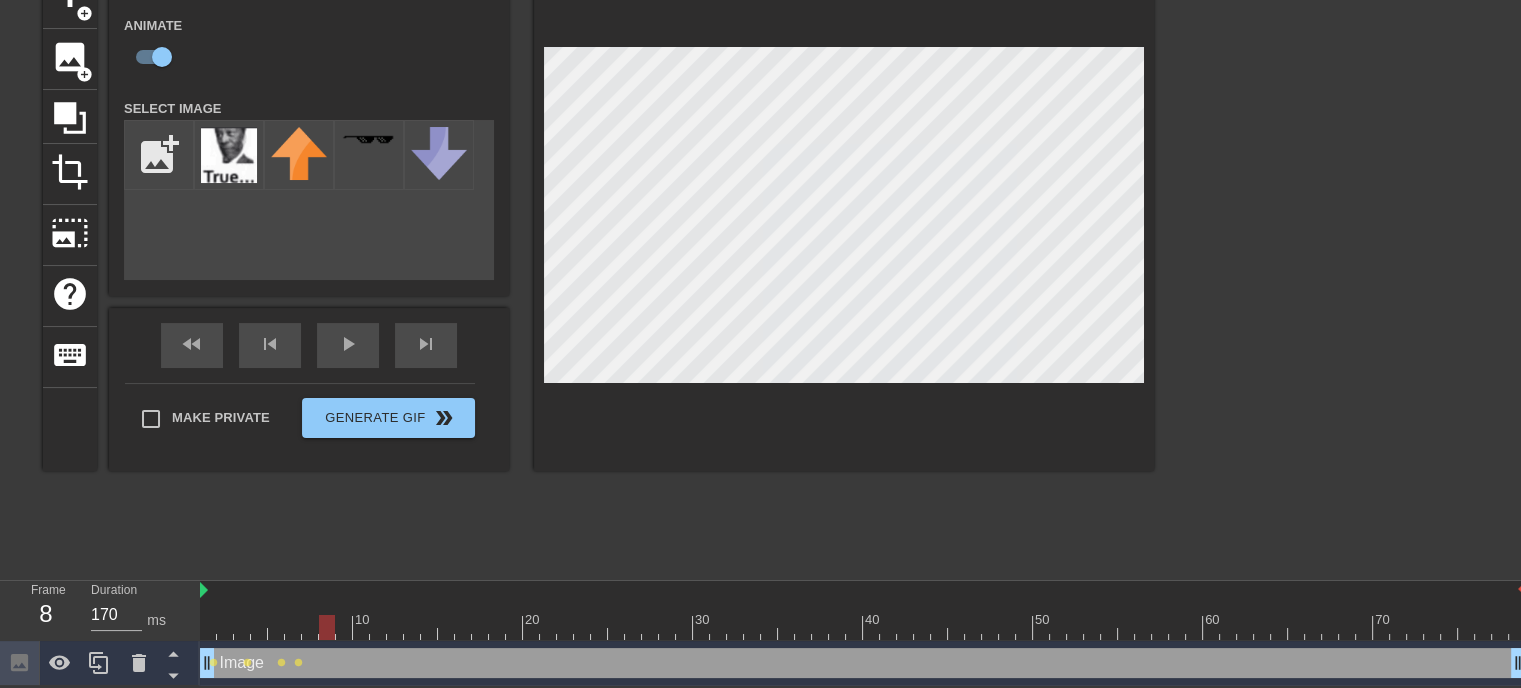 drag, startPoint x: 291, startPoint y: 623, endPoint x: 320, endPoint y: 623, distance: 29 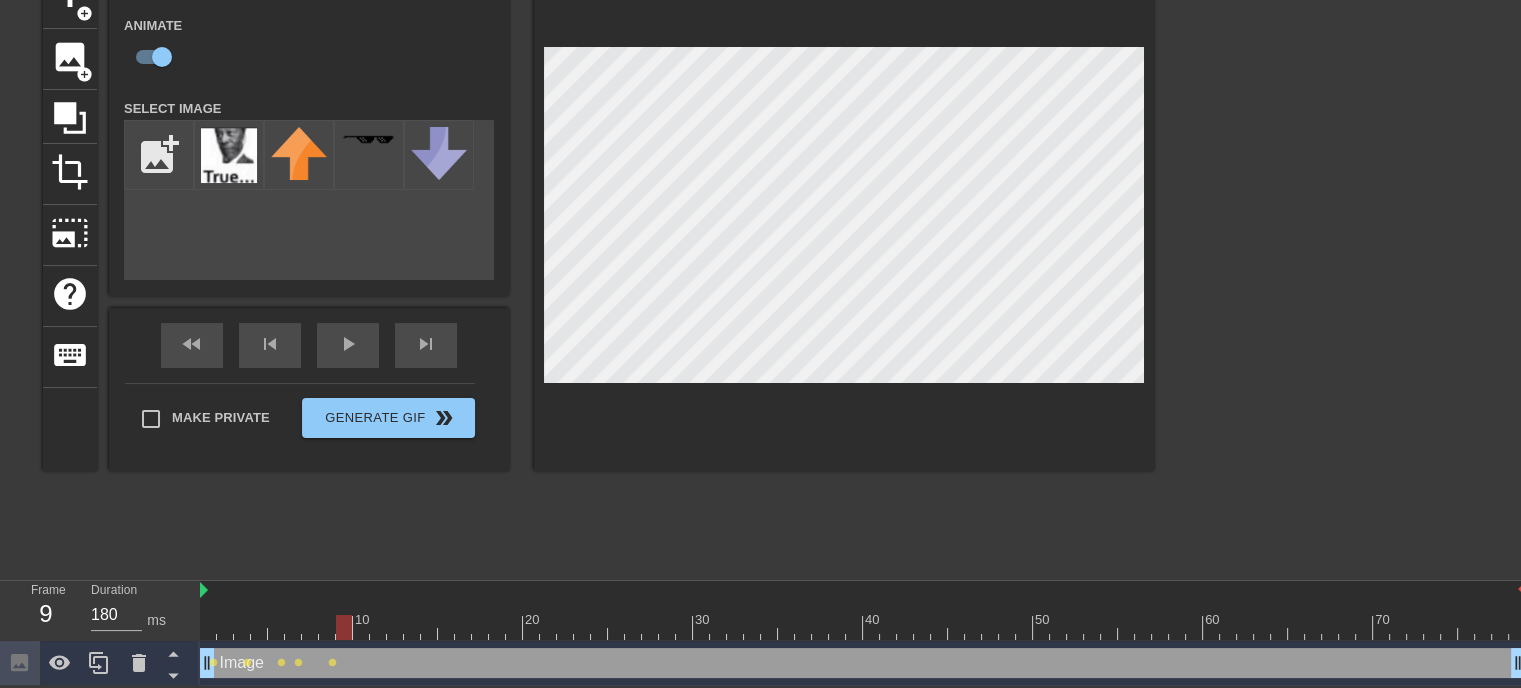 drag, startPoint x: 328, startPoint y: 617, endPoint x: 342, endPoint y: 626, distance: 16.643316 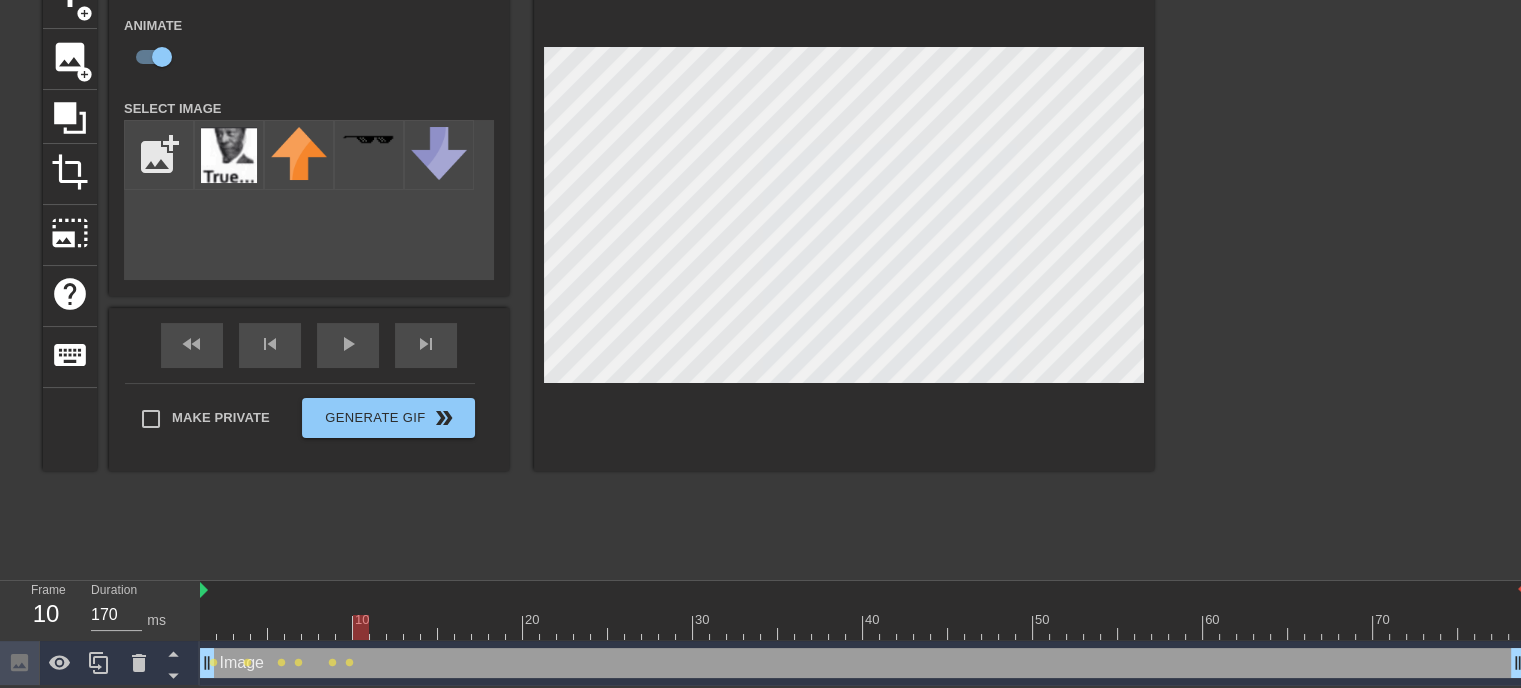 drag, startPoint x: 349, startPoint y: 629, endPoint x: 369, endPoint y: 627, distance: 20.09975 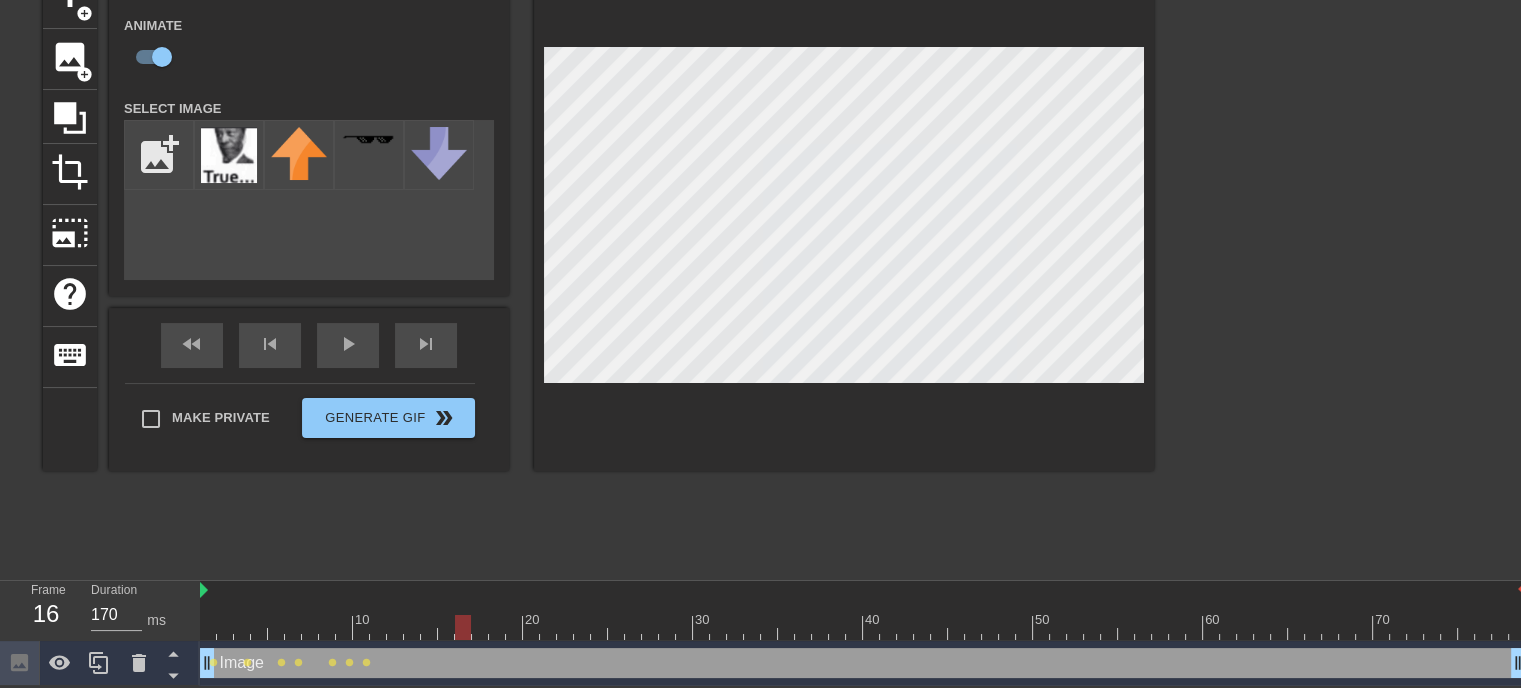 drag, startPoint x: 357, startPoint y: 627, endPoint x: 470, endPoint y: 623, distance: 113.07078 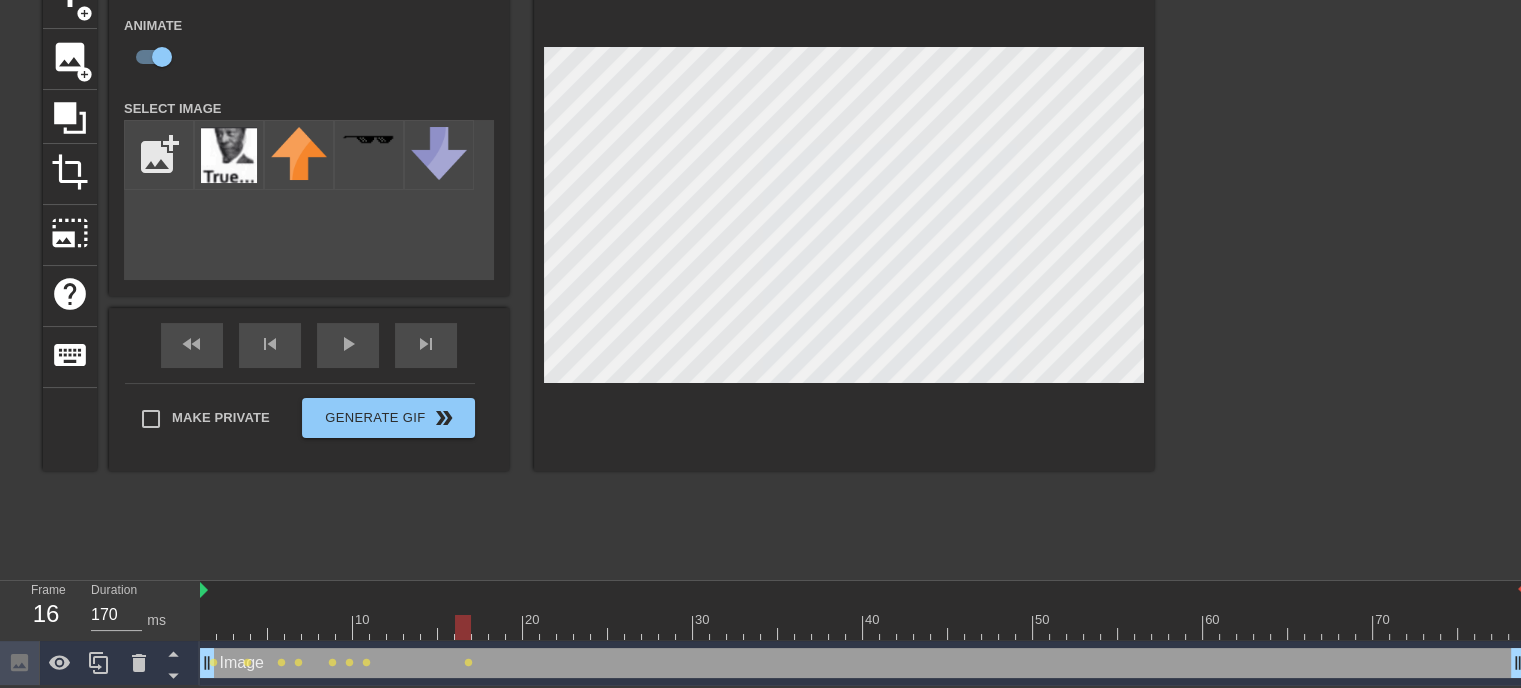 click at bounding box center (844, 219) 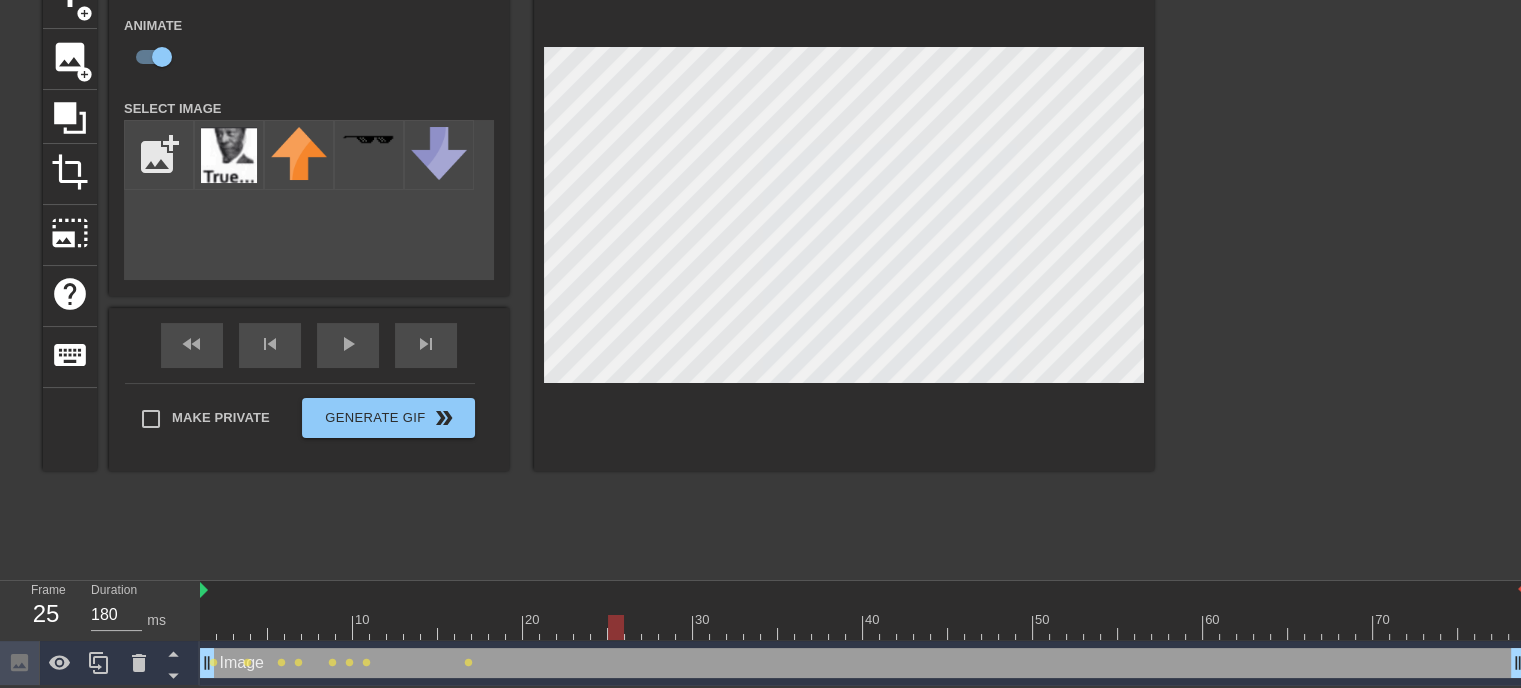 drag, startPoint x: 463, startPoint y: 620, endPoint x: 620, endPoint y: 620, distance: 157 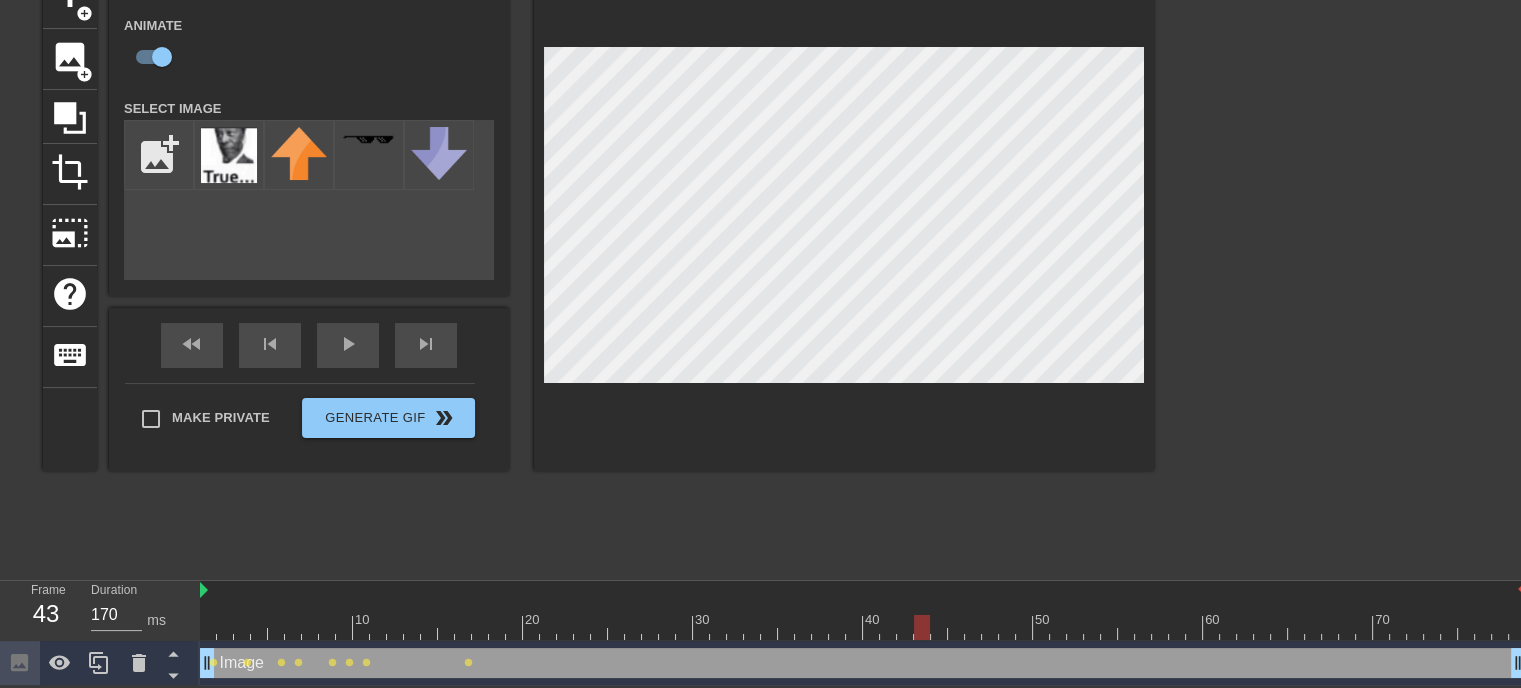 drag, startPoint x: 616, startPoint y: 622, endPoint x: 913, endPoint y: 619, distance: 297.01514 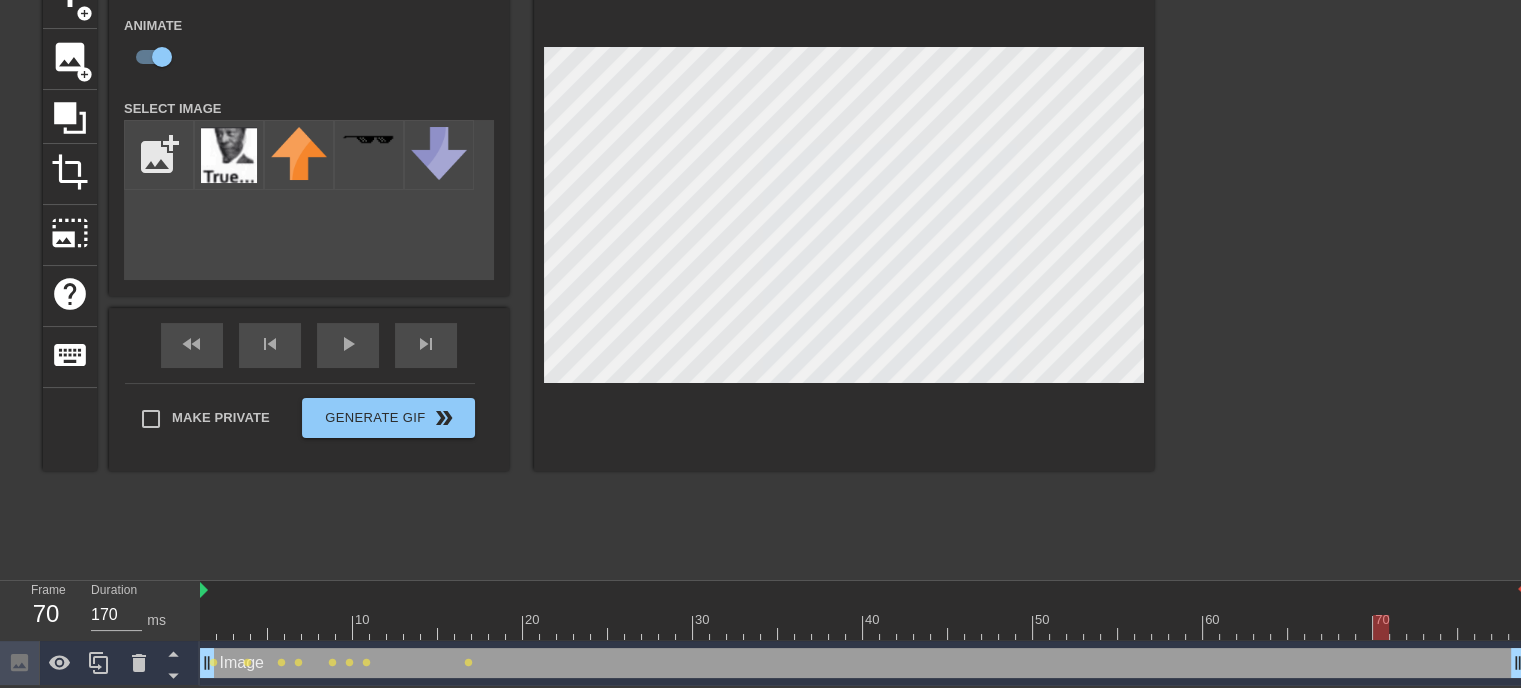 drag, startPoint x: 907, startPoint y: 619, endPoint x: 1375, endPoint y: 571, distance: 470.4551 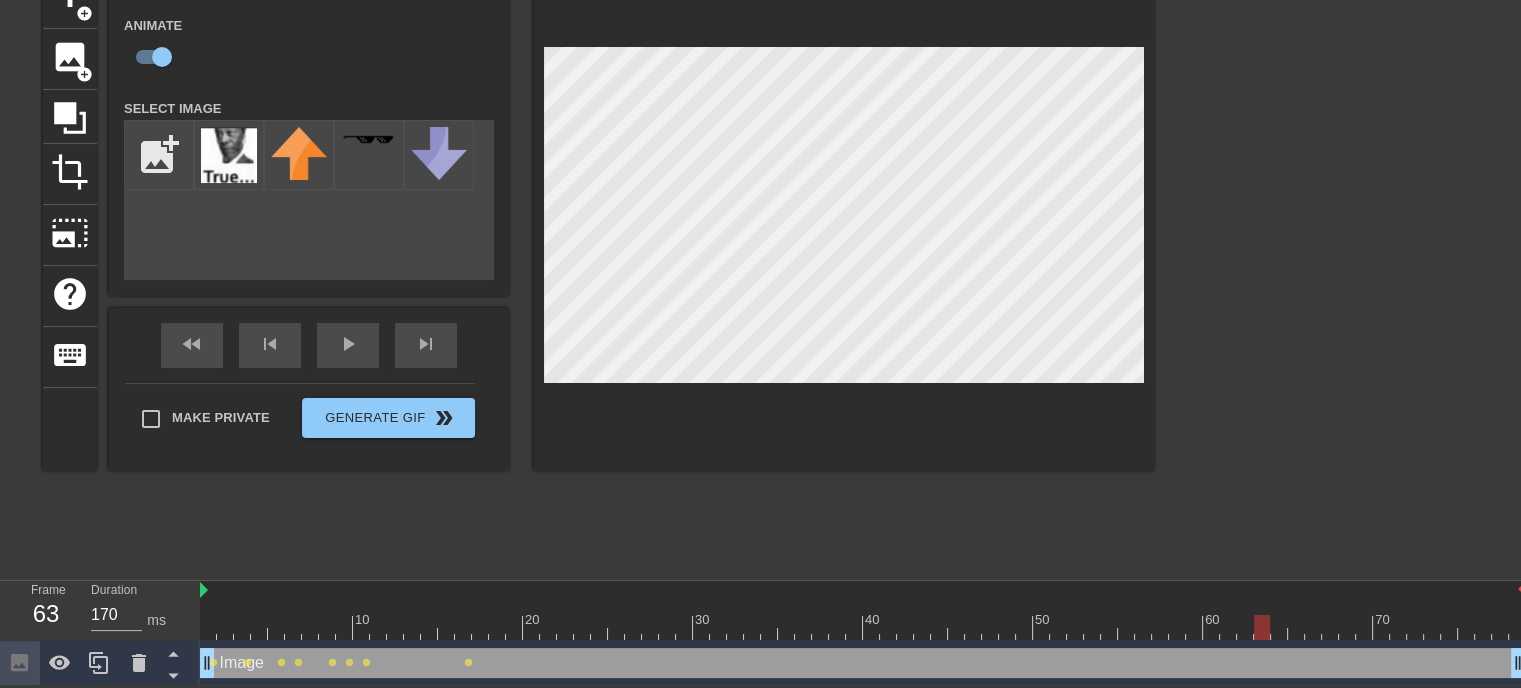 type on "180" 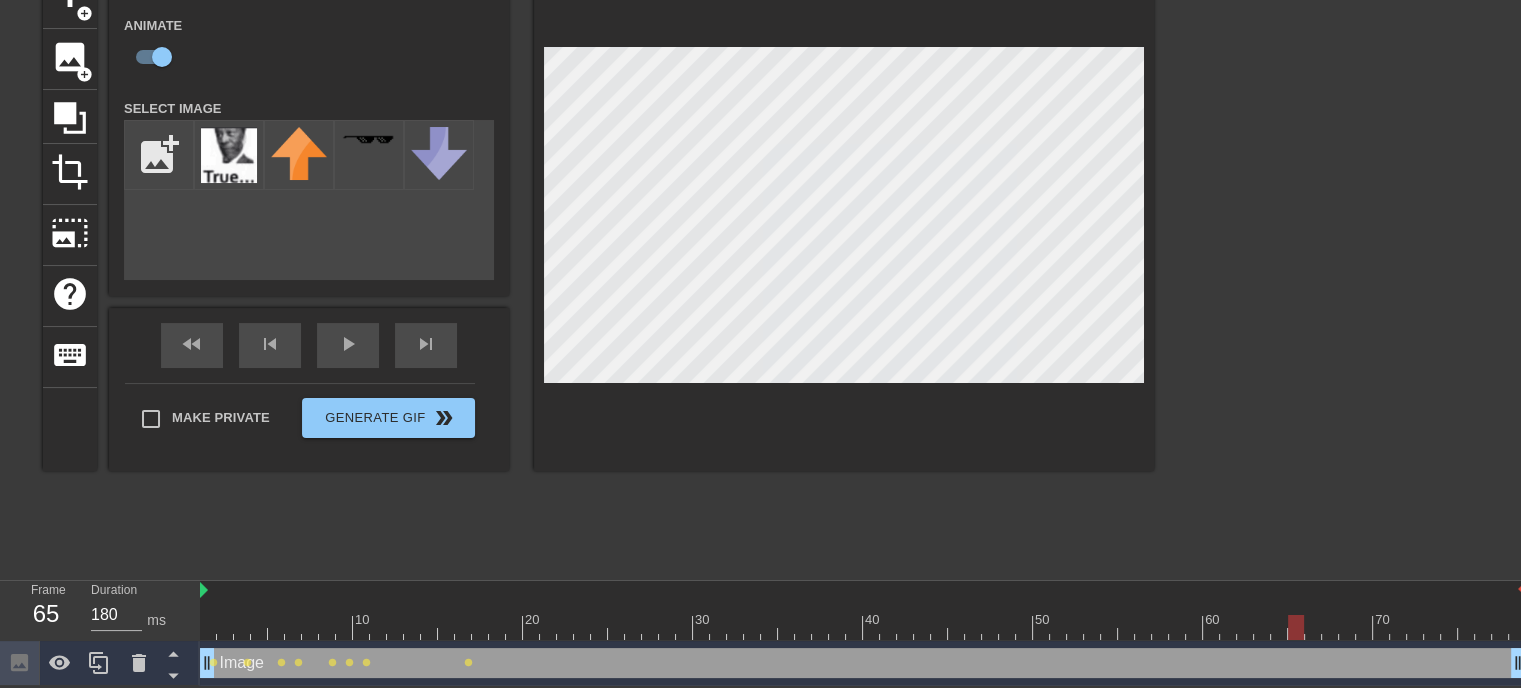 drag, startPoint x: 1379, startPoint y: 627, endPoint x: 1297, endPoint y: 632, distance: 82.1523 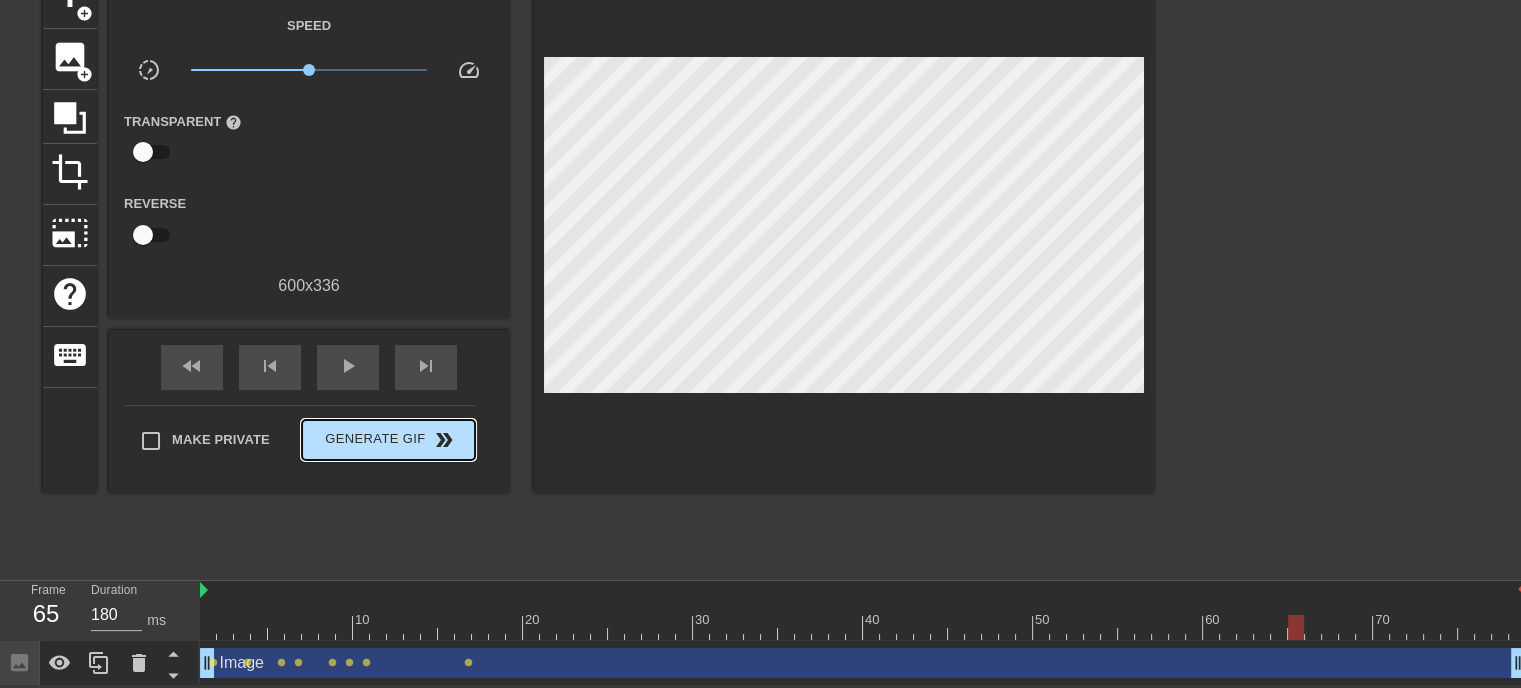 click on "Make Private Generate Gif double_arrow" at bounding box center (300, 444) 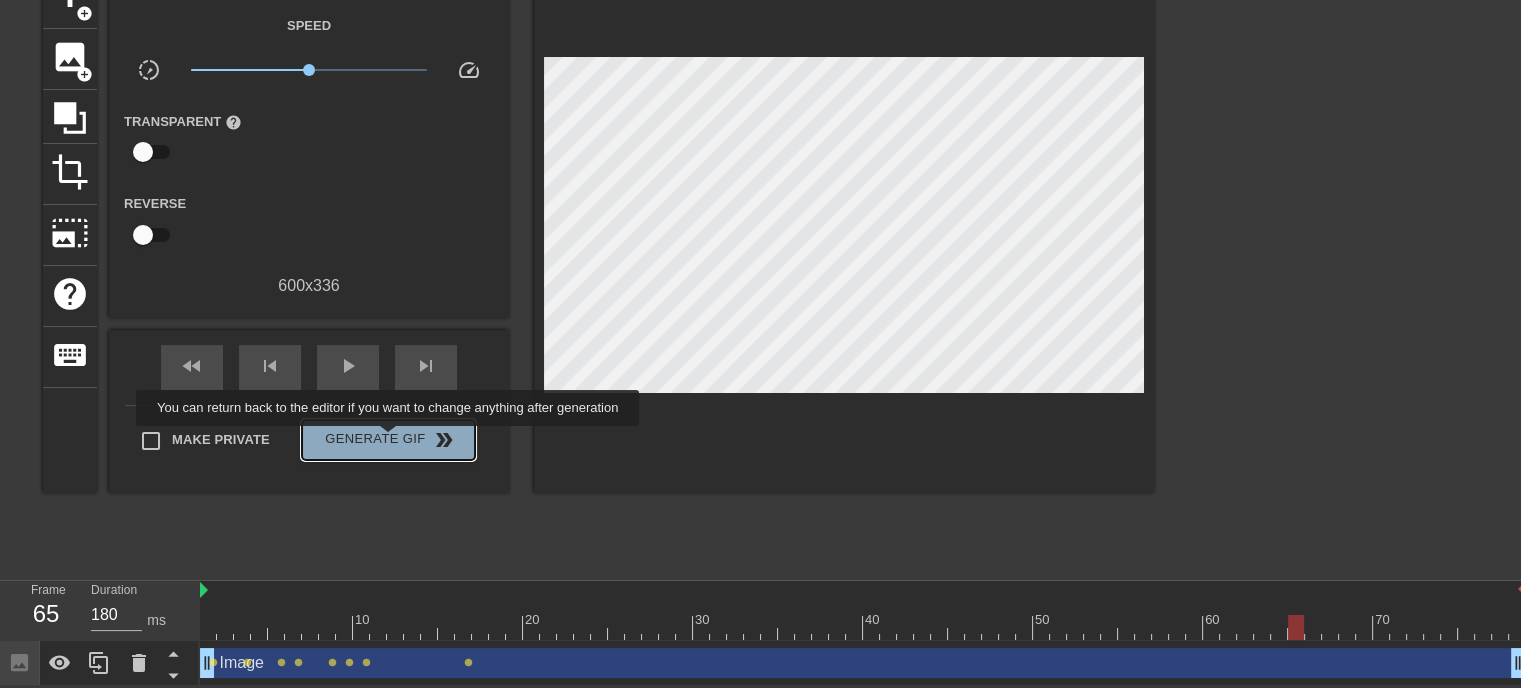 click on "Generate Gif double_arrow" at bounding box center [388, 440] 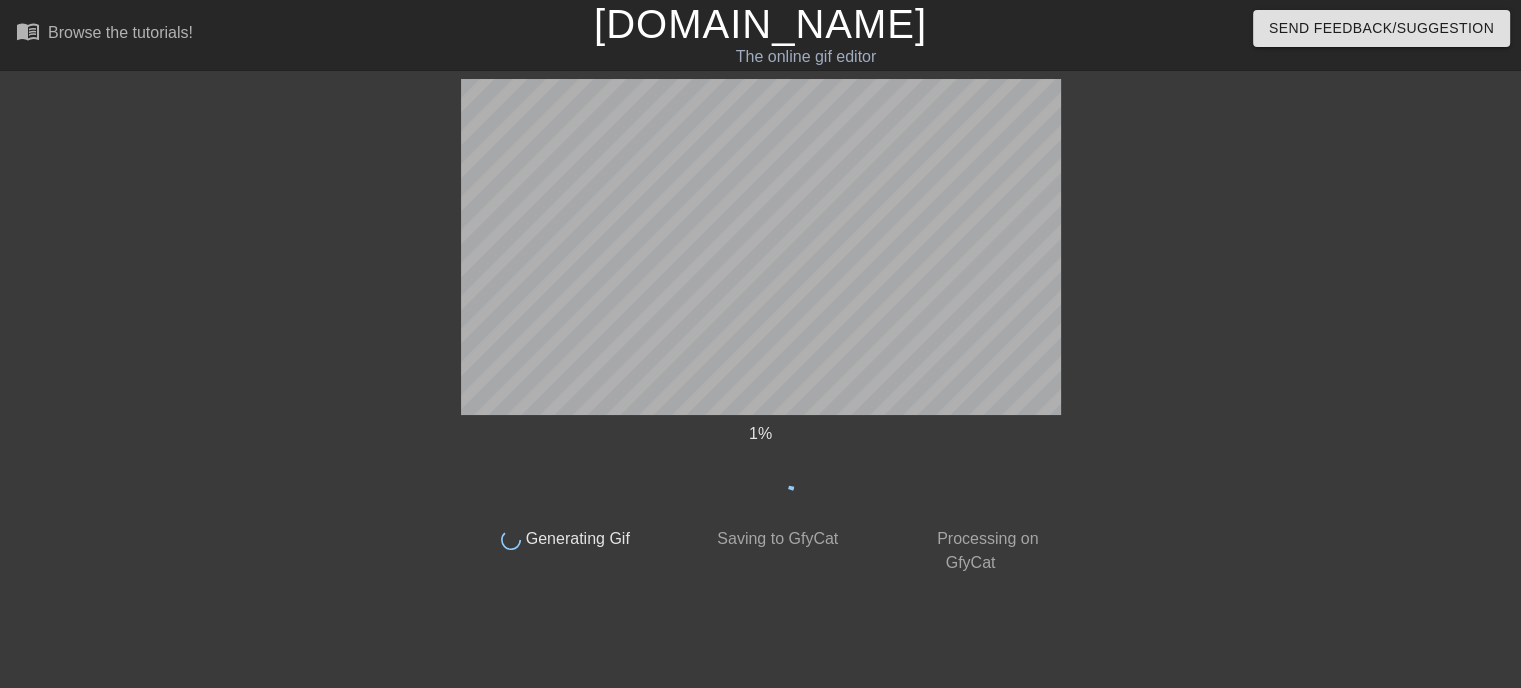scroll, scrollTop: 0, scrollLeft: 0, axis: both 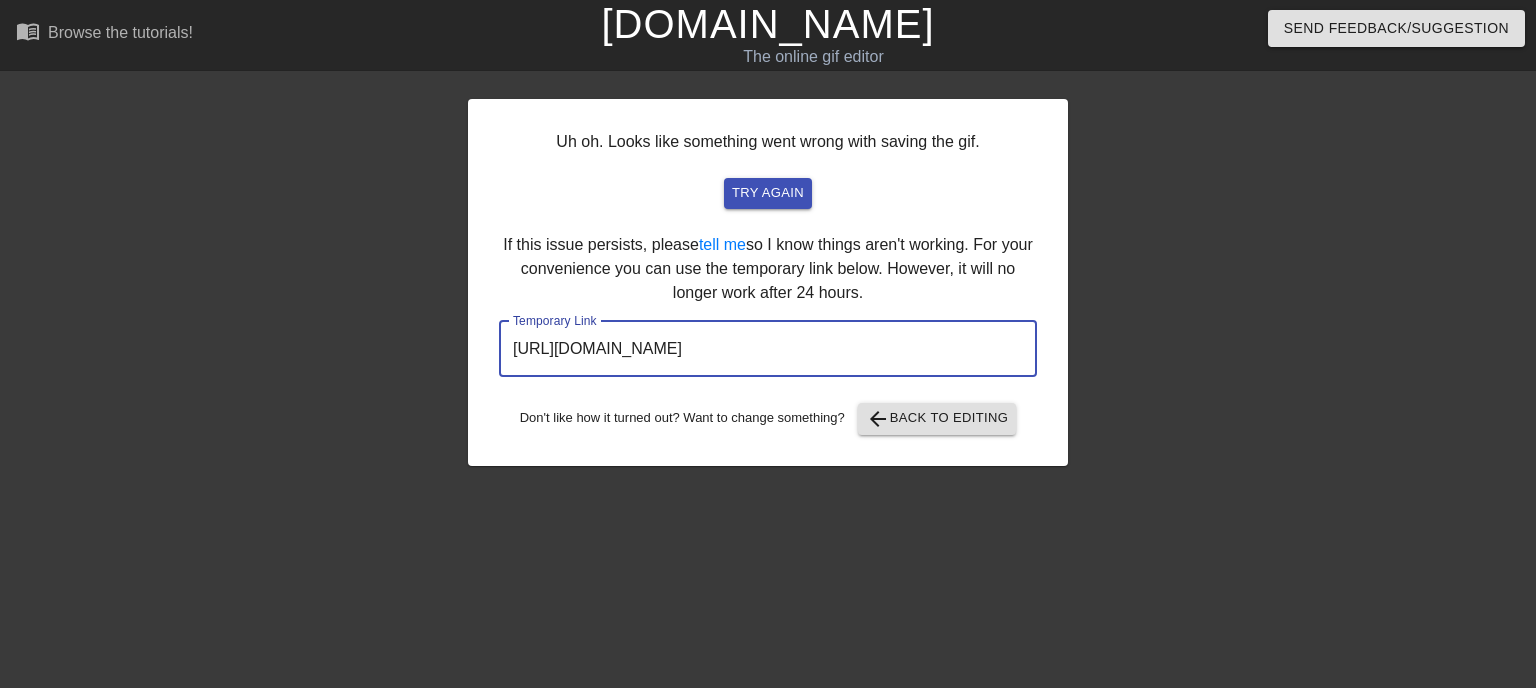 drag, startPoint x: 932, startPoint y: 359, endPoint x: 360, endPoint y: 349, distance: 572.0874 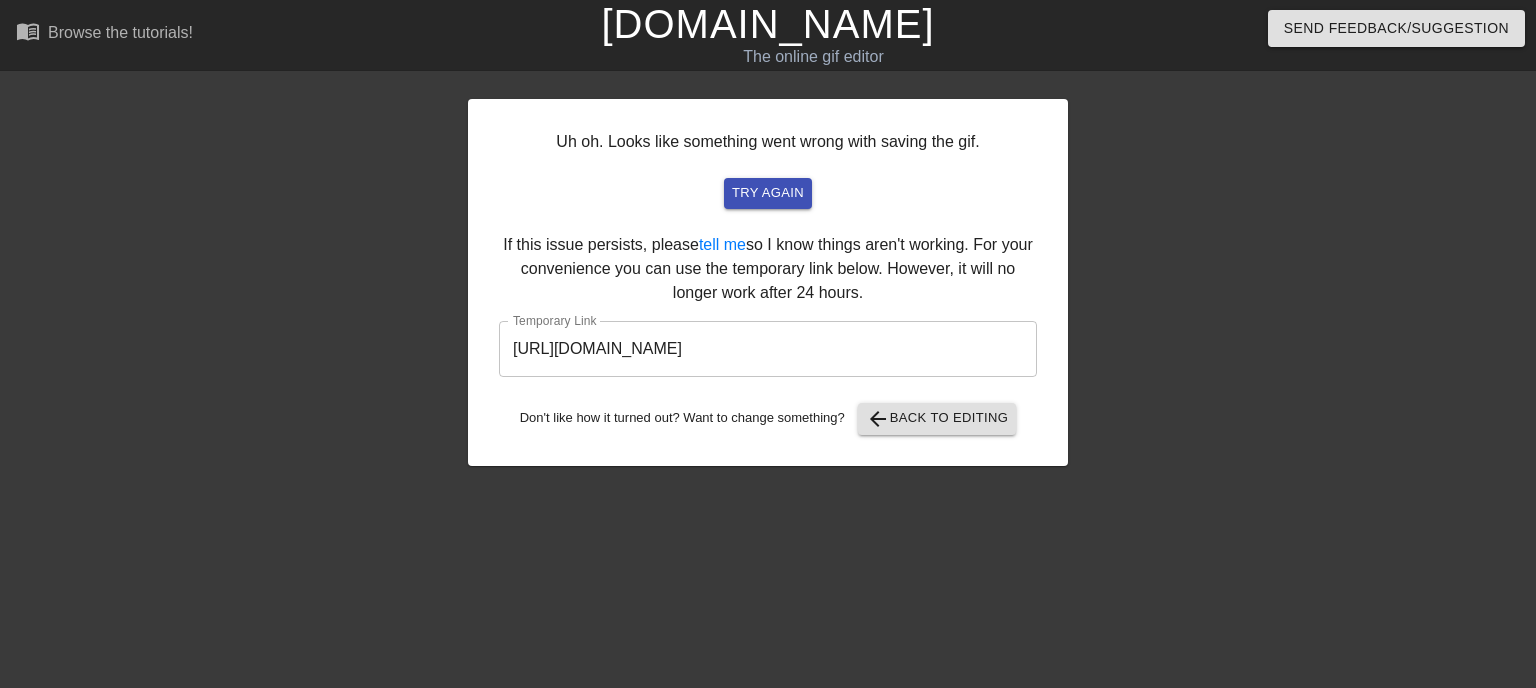 click at bounding box center (294, 379) 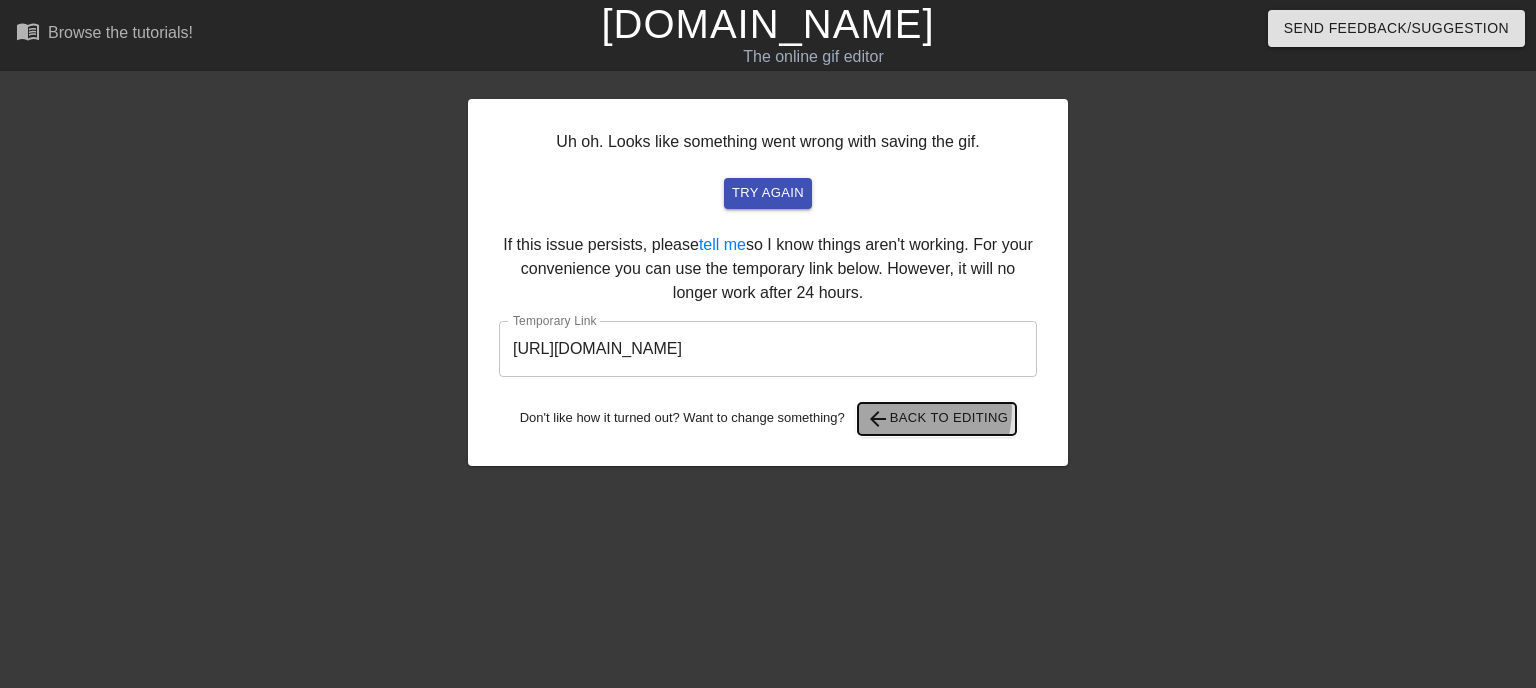 click on "arrow_back Back to Editing" at bounding box center [937, 419] 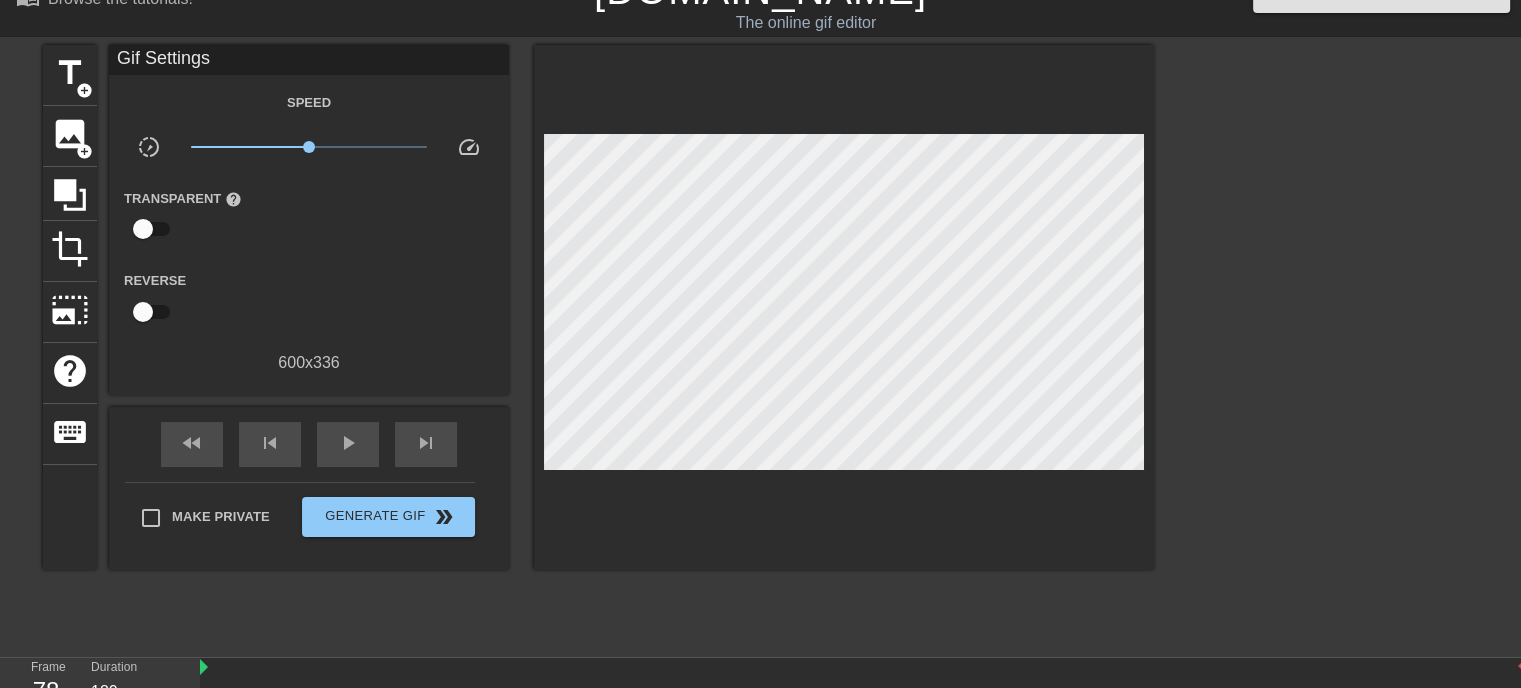 scroll, scrollTop: 112, scrollLeft: 0, axis: vertical 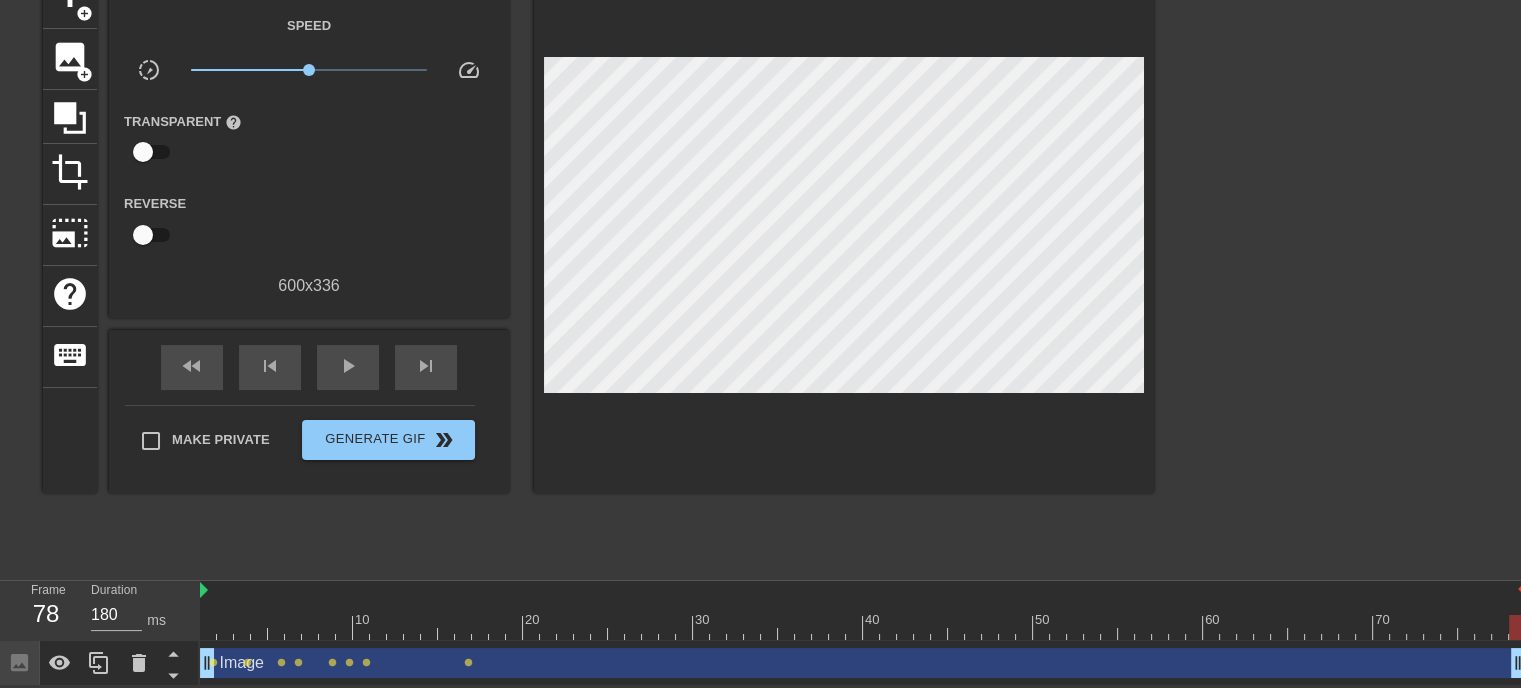 click at bounding box center [863, 627] 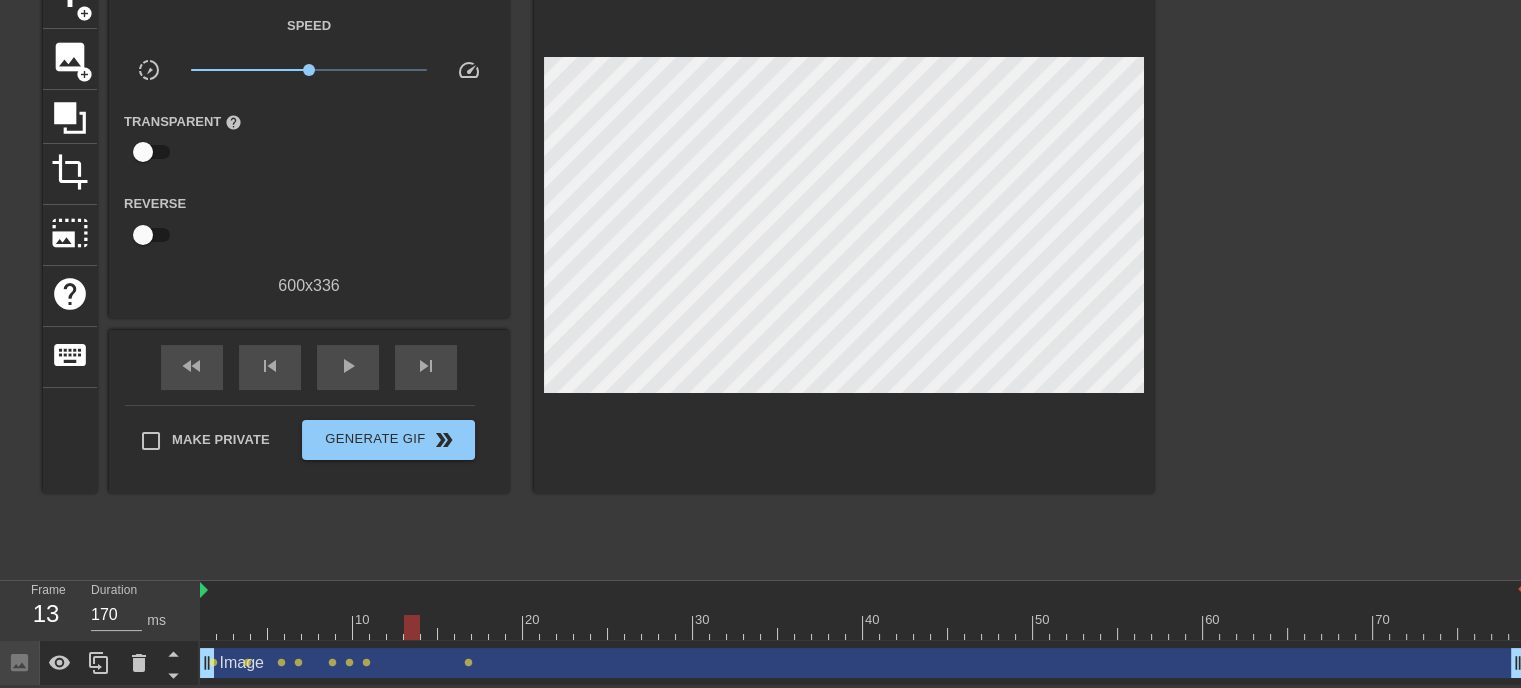 click at bounding box center [863, 627] 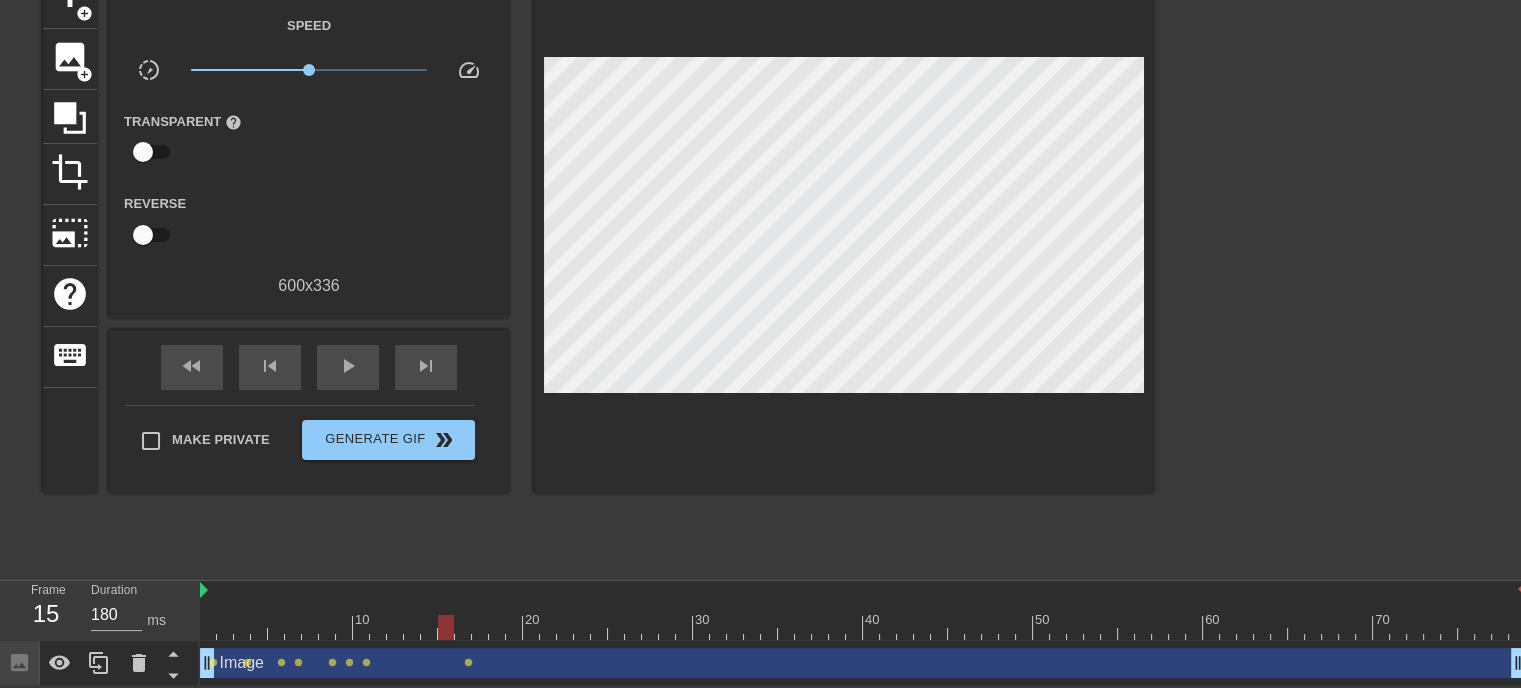 click at bounding box center (863, 627) 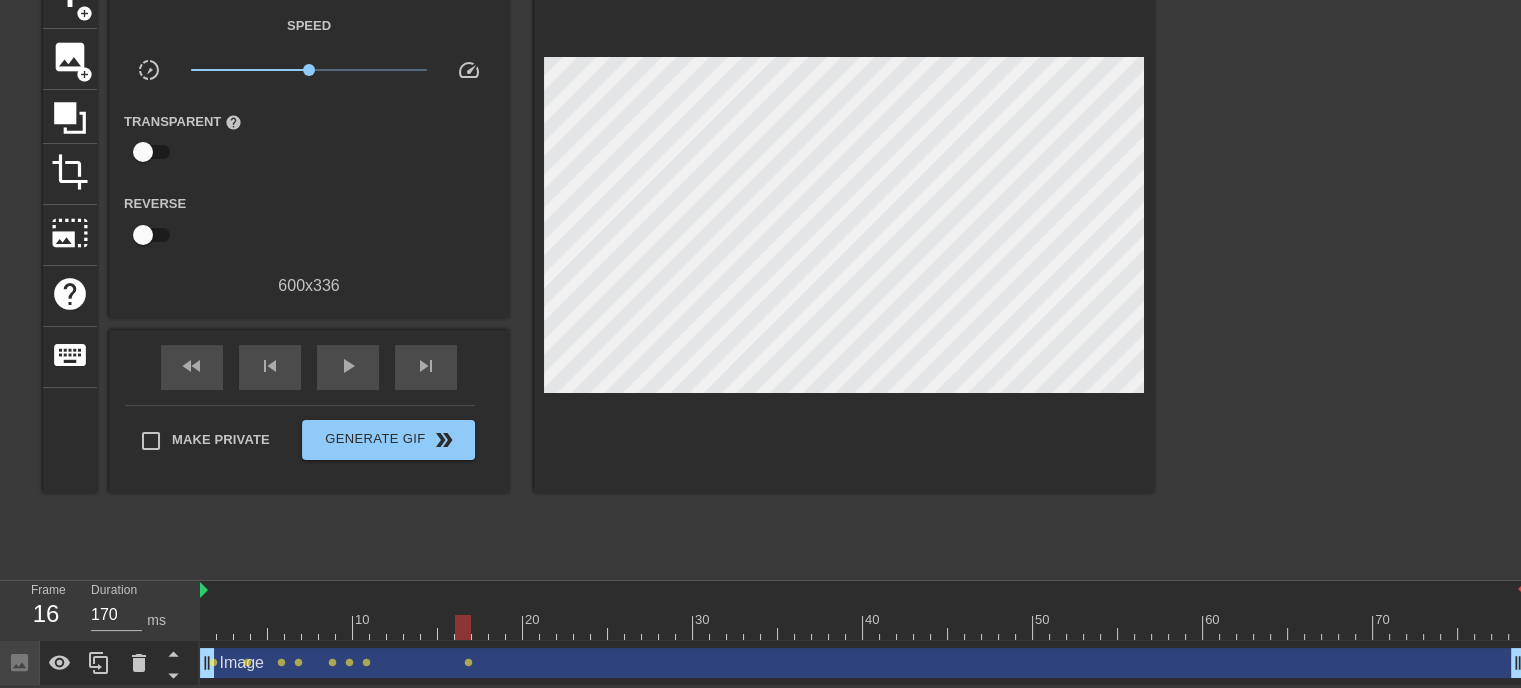 click at bounding box center [863, 627] 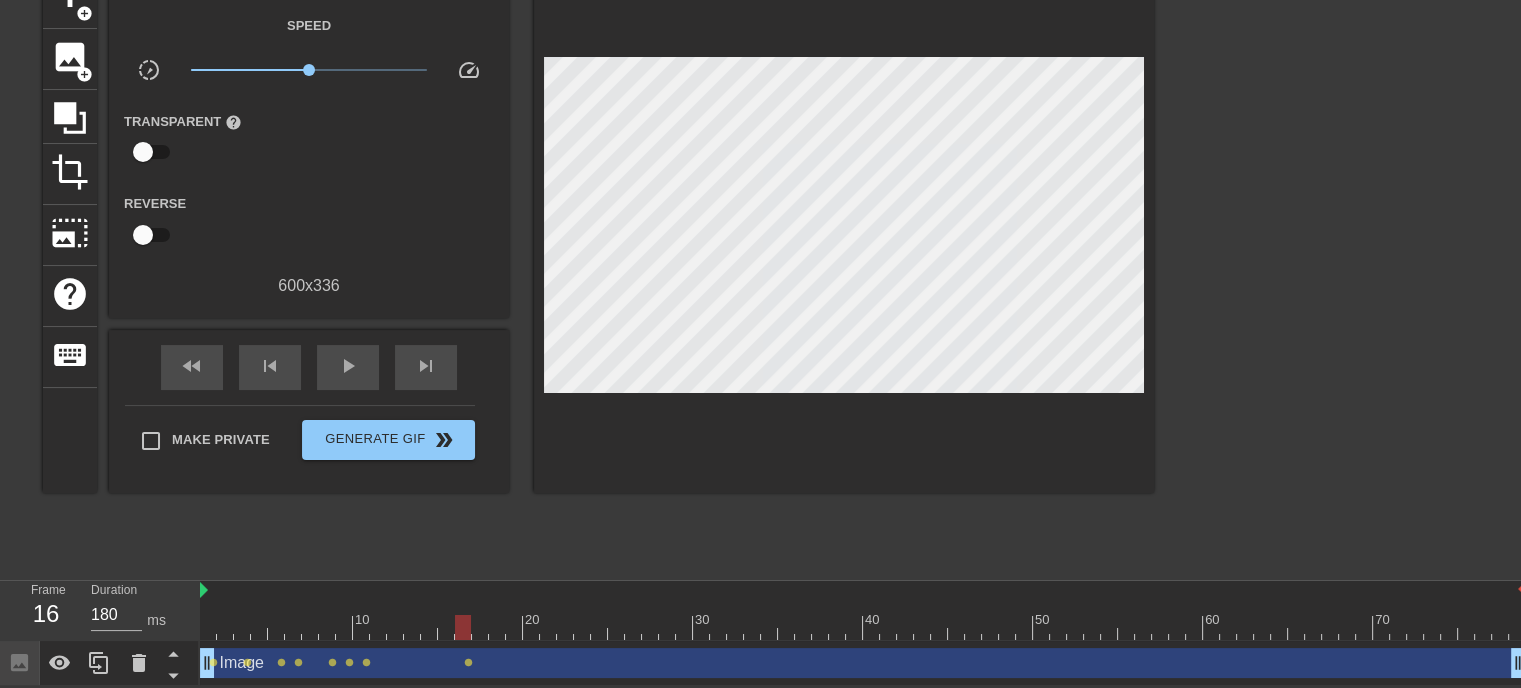 click at bounding box center [863, 627] 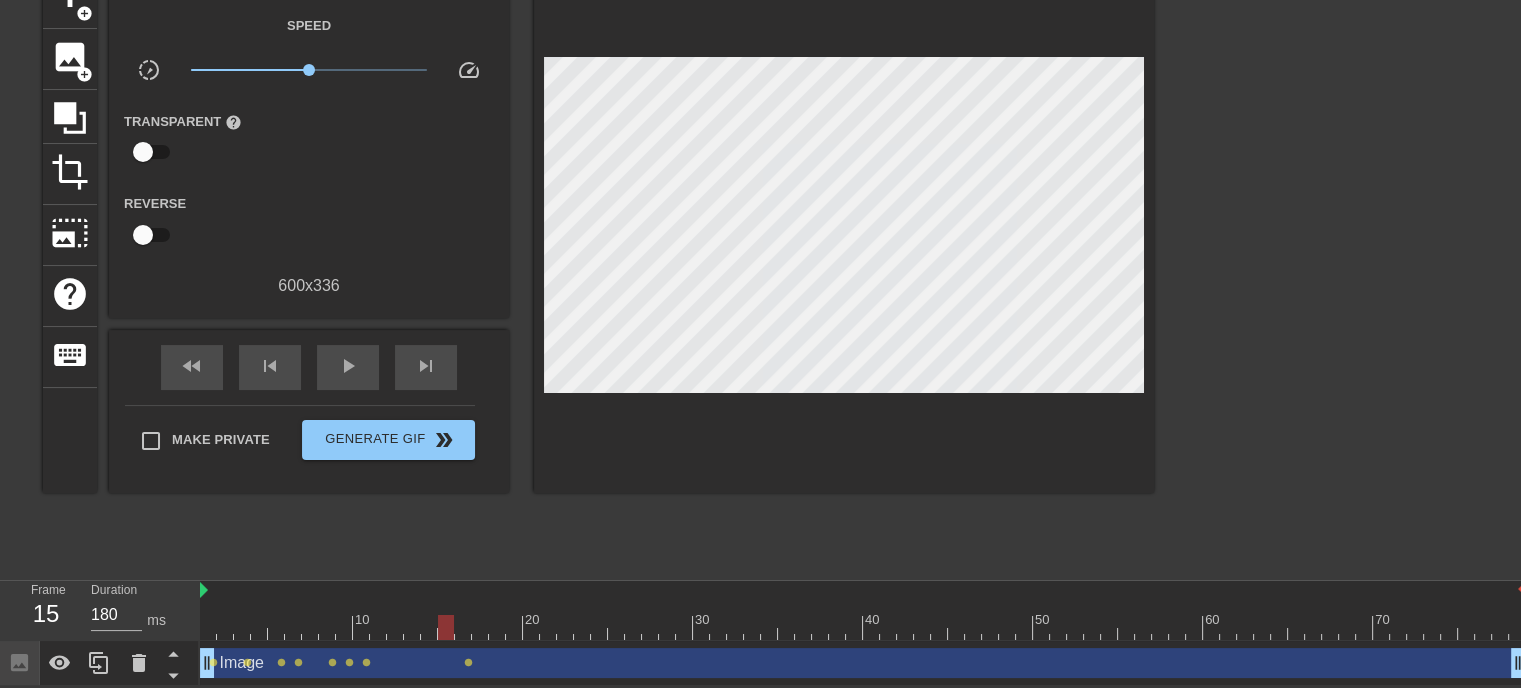 click at bounding box center [446, 627] 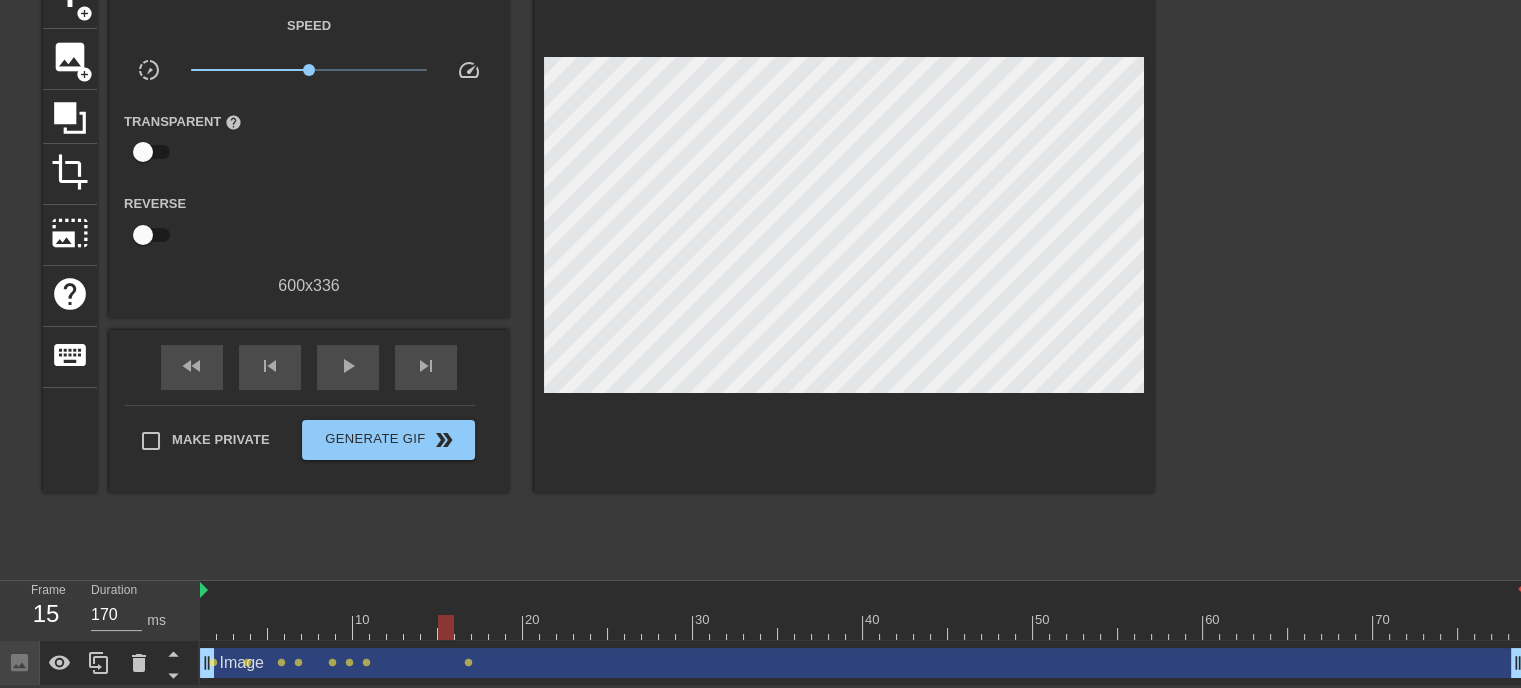 click at bounding box center [863, 627] 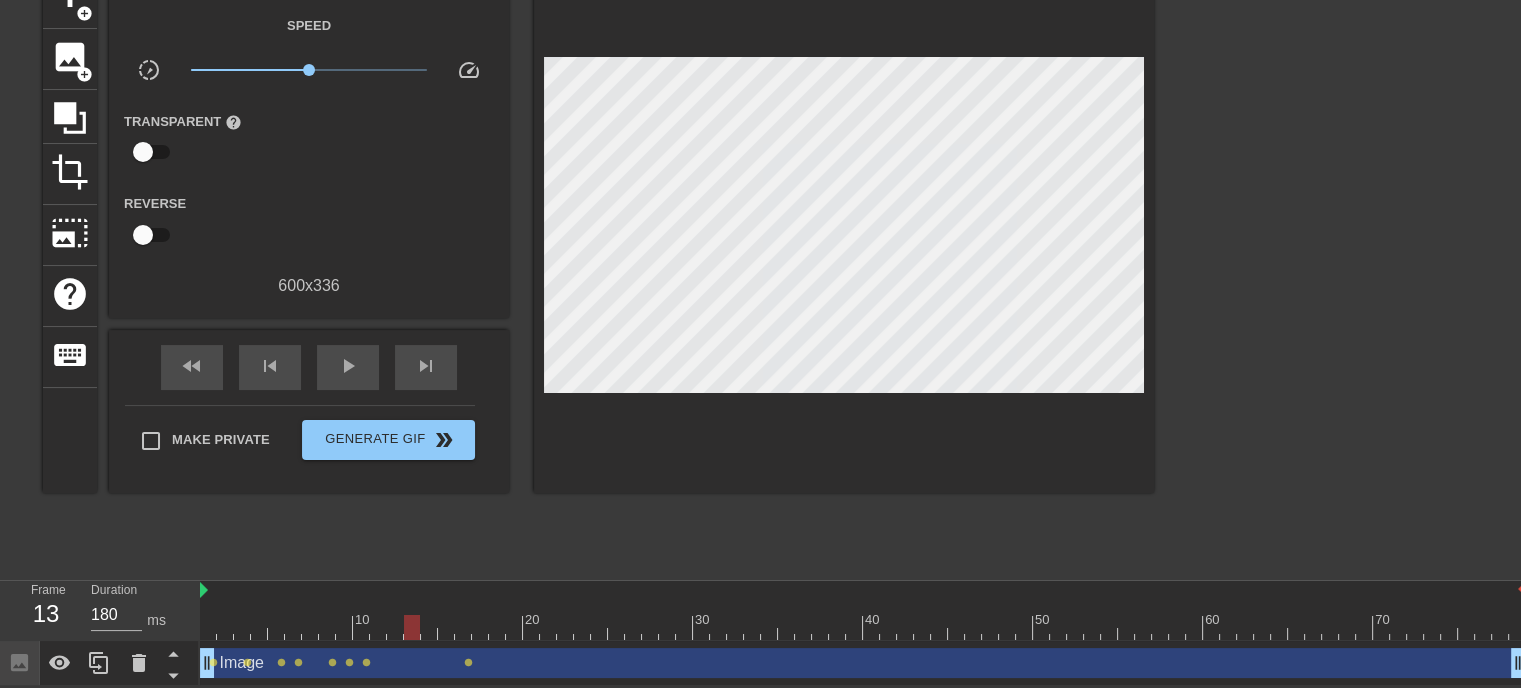 click at bounding box center [863, 627] 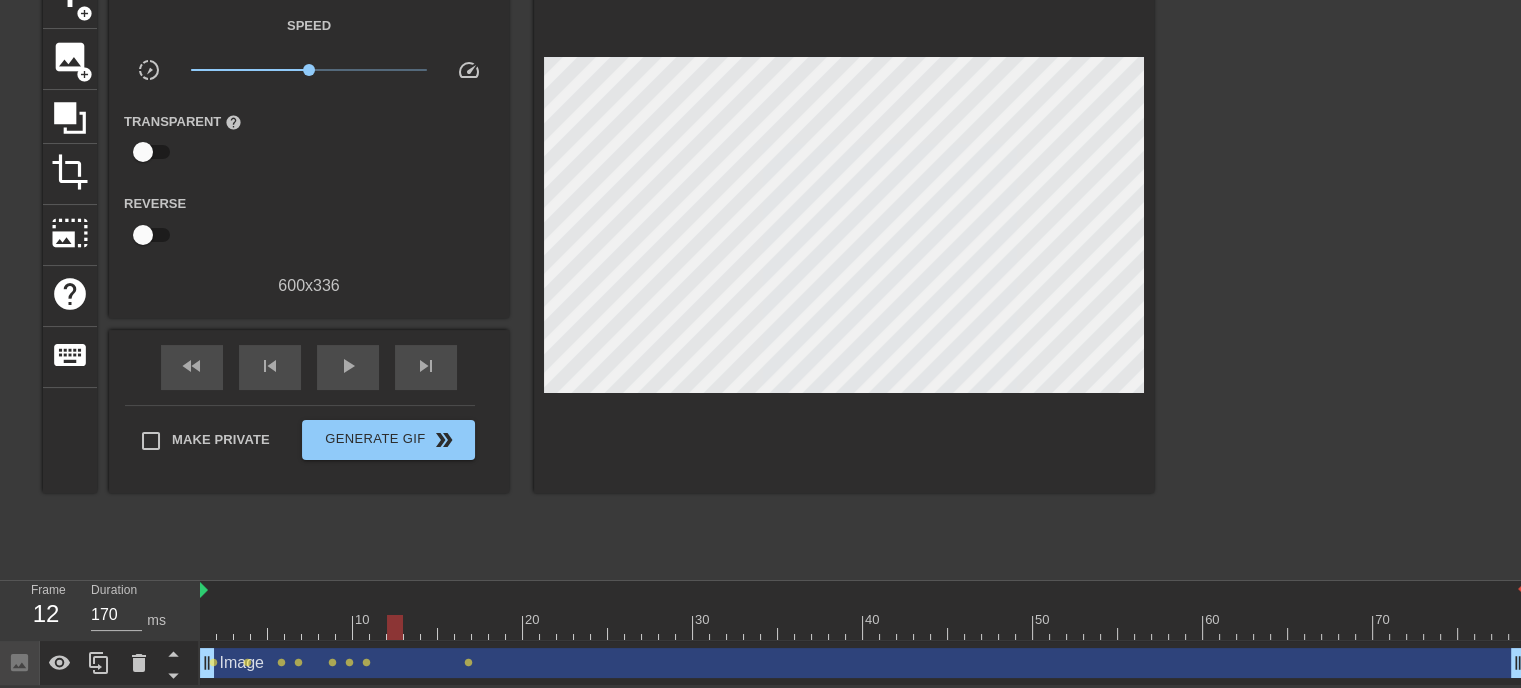 click at bounding box center [863, 627] 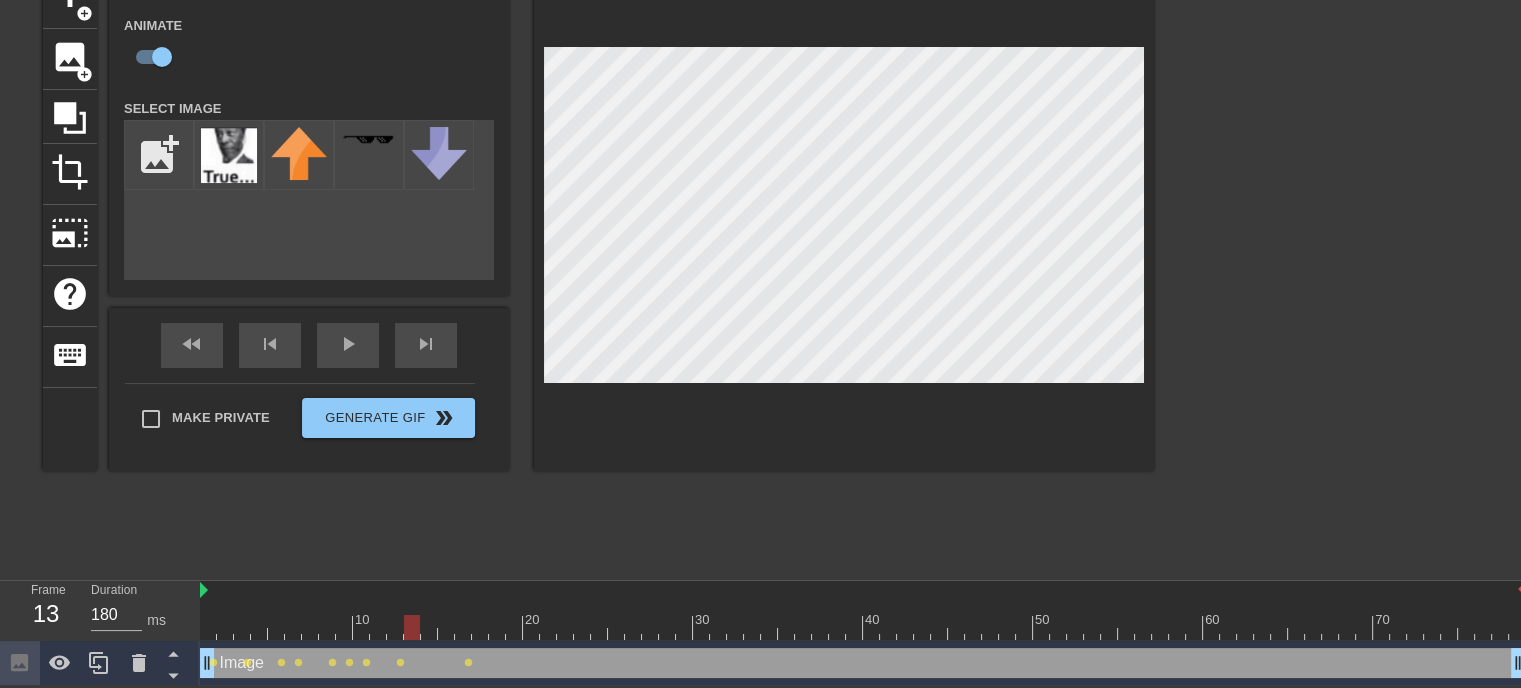 click at bounding box center (863, 627) 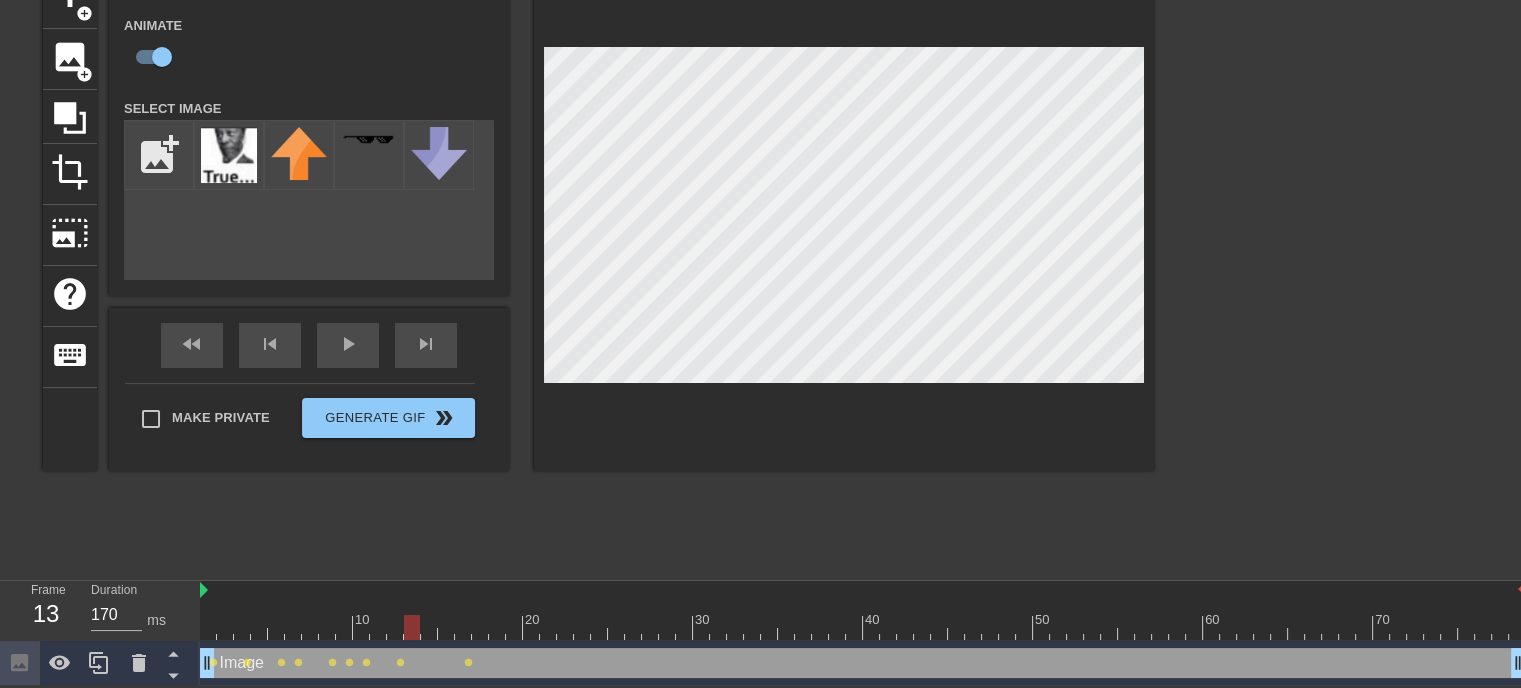 click at bounding box center (863, 627) 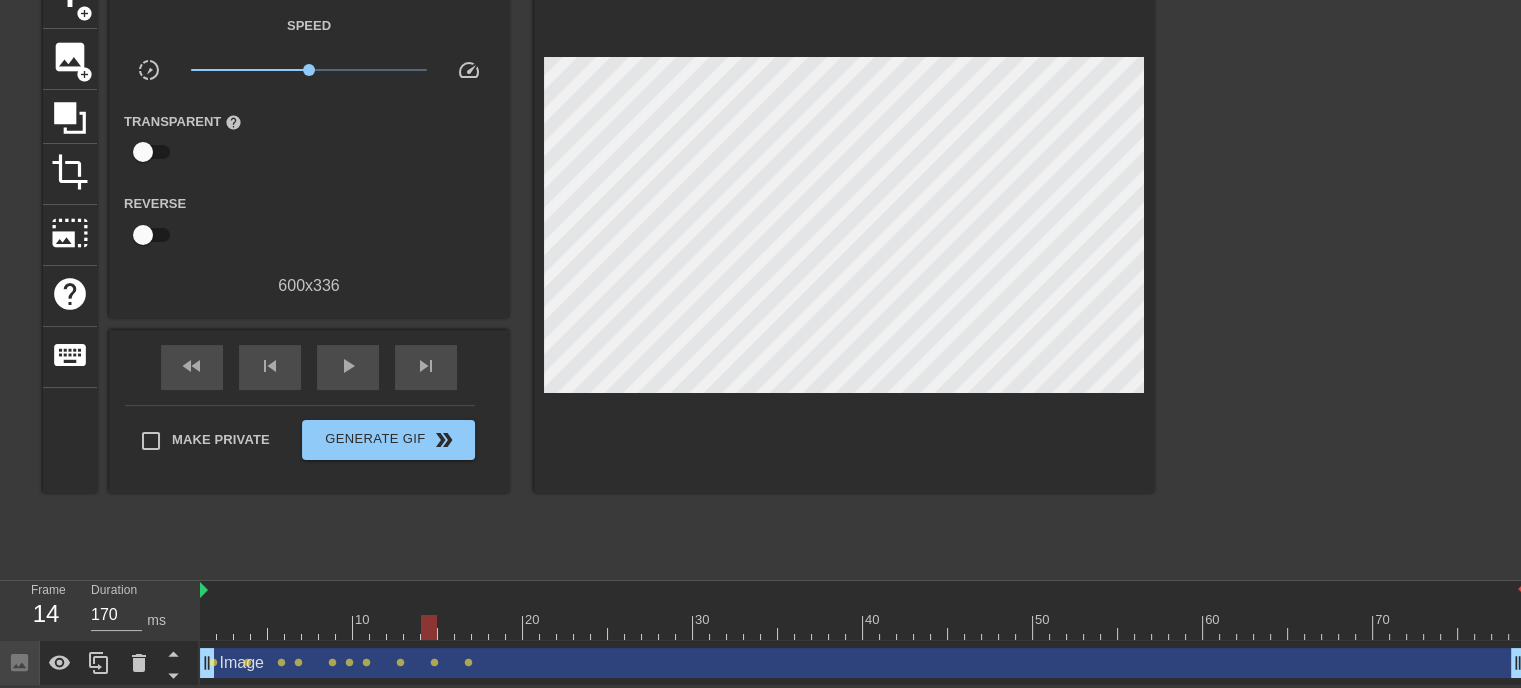 click at bounding box center [1328, 268] 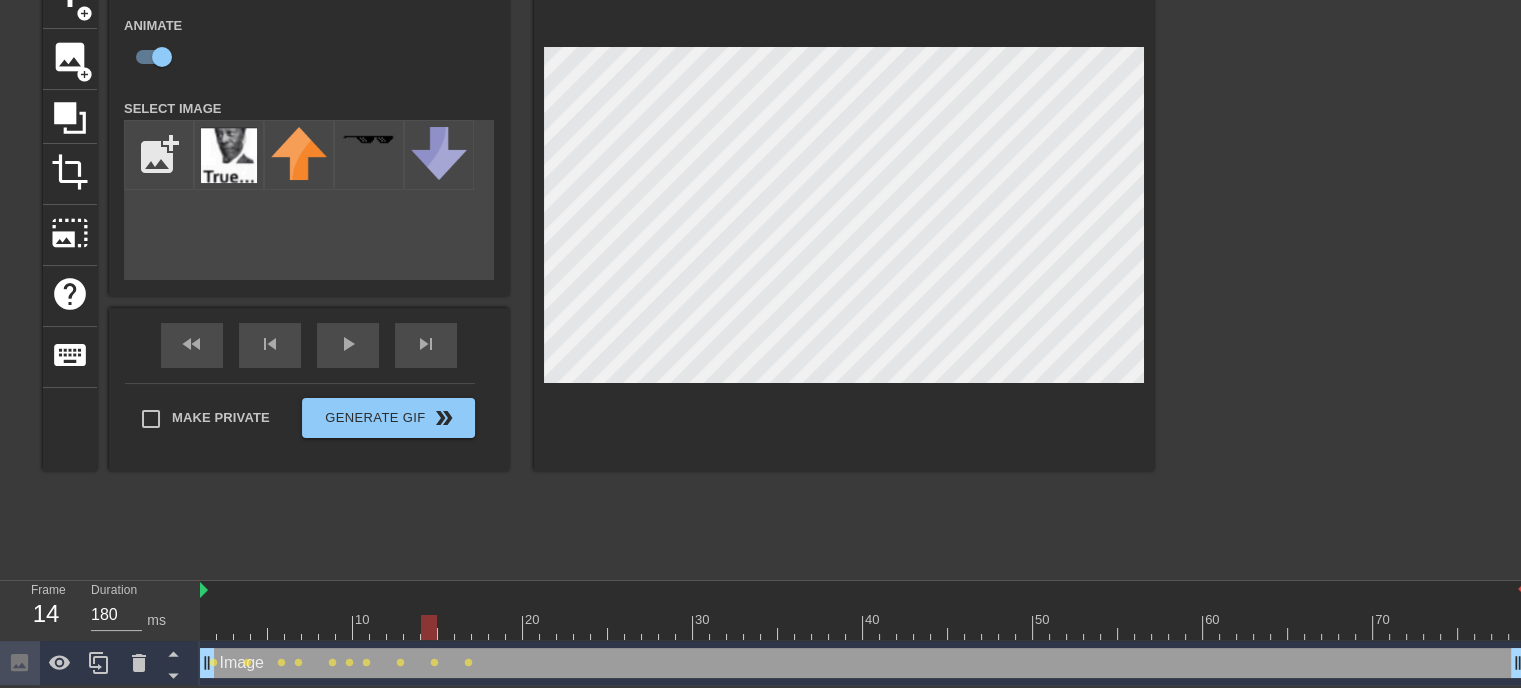 click at bounding box center [863, 627] 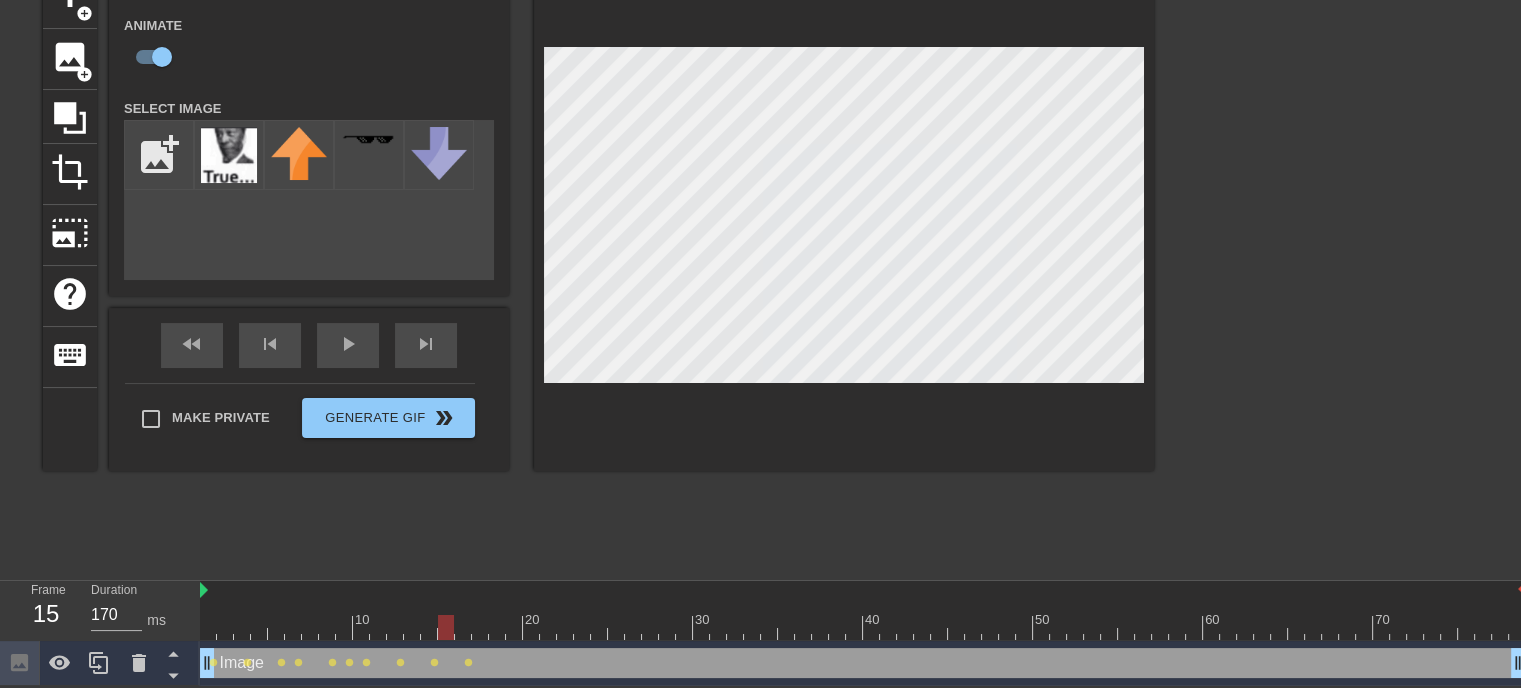 click at bounding box center [863, 627] 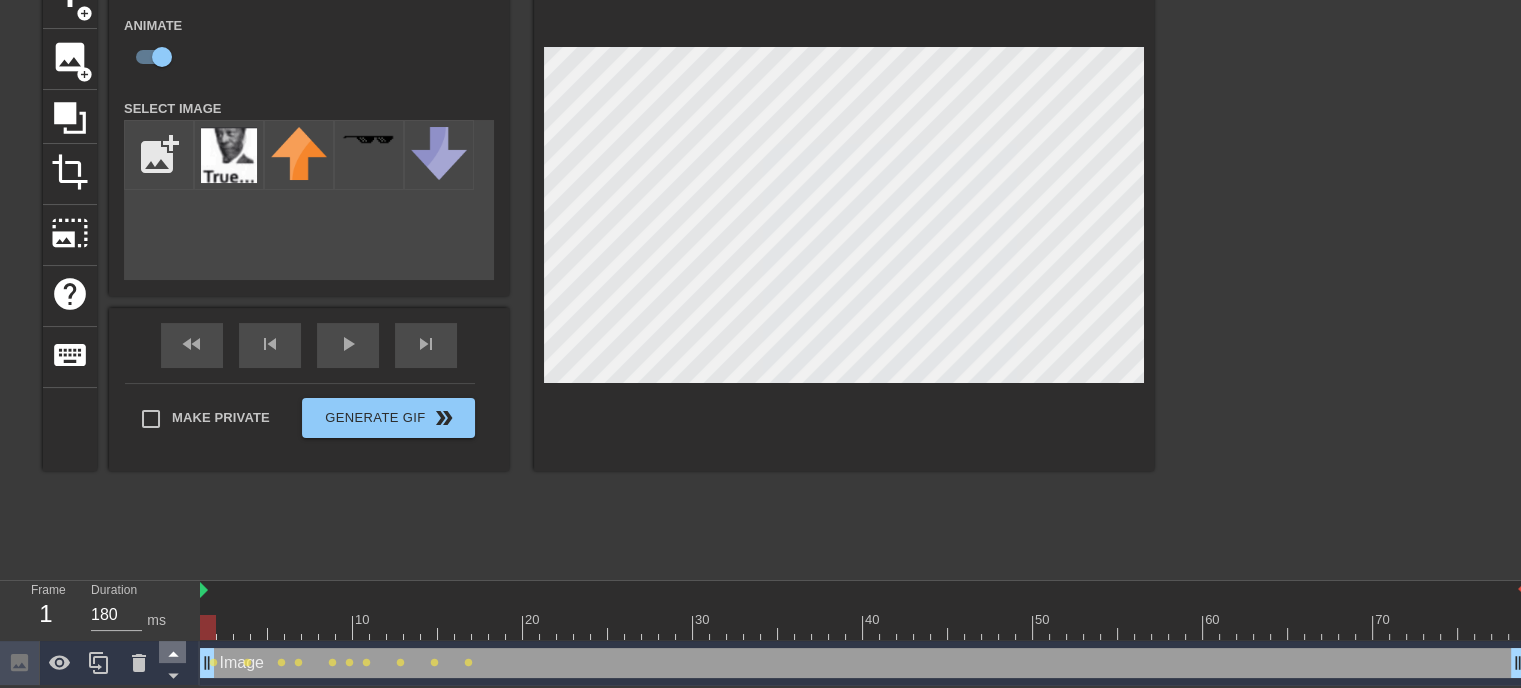 drag, startPoint x: 464, startPoint y: 632, endPoint x: 180, endPoint y: 658, distance: 285.18765 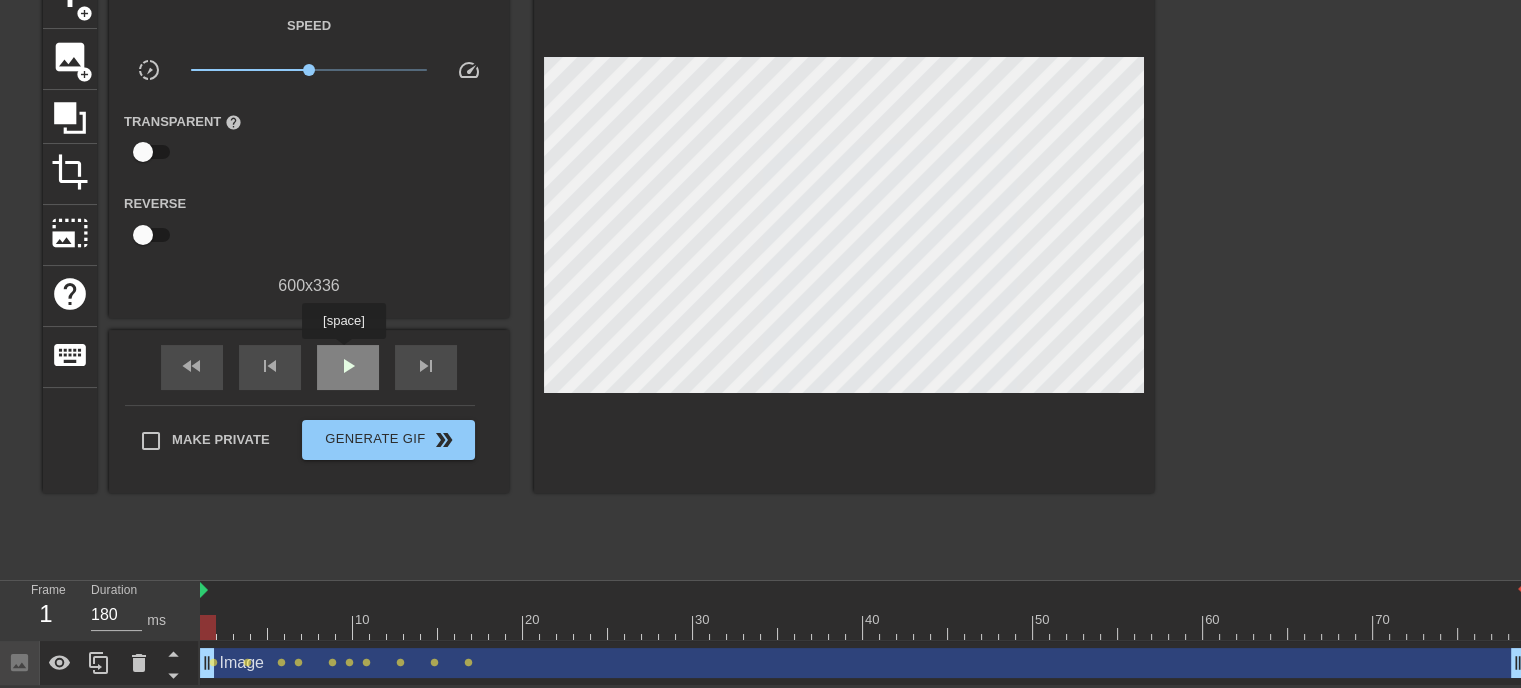 click on "play_arrow" at bounding box center [348, 366] 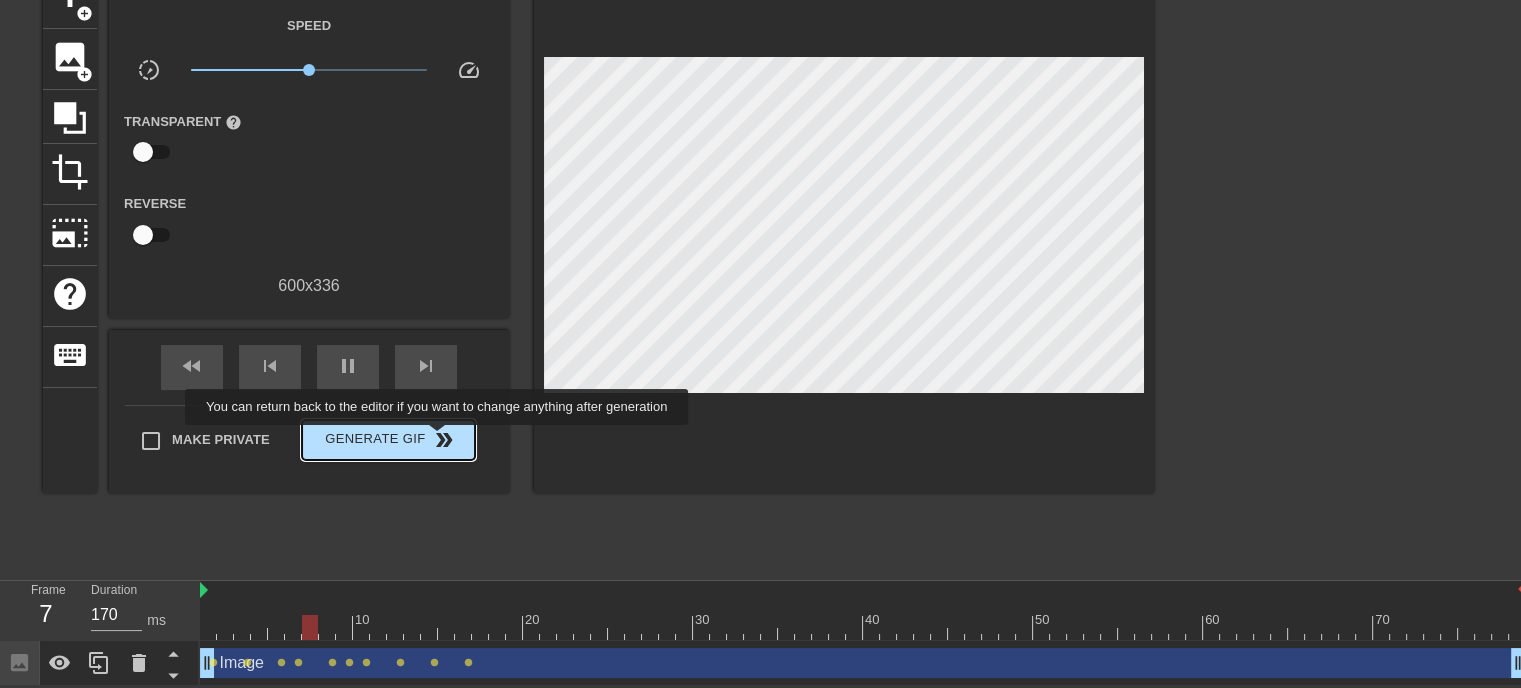type on "180" 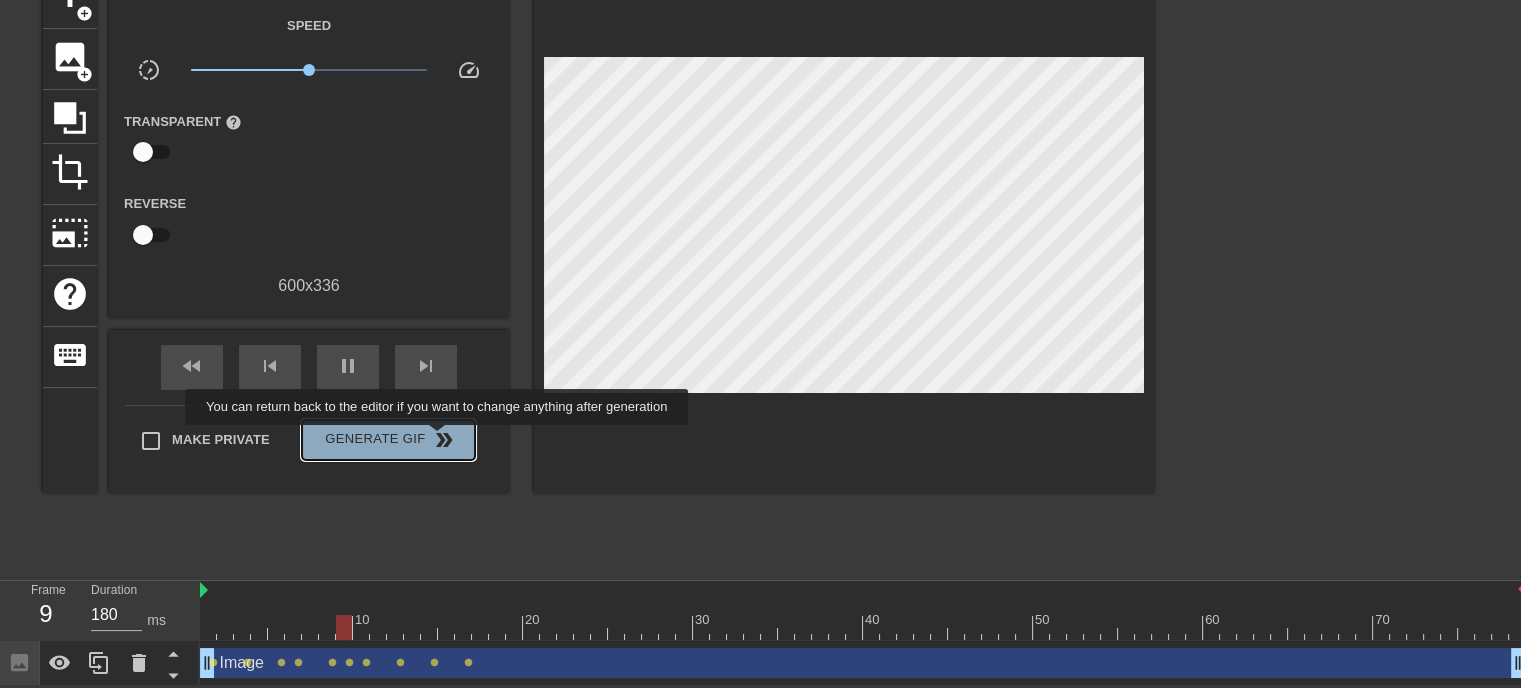 click on "double_arrow" at bounding box center [444, 440] 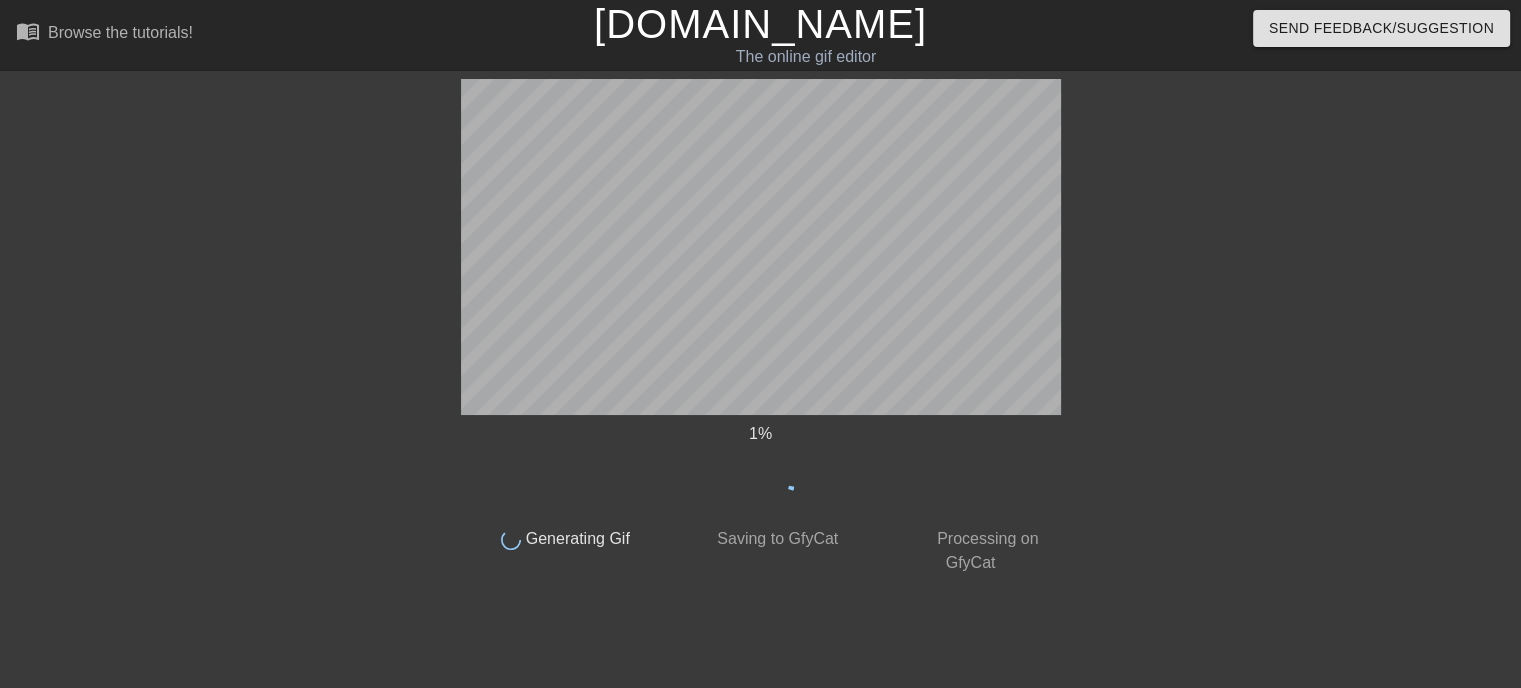 scroll, scrollTop: 0, scrollLeft: 0, axis: both 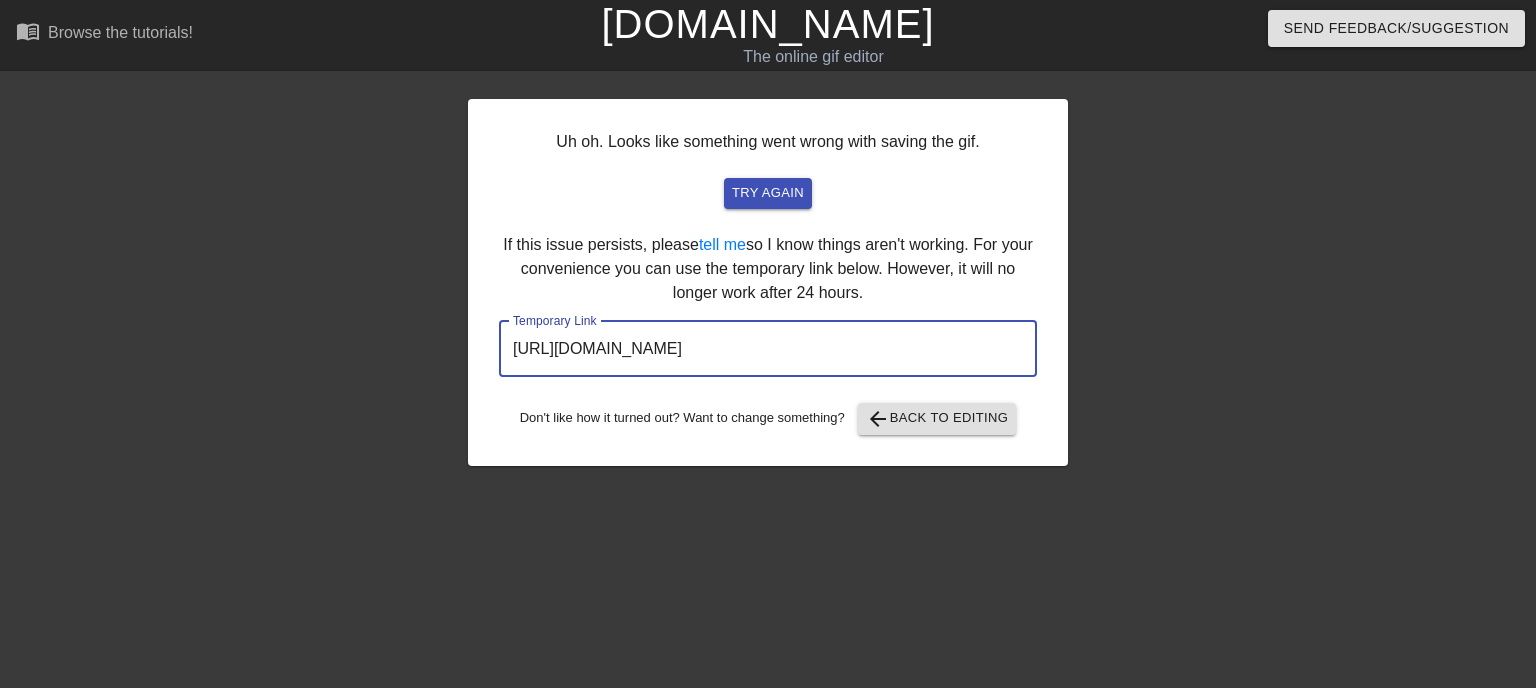 drag, startPoint x: 932, startPoint y: 365, endPoint x: 496, endPoint y: 380, distance: 436.25797 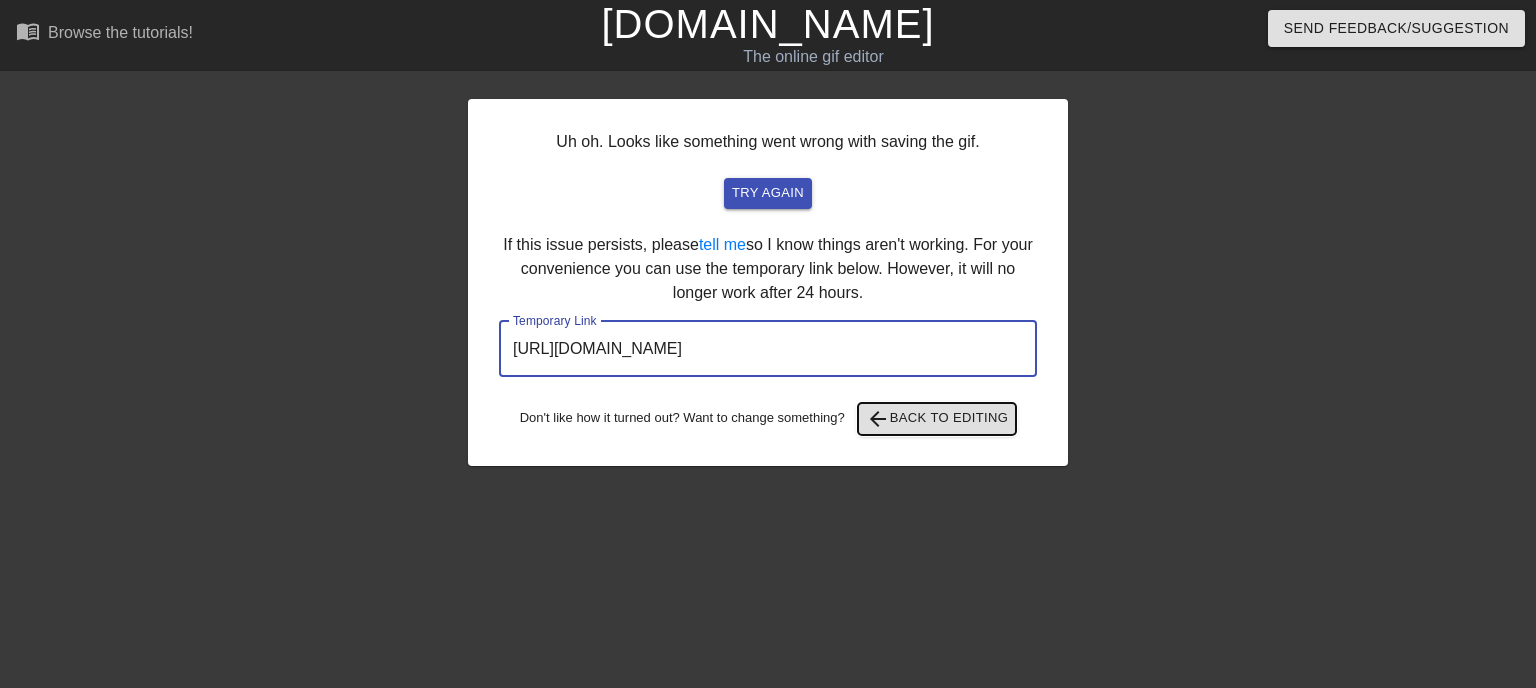click on "arrow_back Back to Editing" at bounding box center (937, 419) 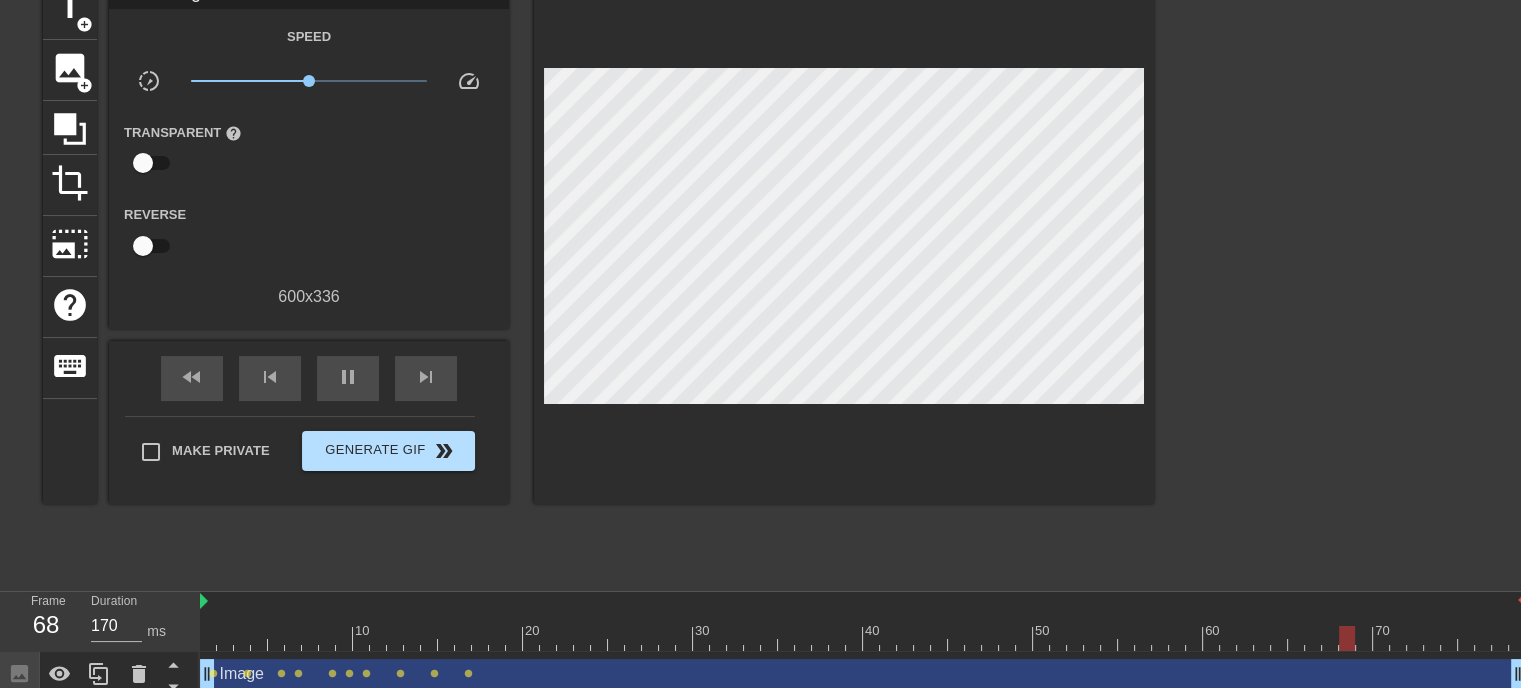 scroll, scrollTop: 112, scrollLeft: 0, axis: vertical 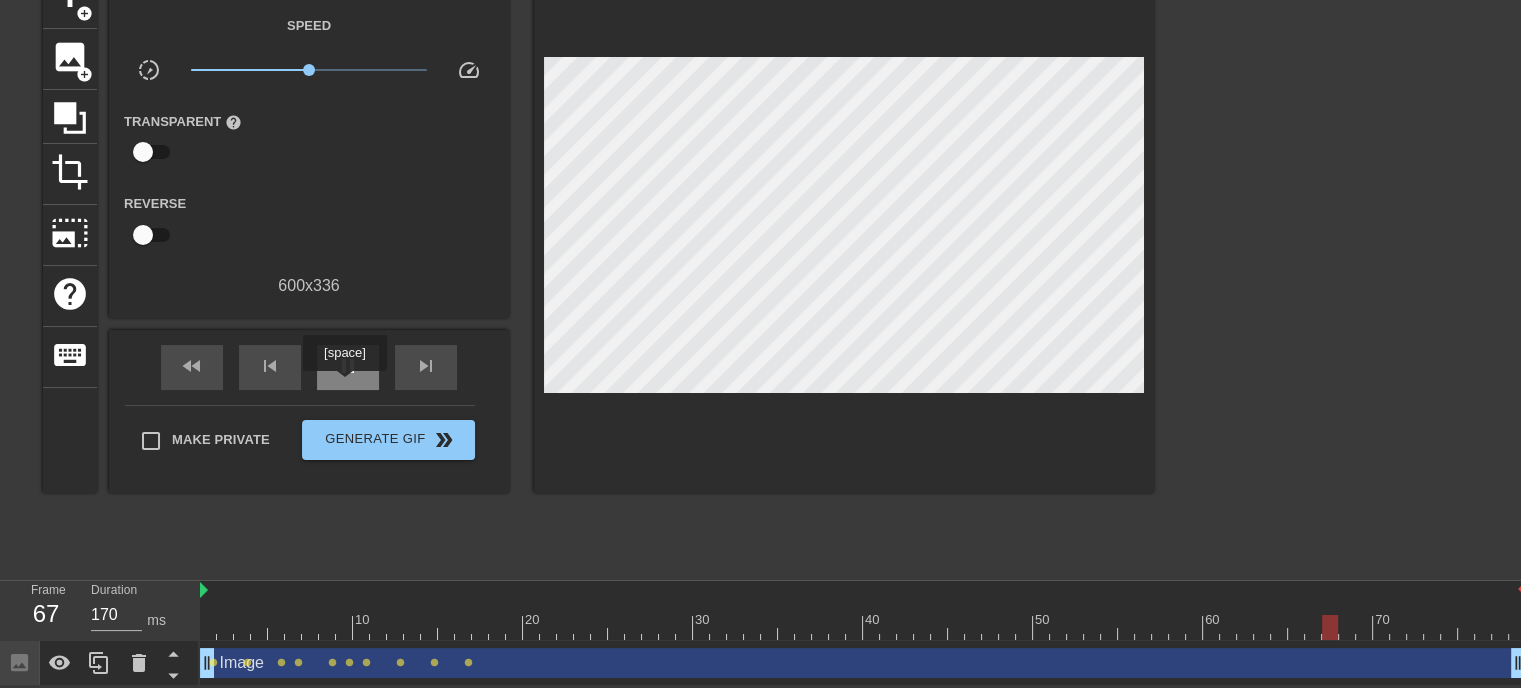 type on "180" 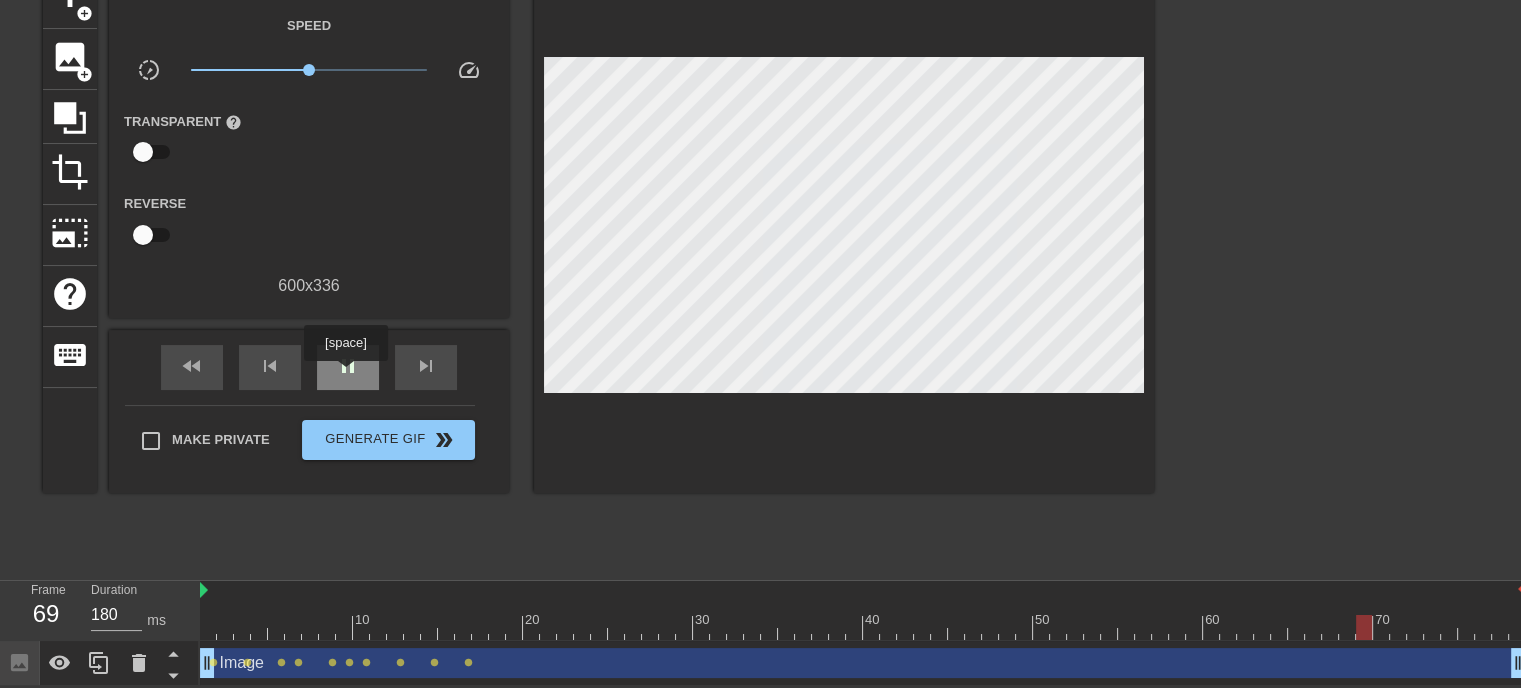 click on "pause" at bounding box center [348, 367] 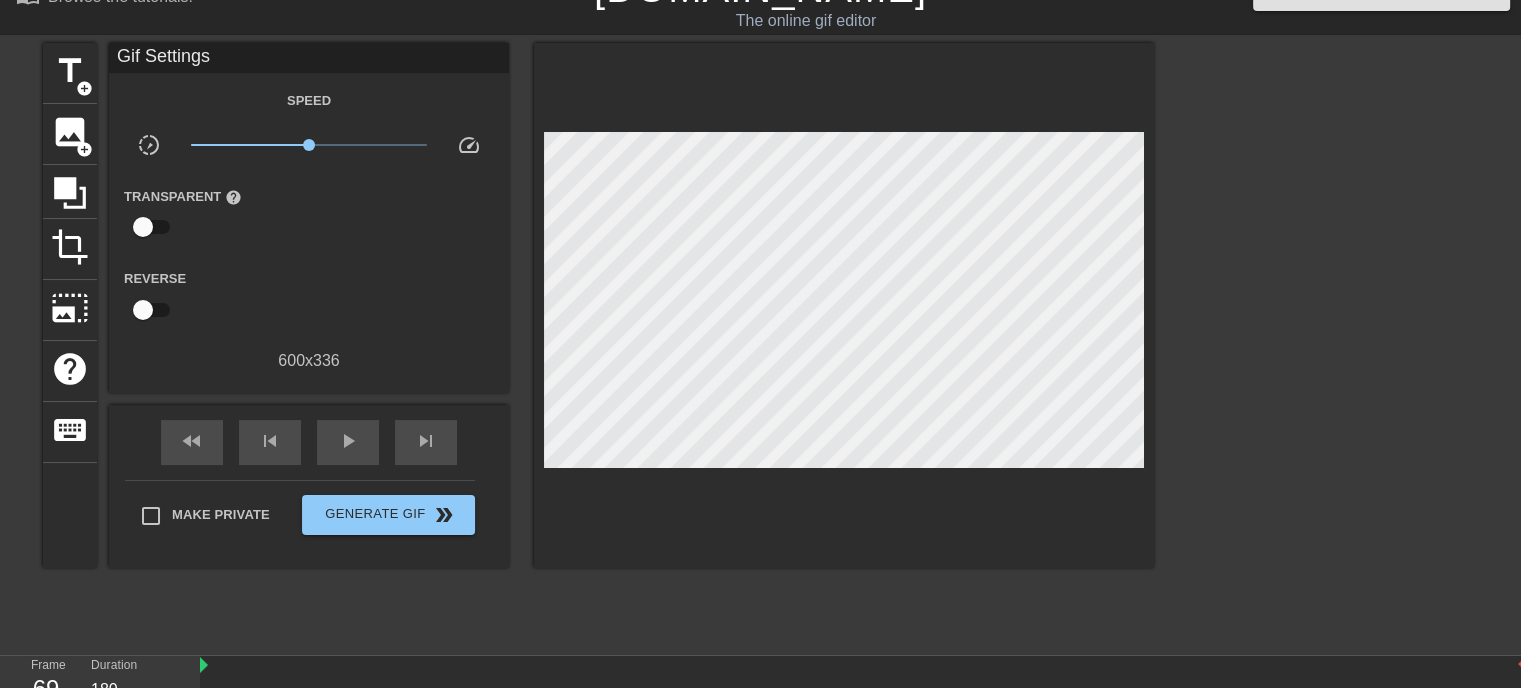 scroll, scrollTop: 12, scrollLeft: 0, axis: vertical 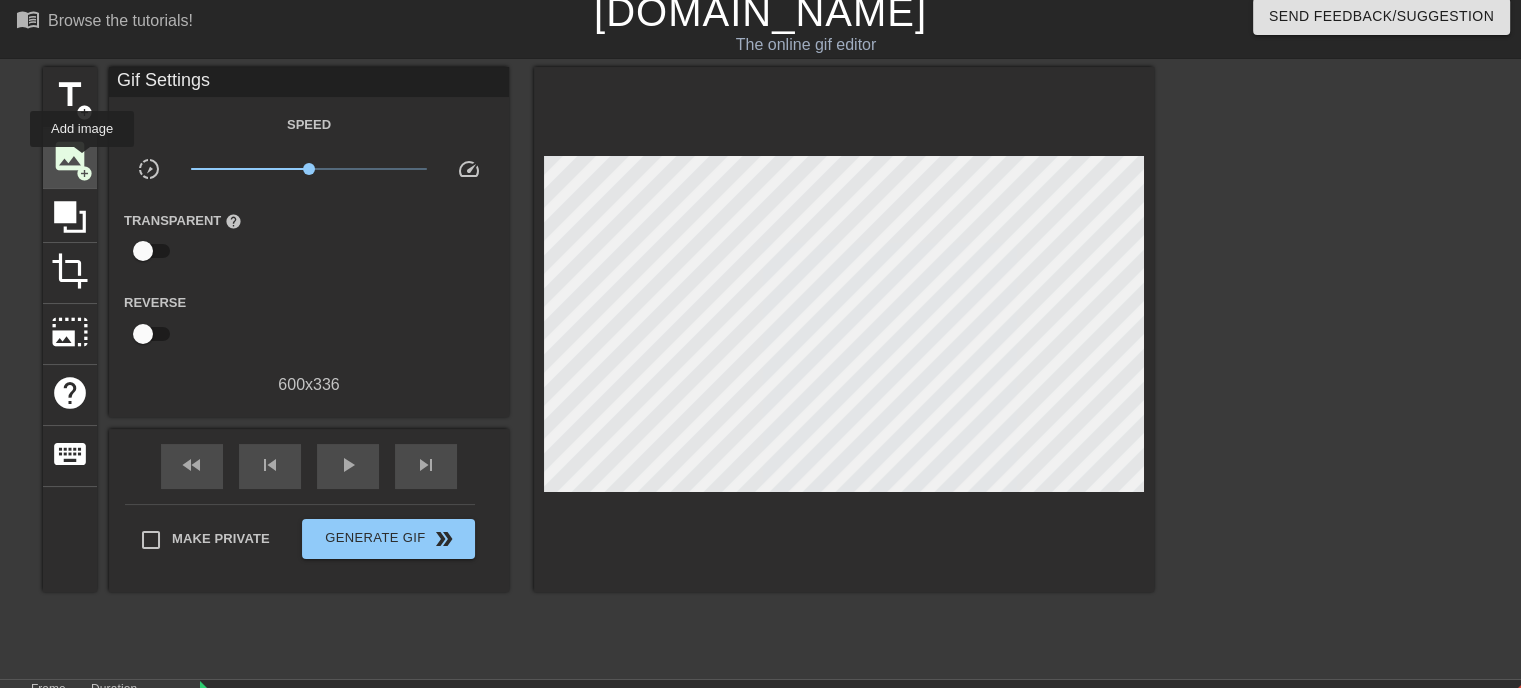 click on "add_circle" at bounding box center (84, 173) 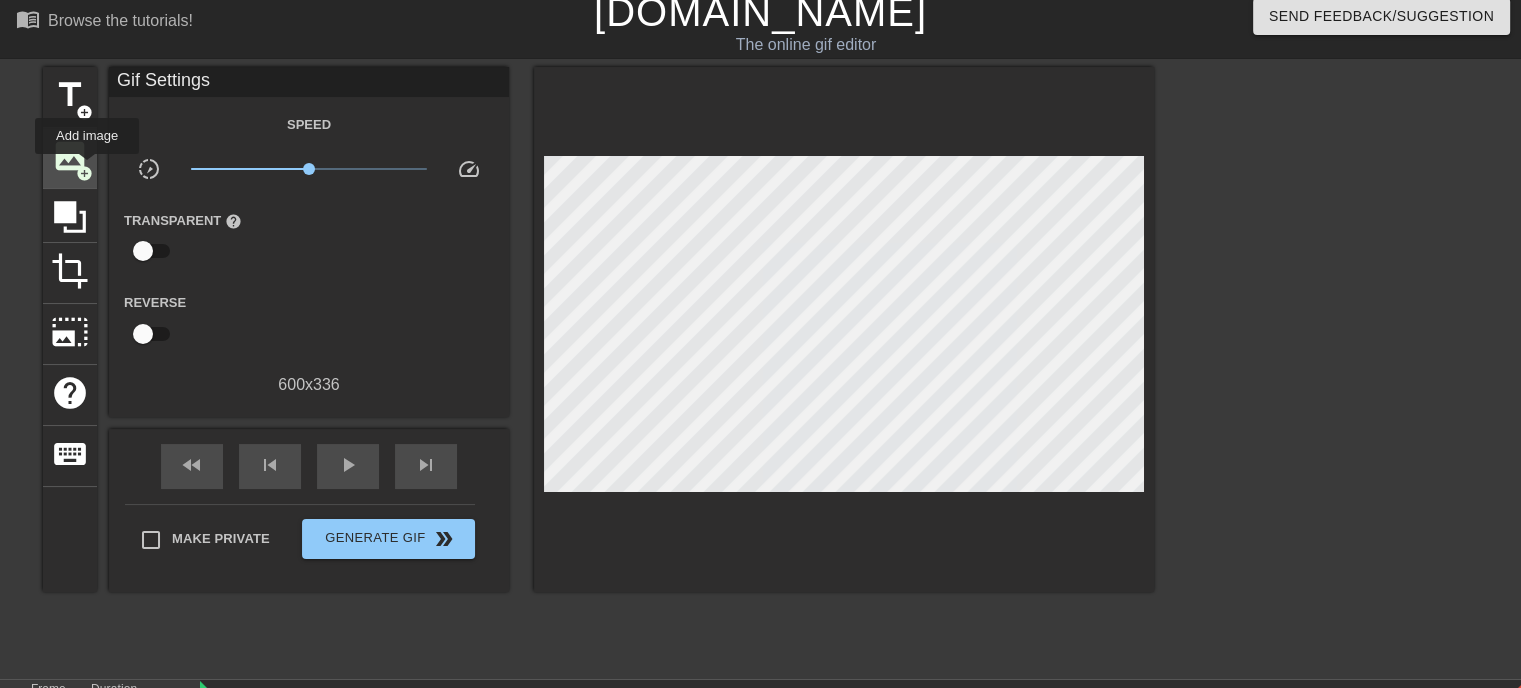 click on "image" at bounding box center [70, 156] 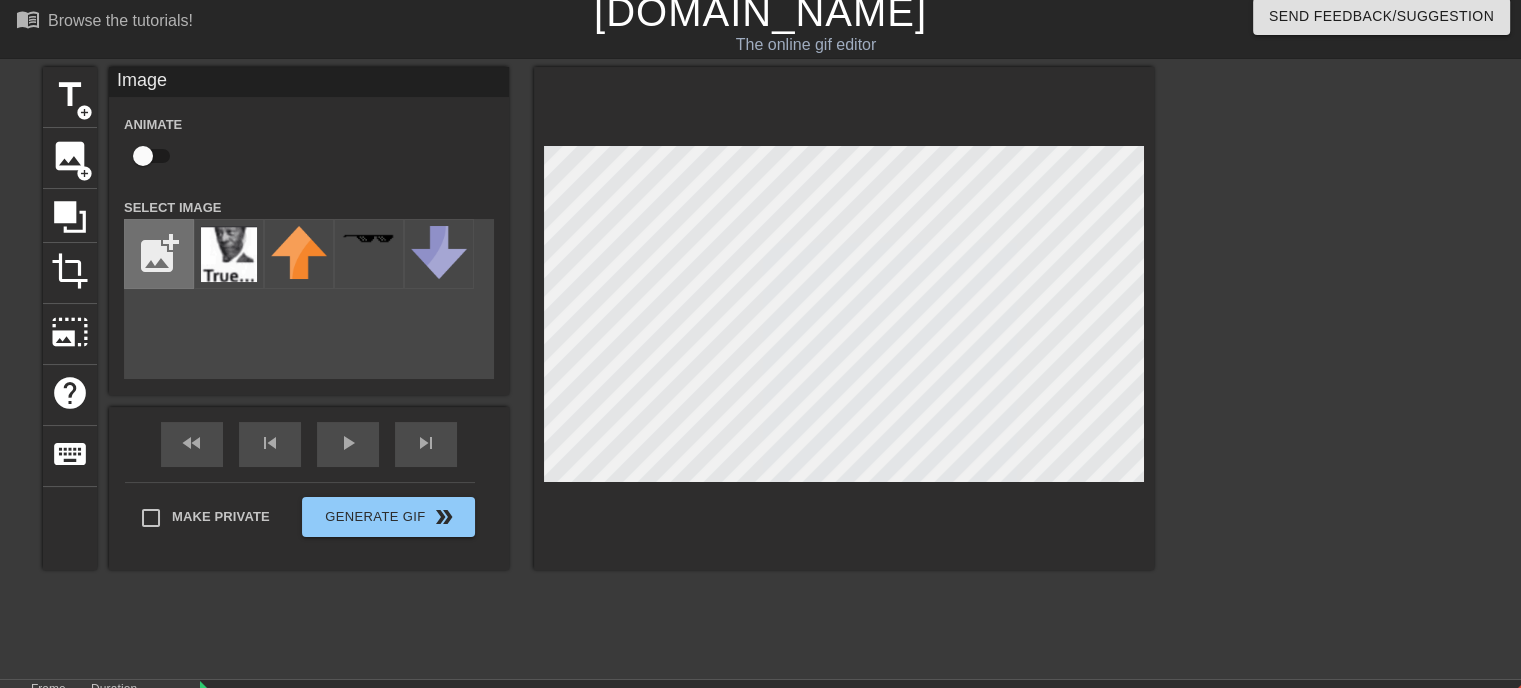 click at bounding box center (159, 254) 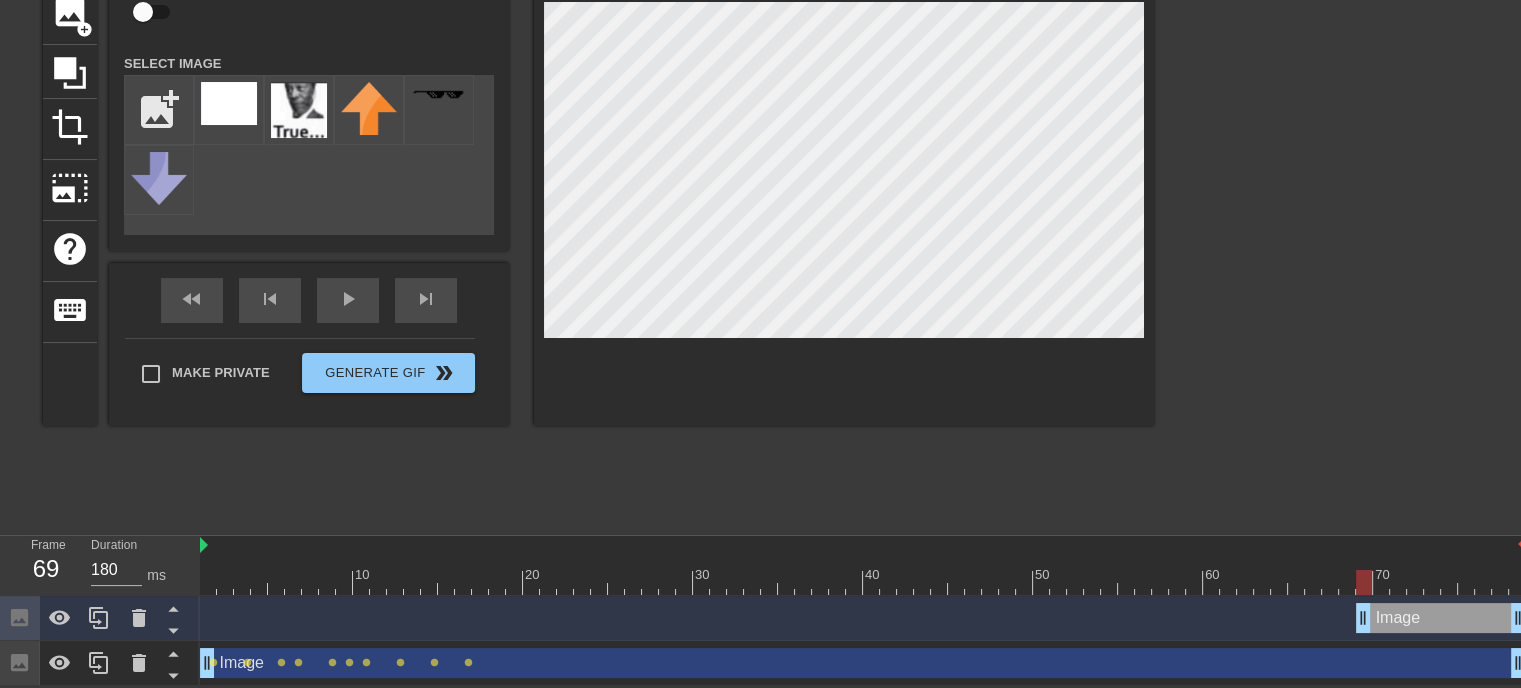 scroll, scrollTop: 112, scrollLeft: 0, axis: vertical 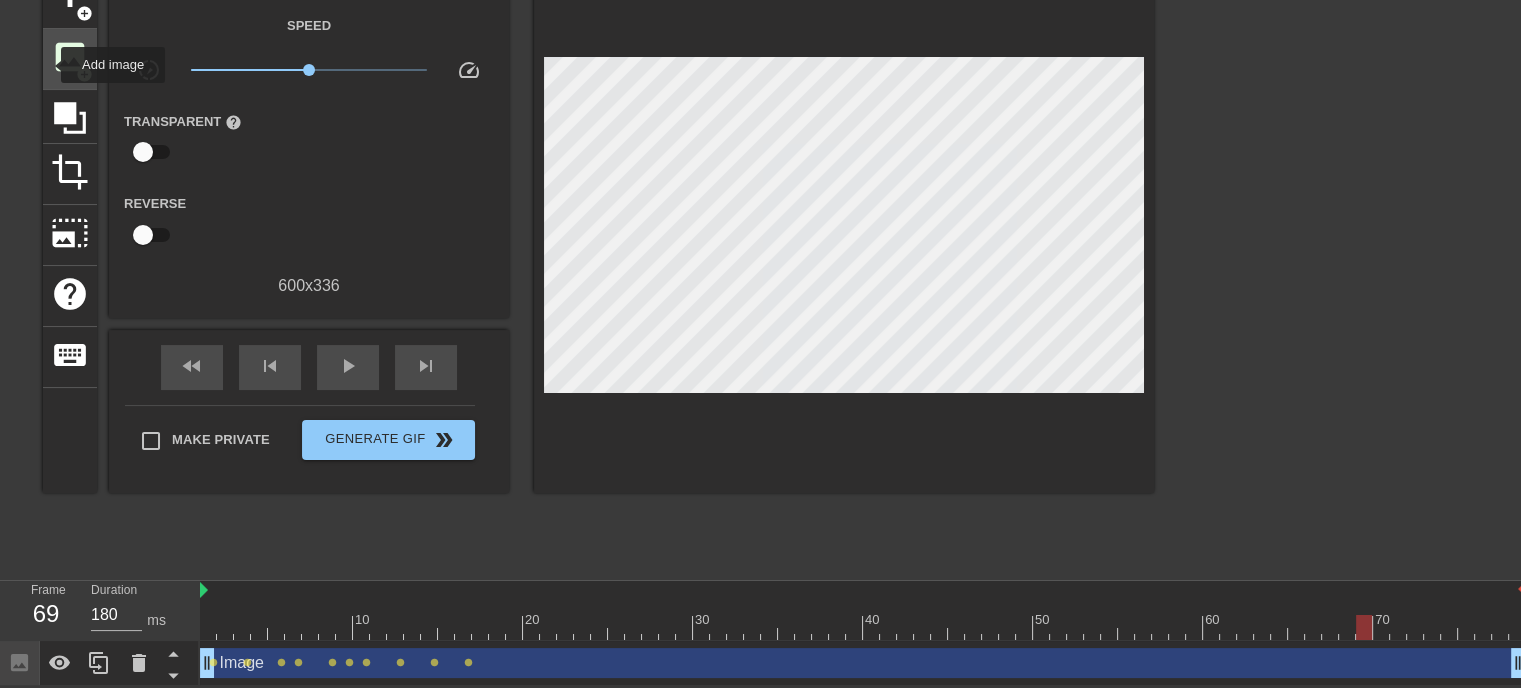 click on "image add_circle" at bounding box center (70, 59) 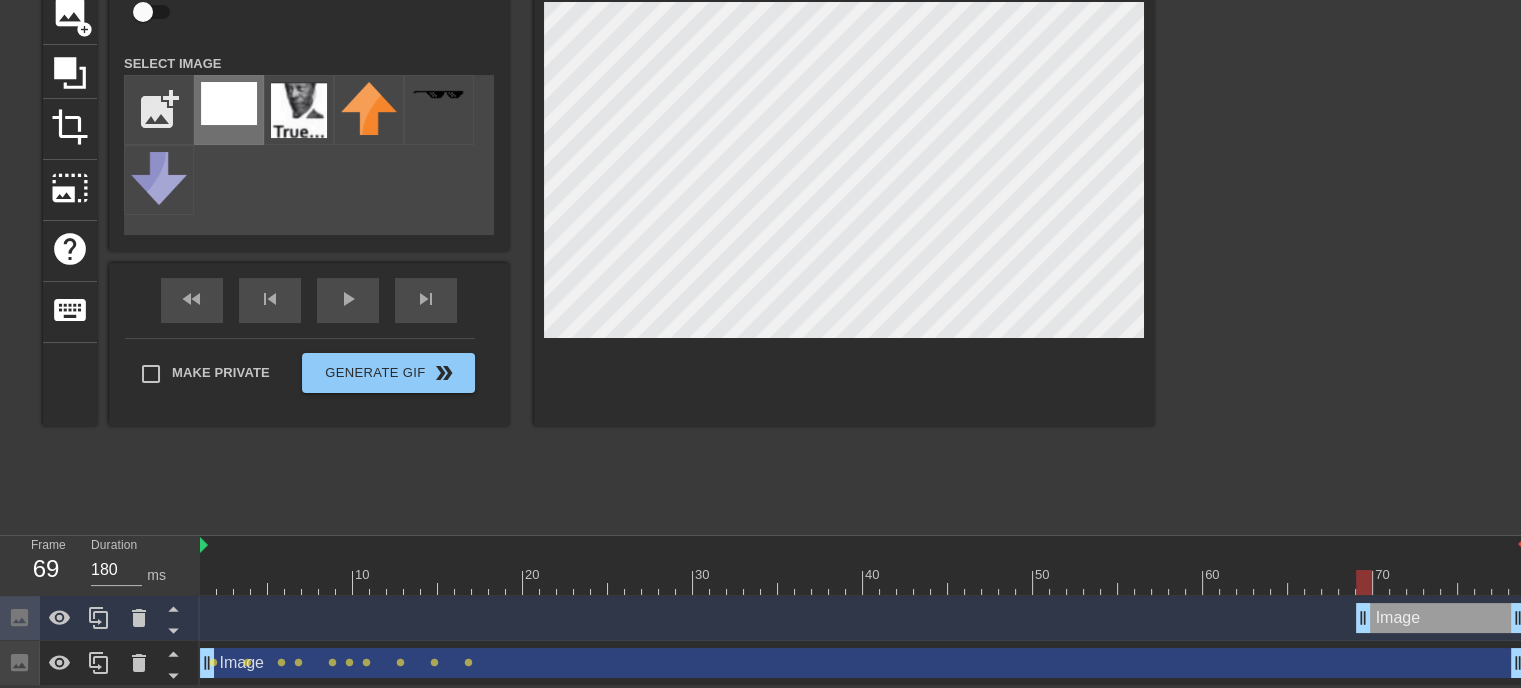 click at bounding box center (229, 110) 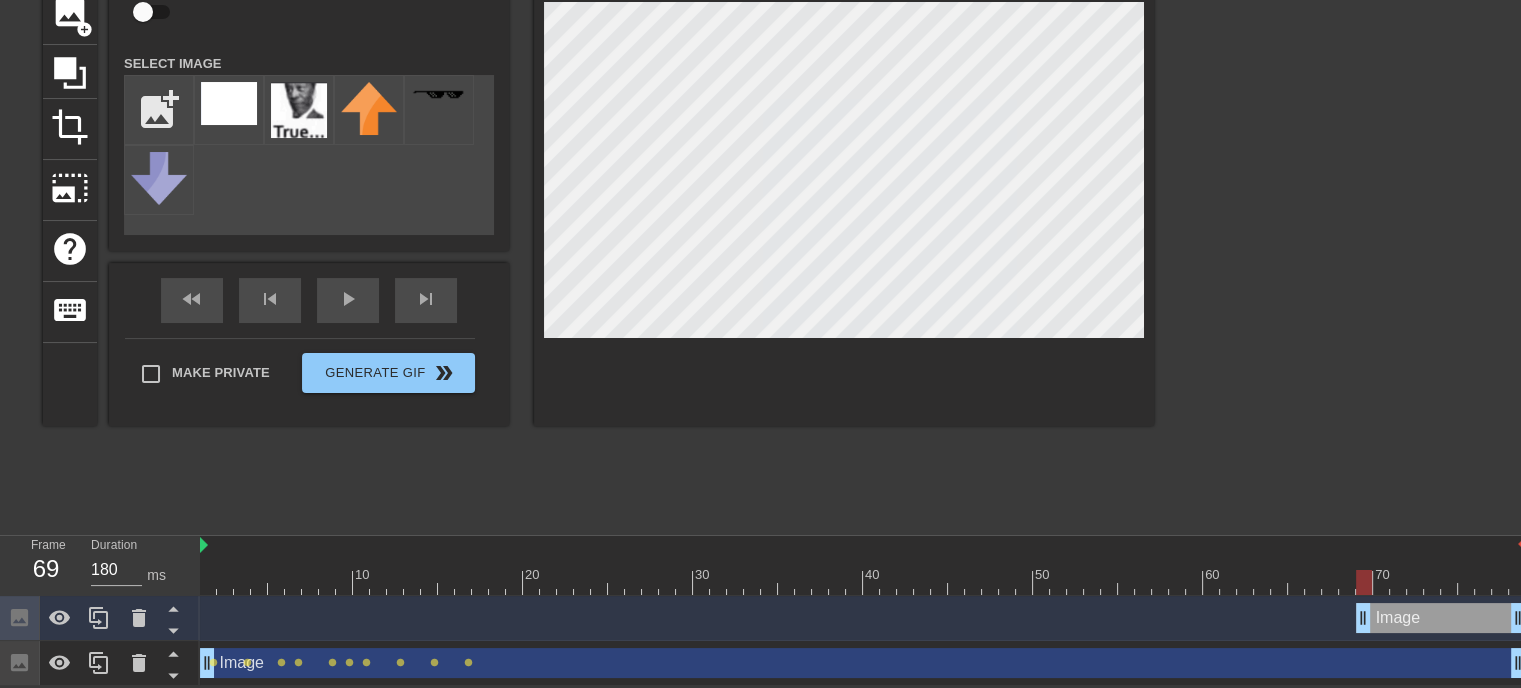 click on "title add_circle image add_circle crop photo_size_select_large help keyboard Image Animate Select Image add_photo_alternate fast_rewind skip_previous play_arrow skip_next Make Private Generate Gif double_arrow" at bounding box center (760, 223) 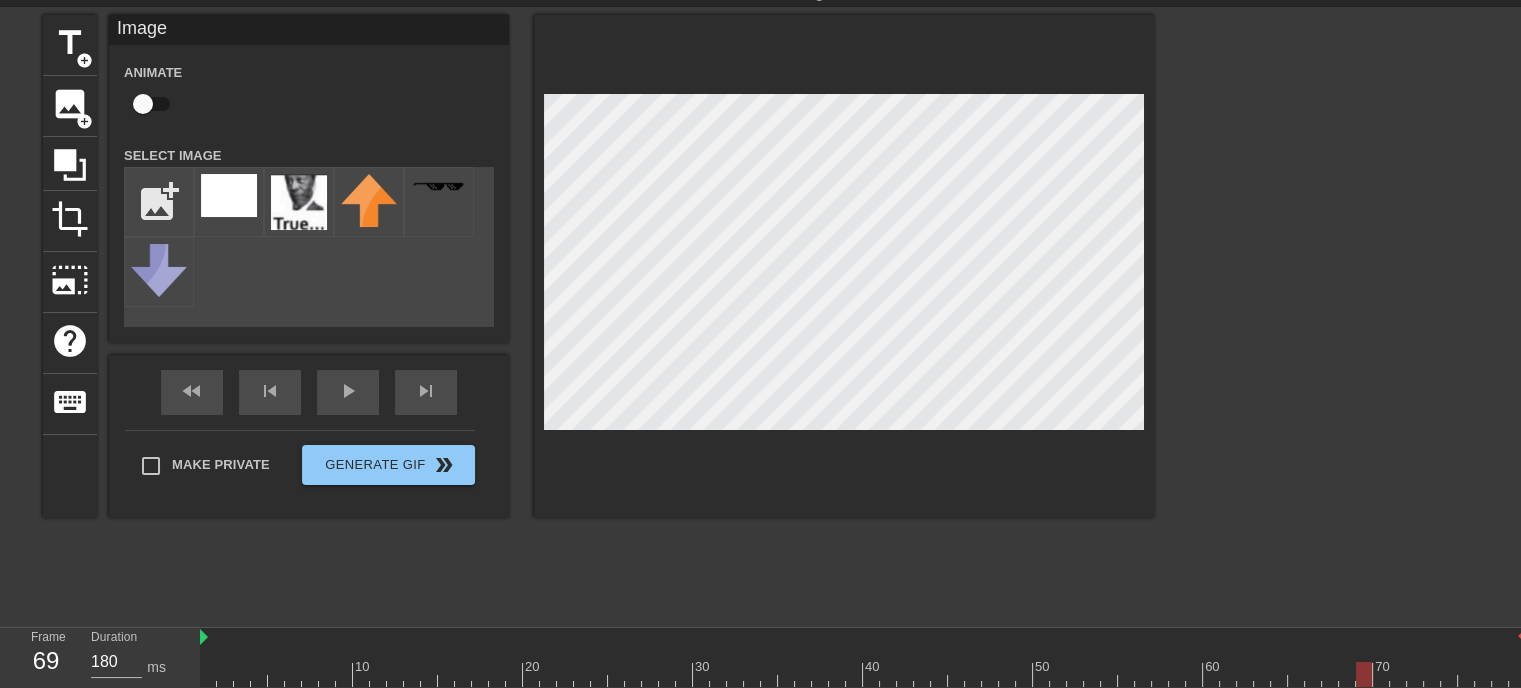 scroll, scrollTop: 57, scrollLeft: 0, axis: vertical 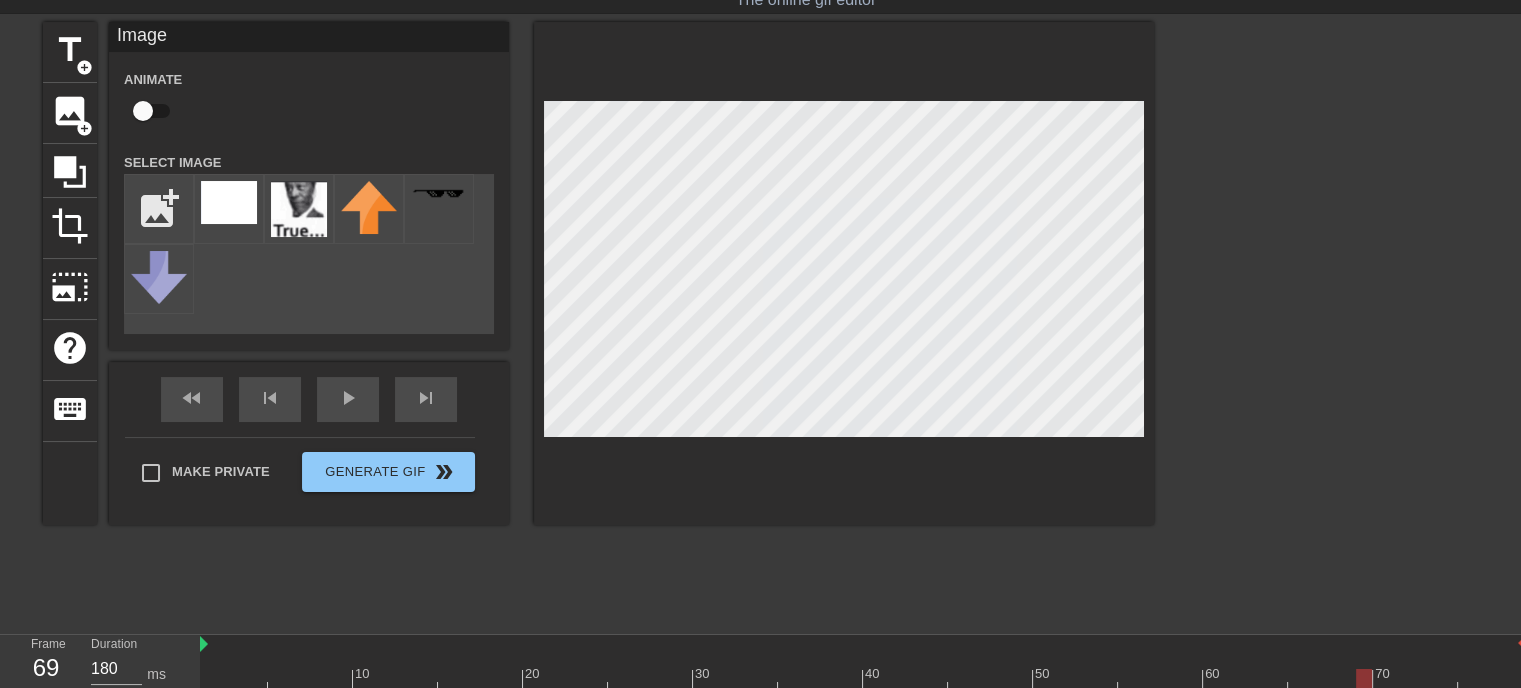 click on "title add_circle image add_circle crop photo_size_select_large help keyboard Image Animate Select Image add_photo_alternate fast_rewind skip_previous play_arrow skip_next Make Private Generate Gif double_arrow" at bounding box center [760, 322] 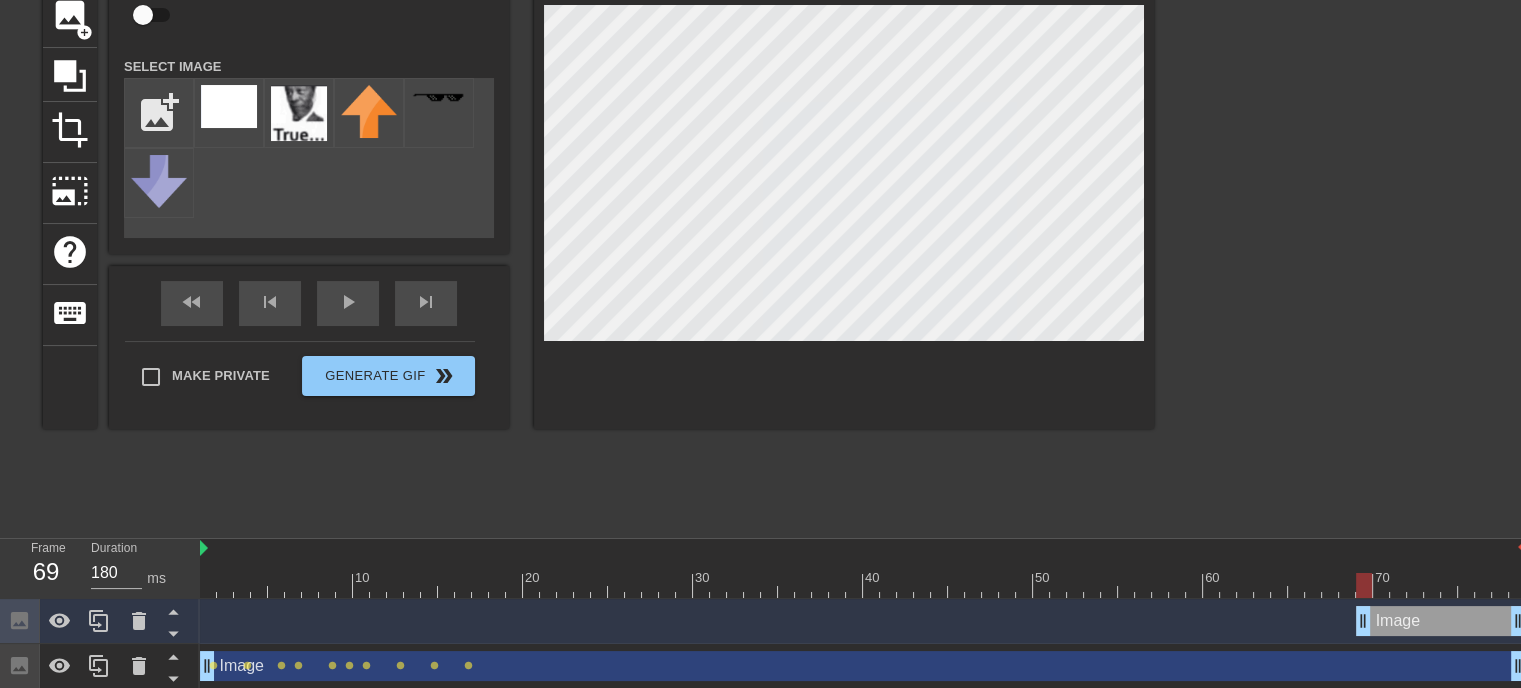scroll, scrollTop: 157, scrollLeft: 0, axis: vertical 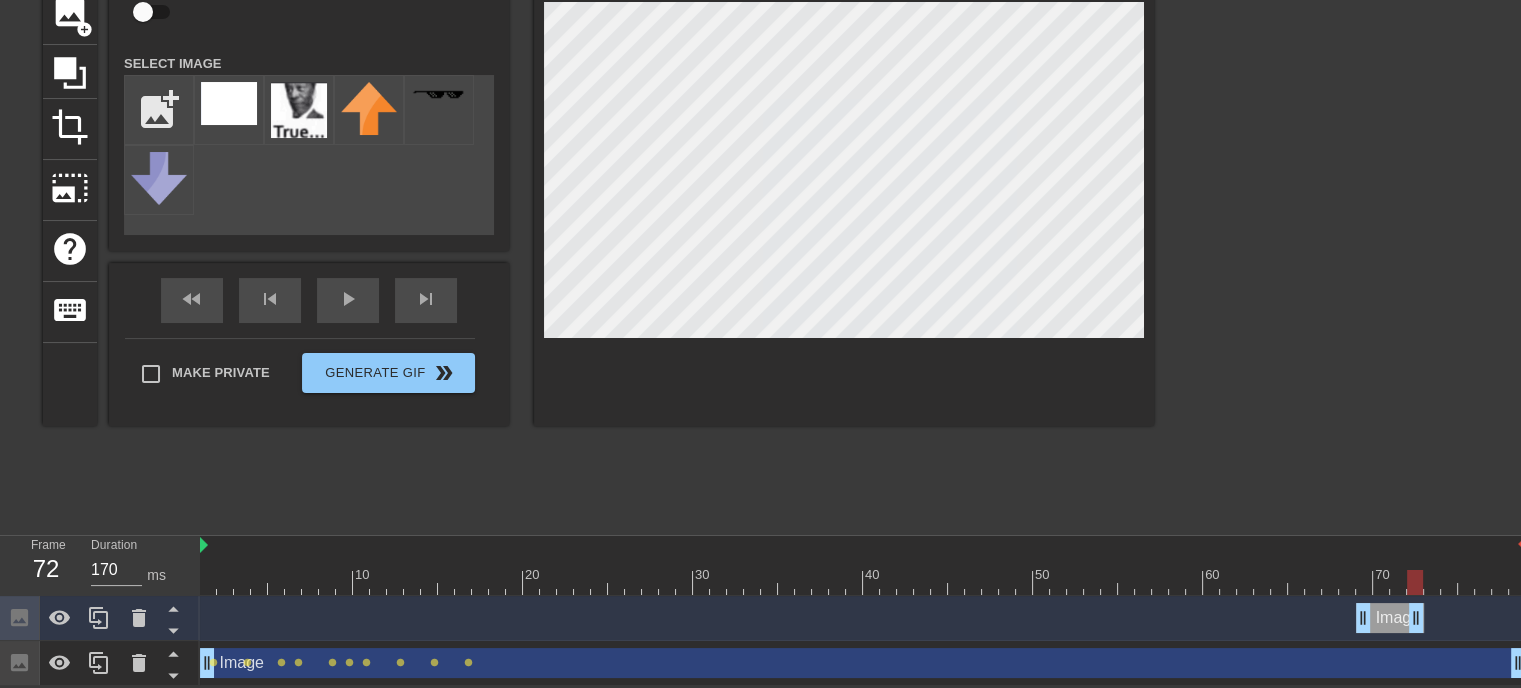drag, startPoint x: 1515, startPoint y: 618, endPoint x: 1413, endPoint y: 643, distance: 105.01904 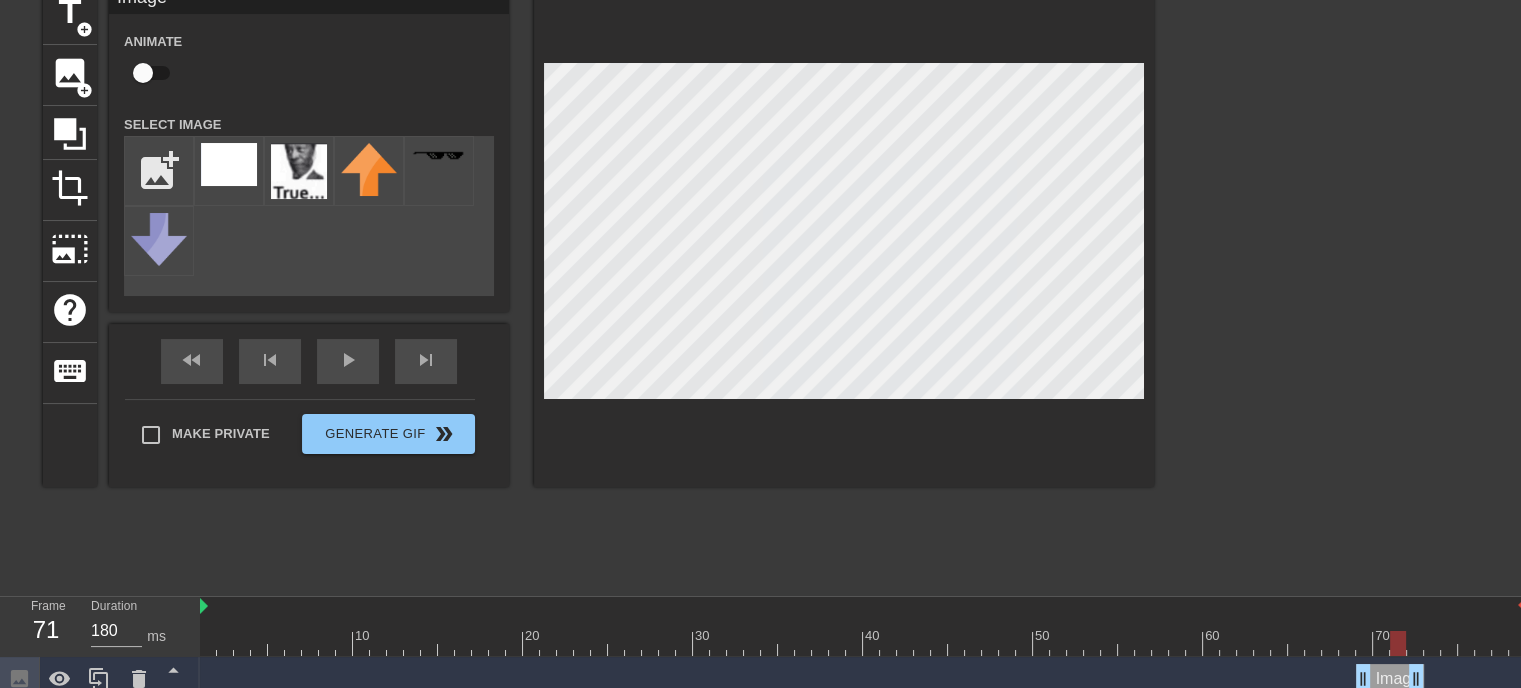 scroll, scrollTop: 157, scrollLeft: 0, axis: vertical 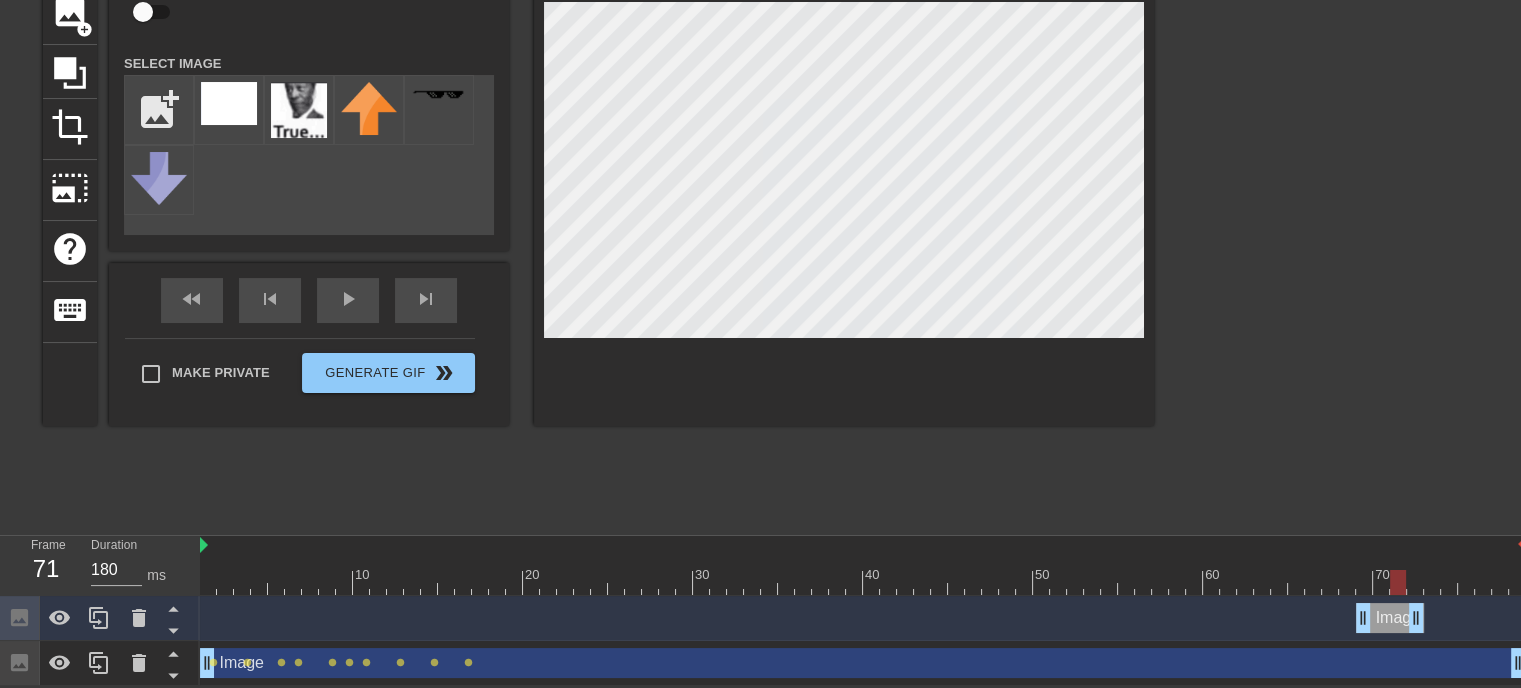 click on "Image drag_handle drag_handle" at bounding box center [1390, 618] 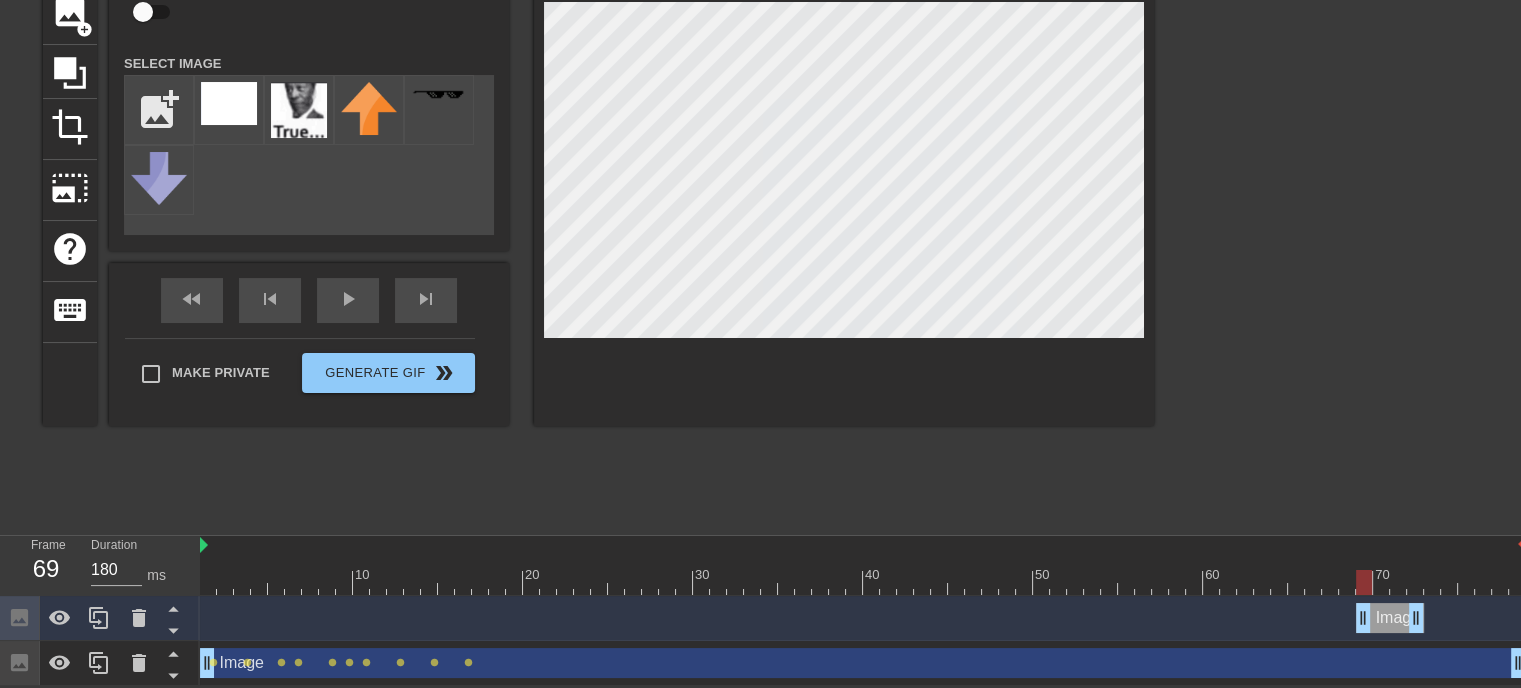 type on "170" 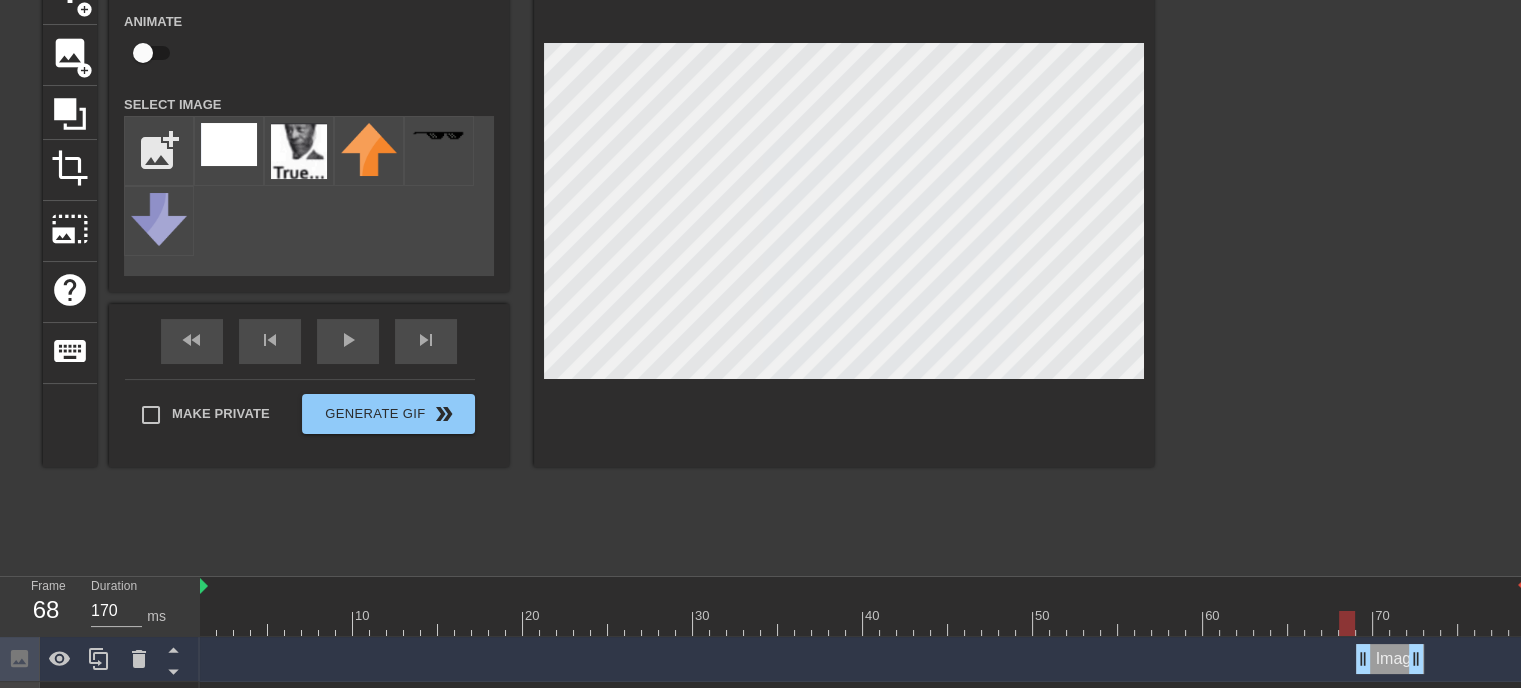 scroll, scrollTop: 57, scrollLeft: 0, axis: vertical 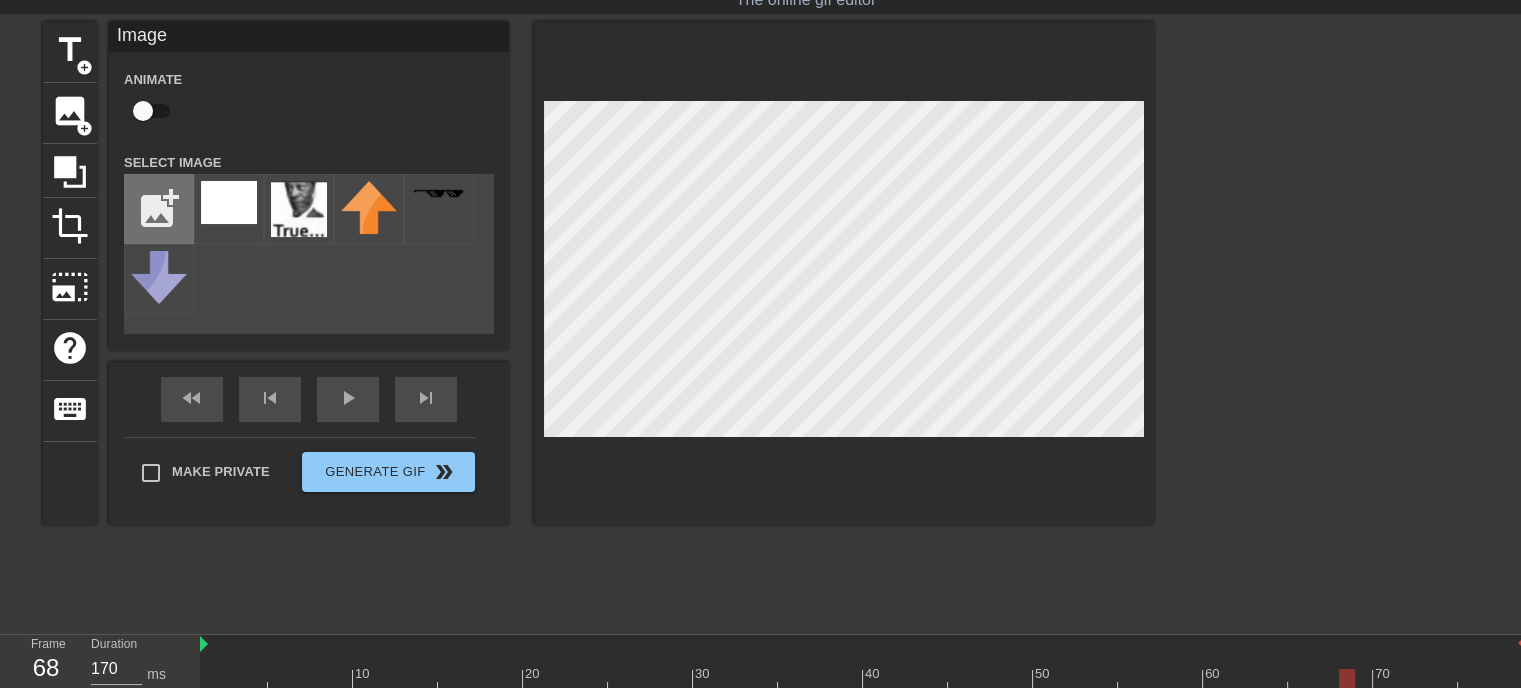 click at bounding box center [159, 209] 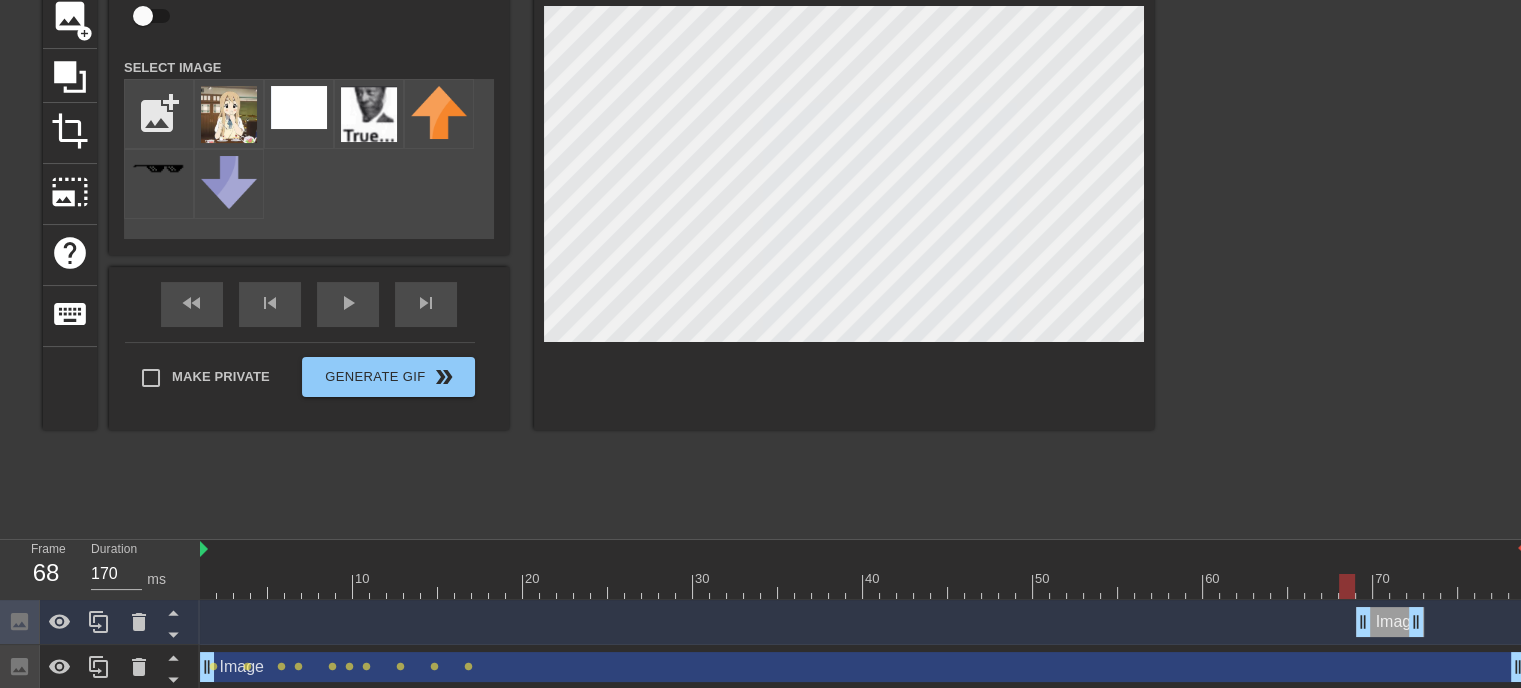 scroll, scrollTop: 157, scrollLeft: 0, axis: vertical 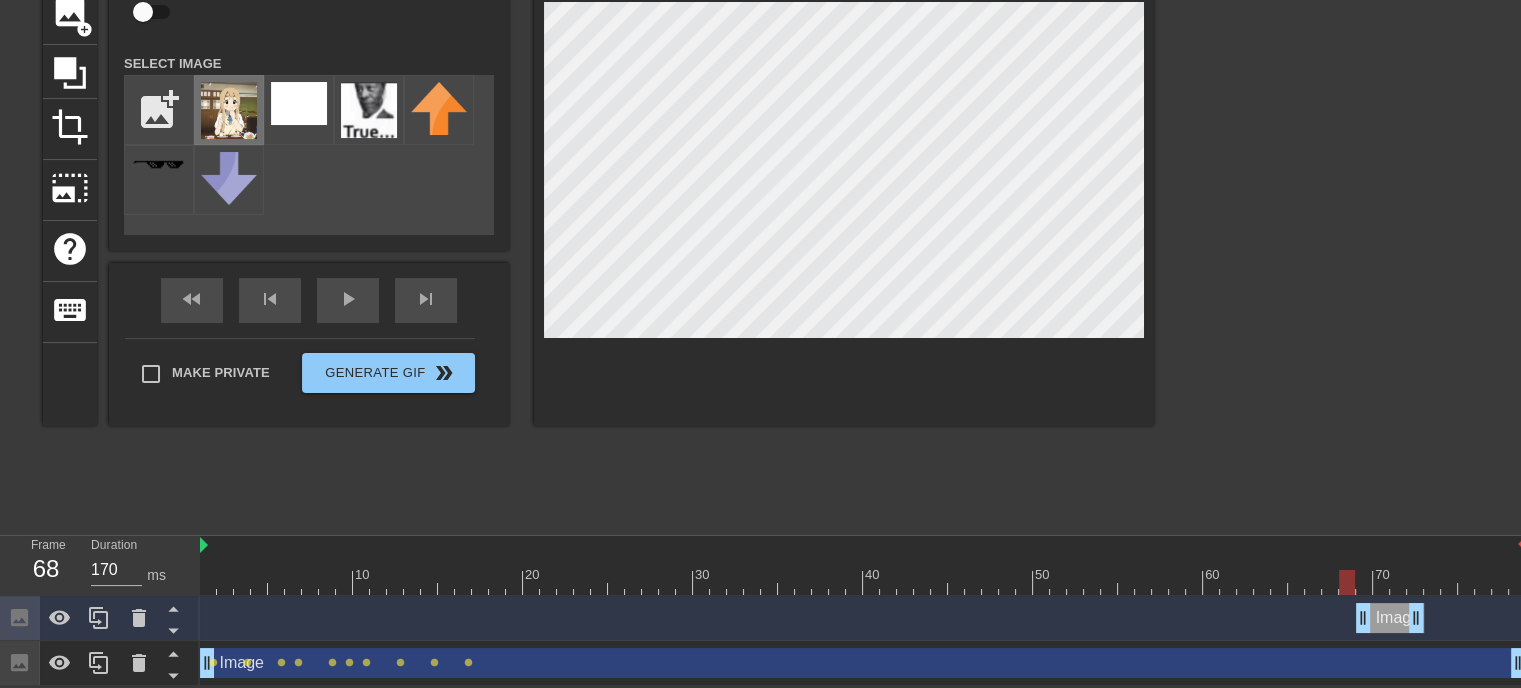 click at bounding box center (229, 110) 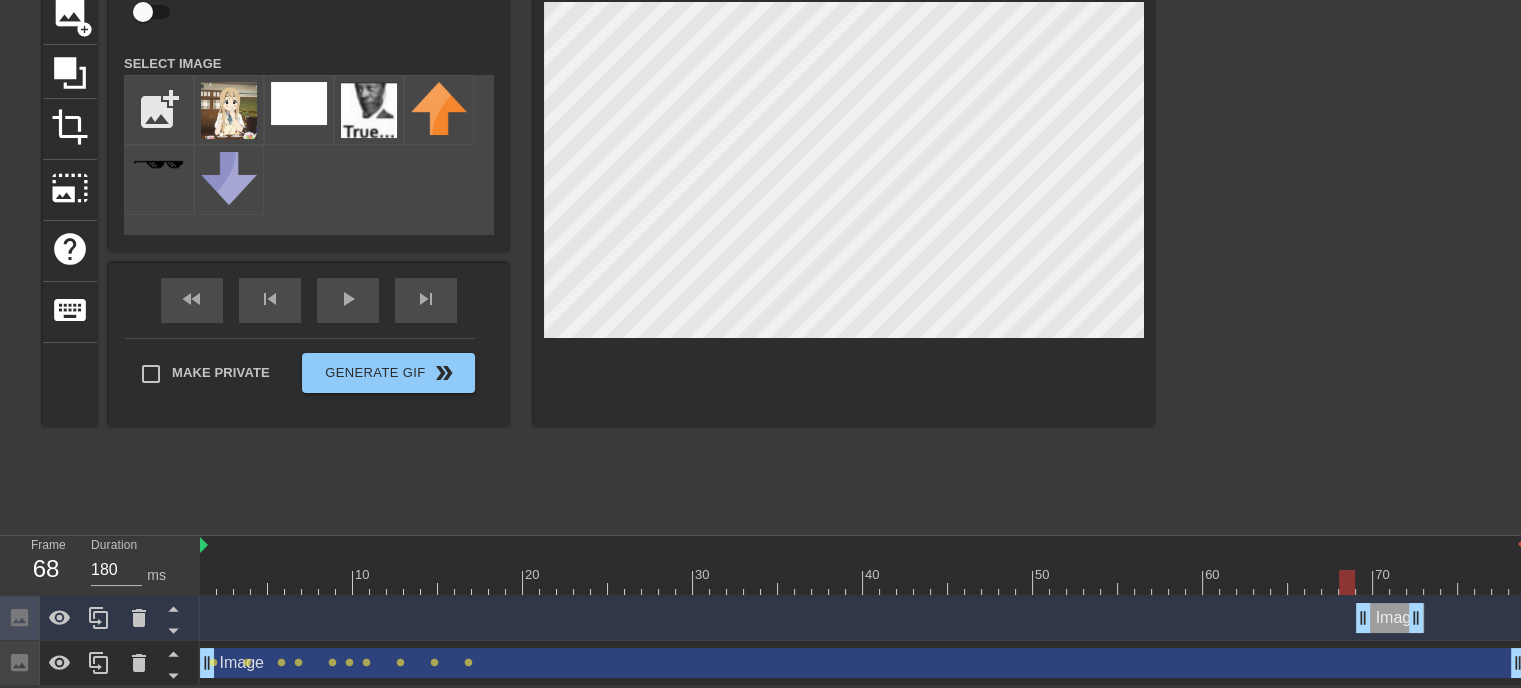 click at bounding box center [863, 582] 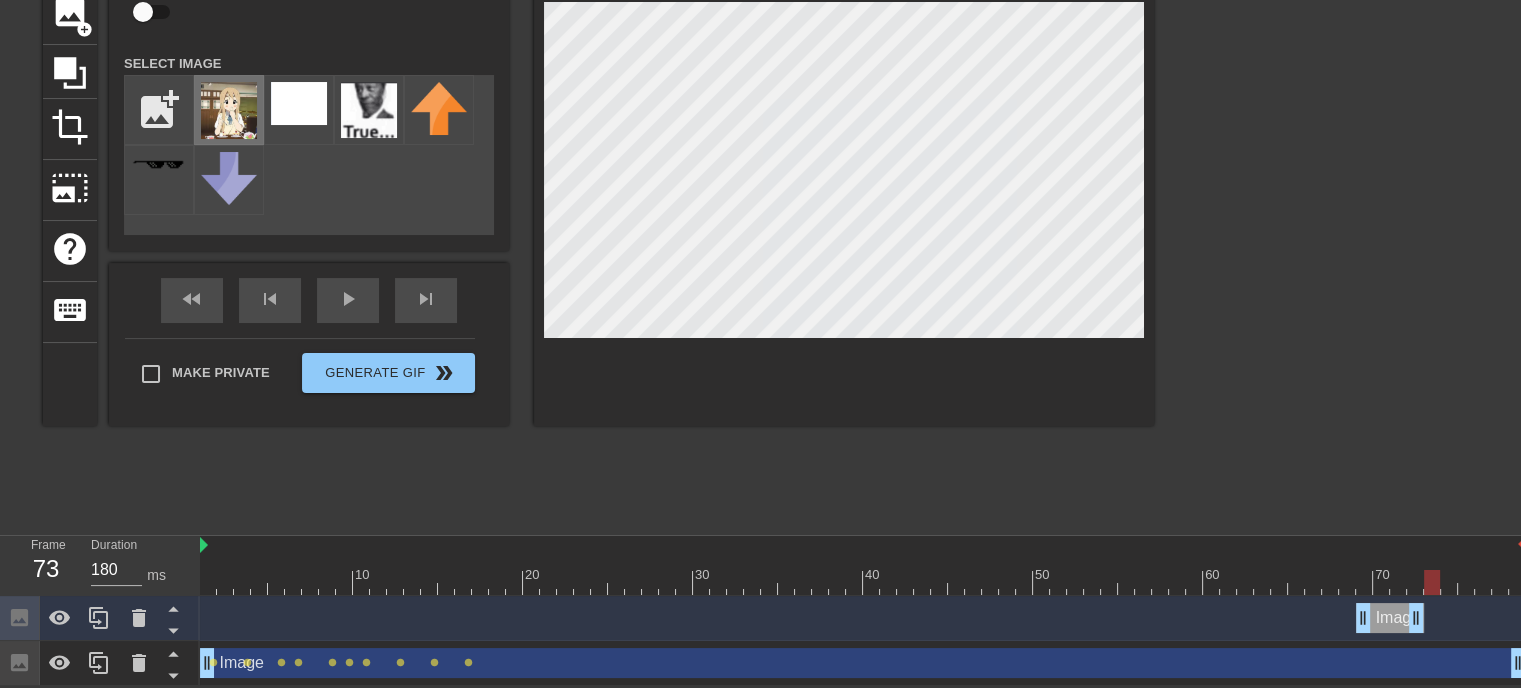 click at bounding box center (229, 110) 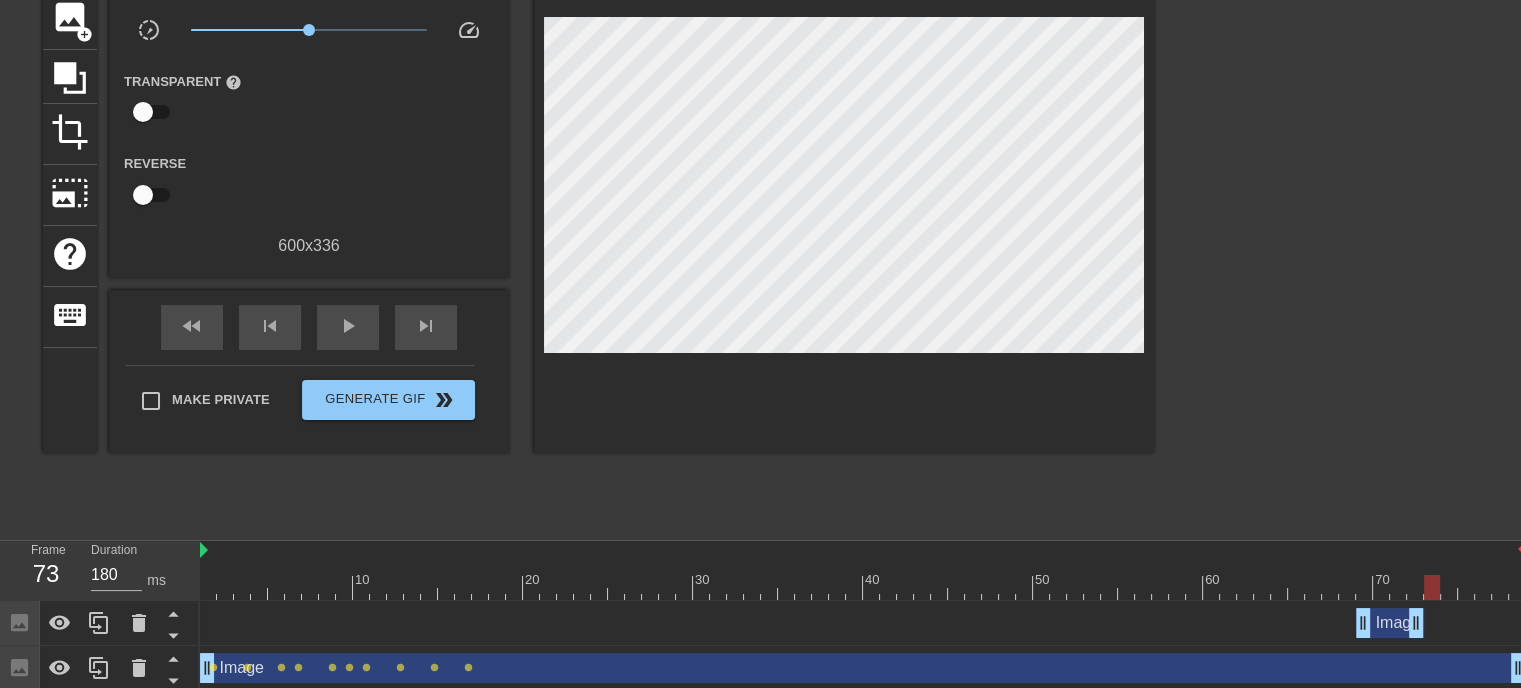 scroll, scrollTop: 157, scrollLeft: 0, axis: vertical 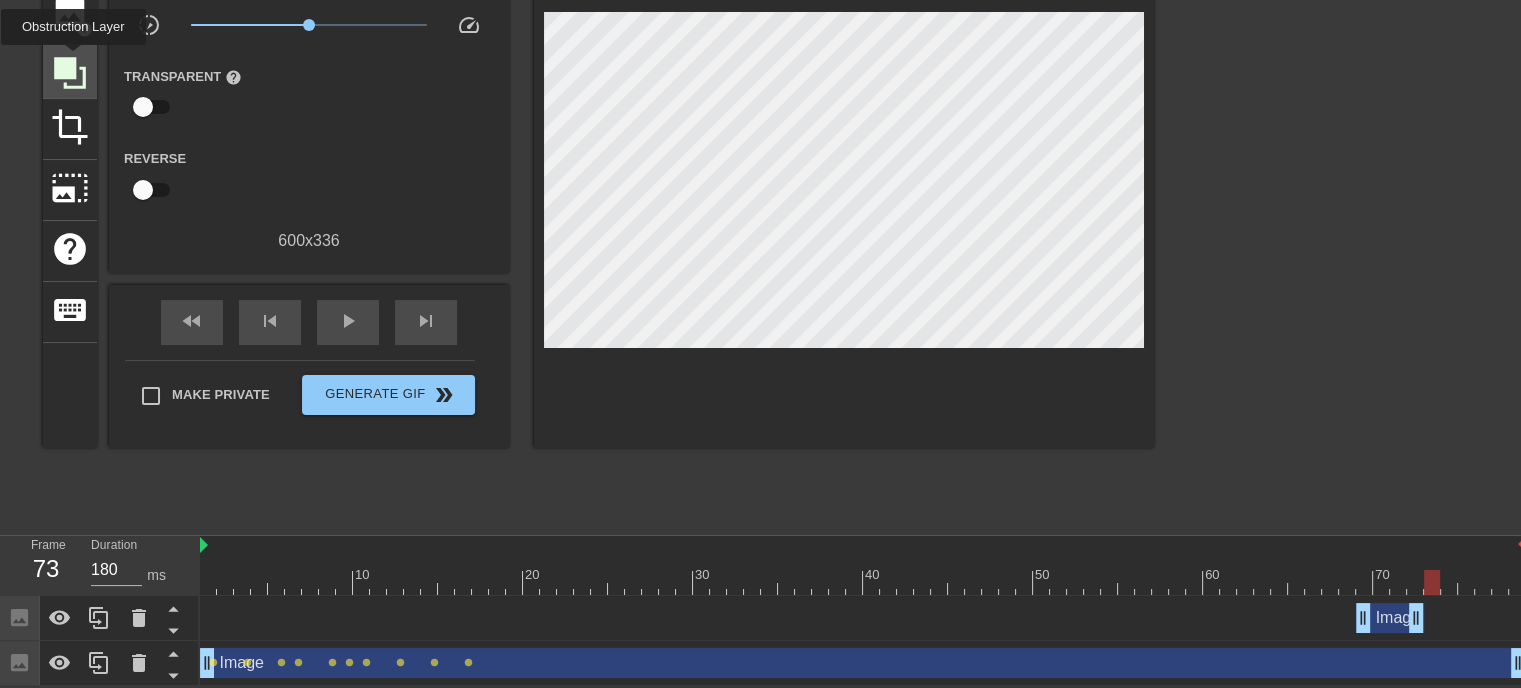click 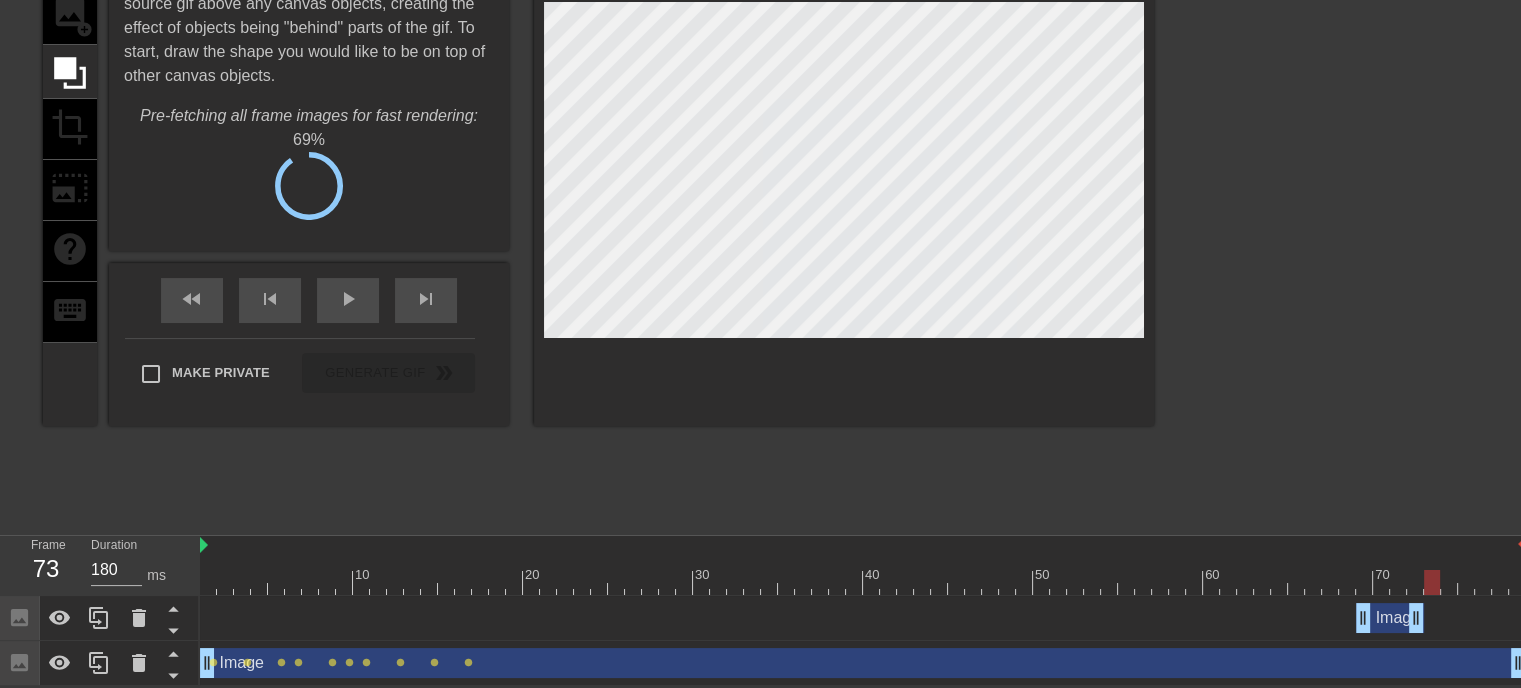 scroll, scrollTop: 57, scrollLeft: 0, axis: vertical 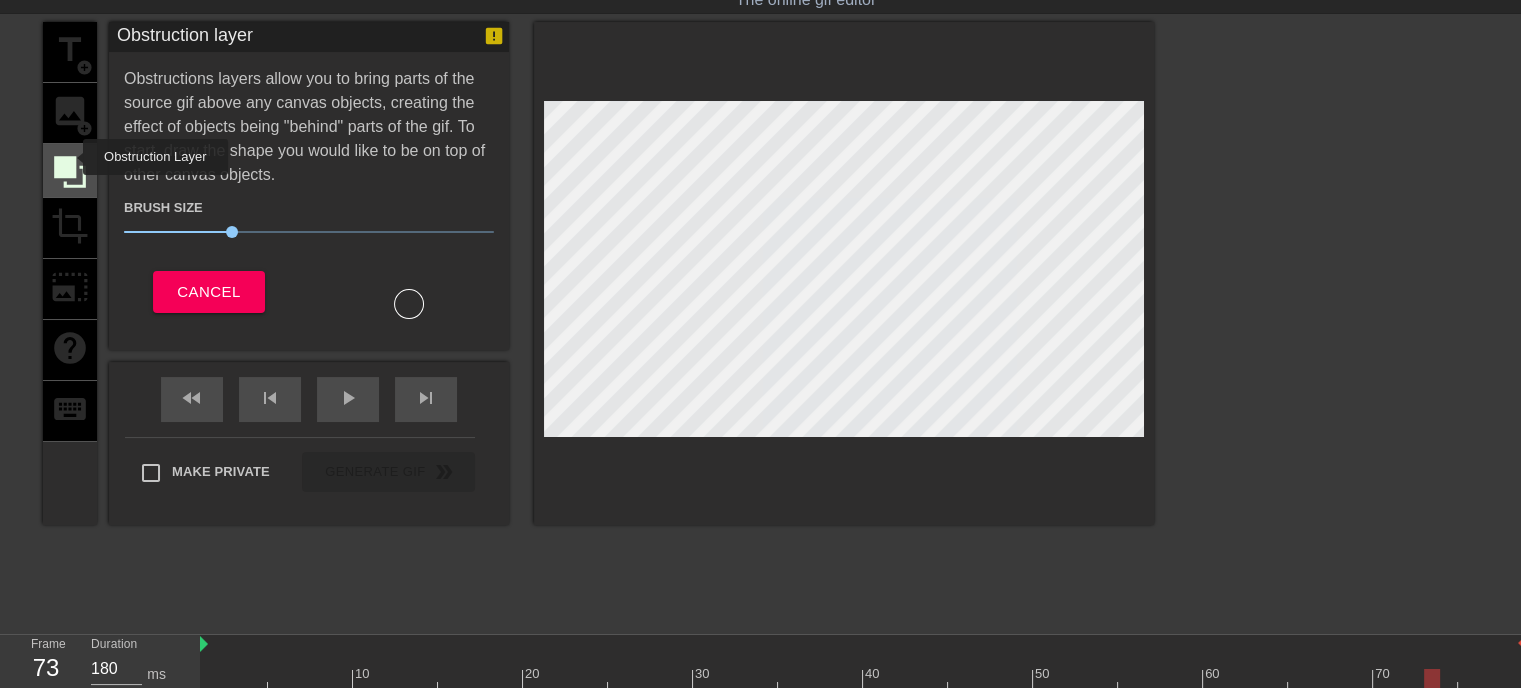 click 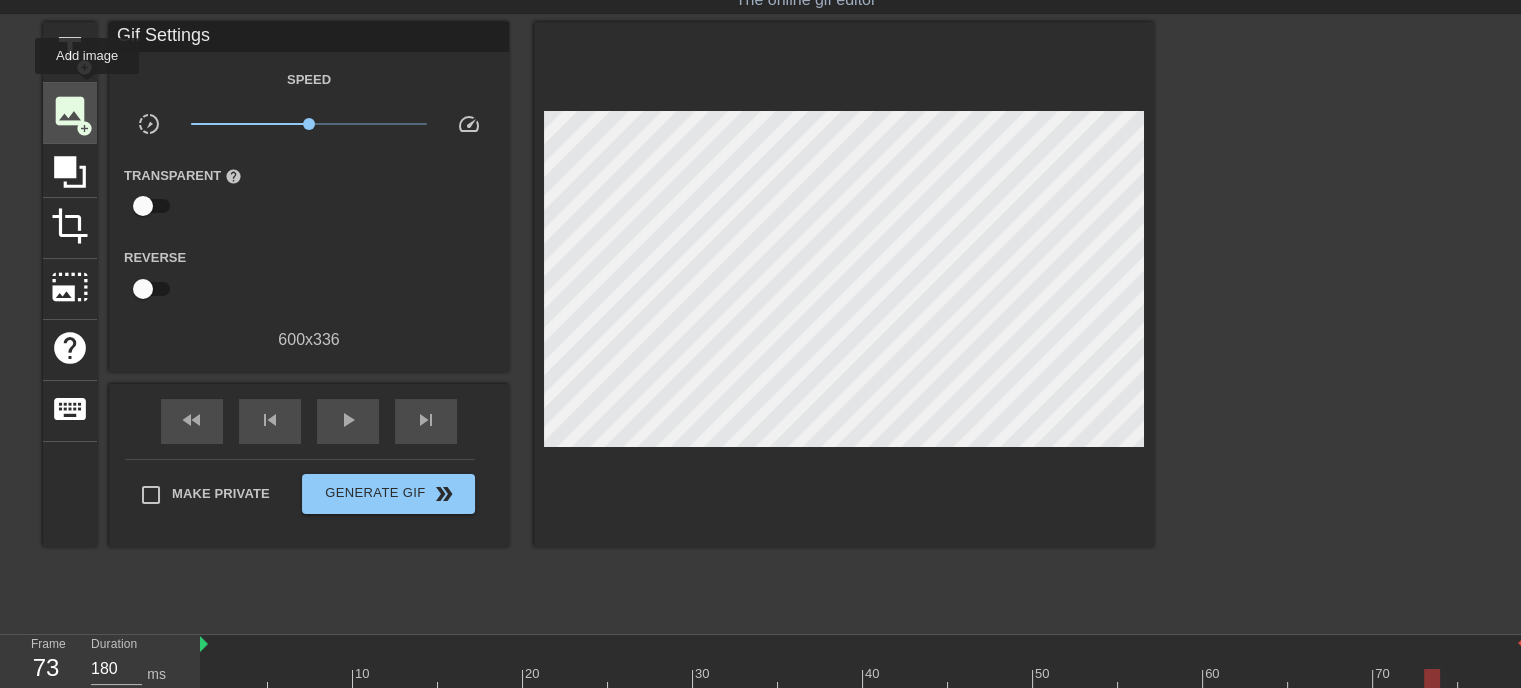click on "image add_circle" at bounding box center (70, 113) 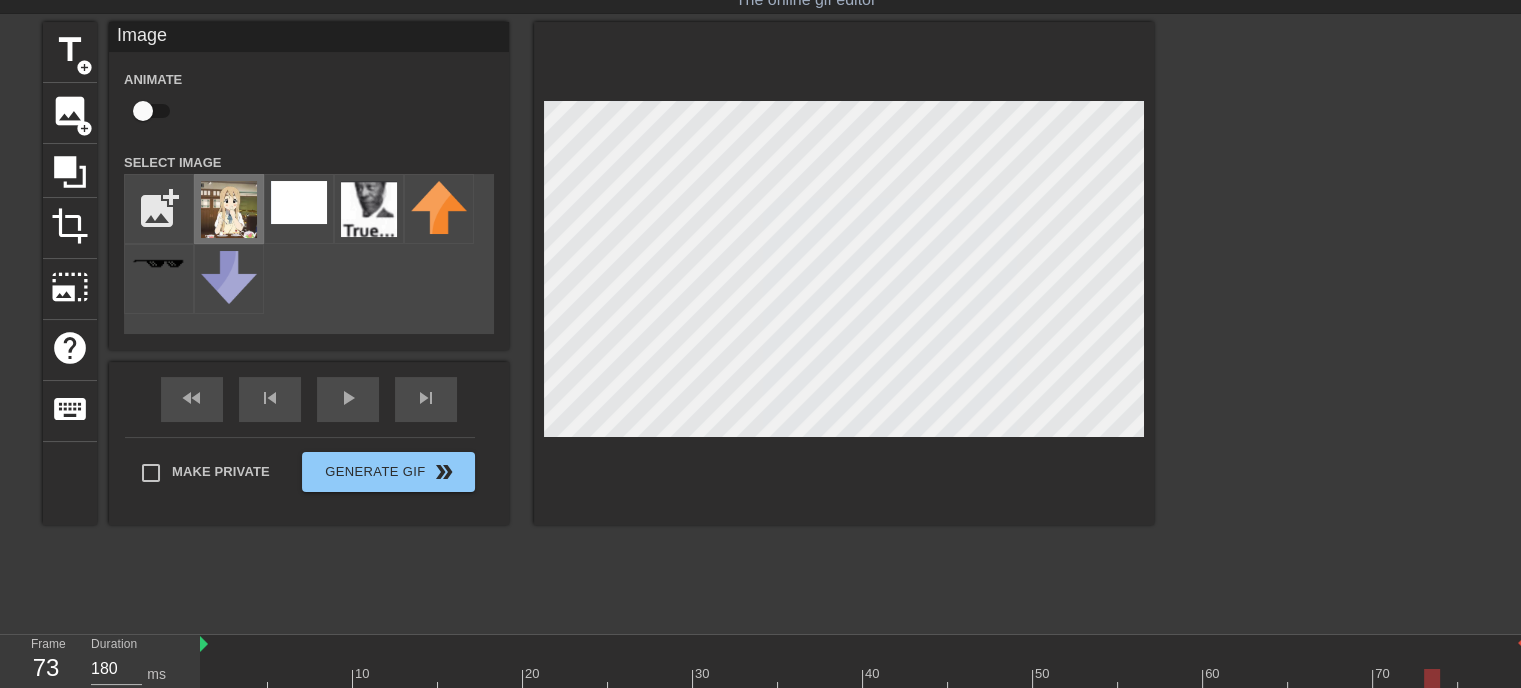 click at bounding box center (229, 209) 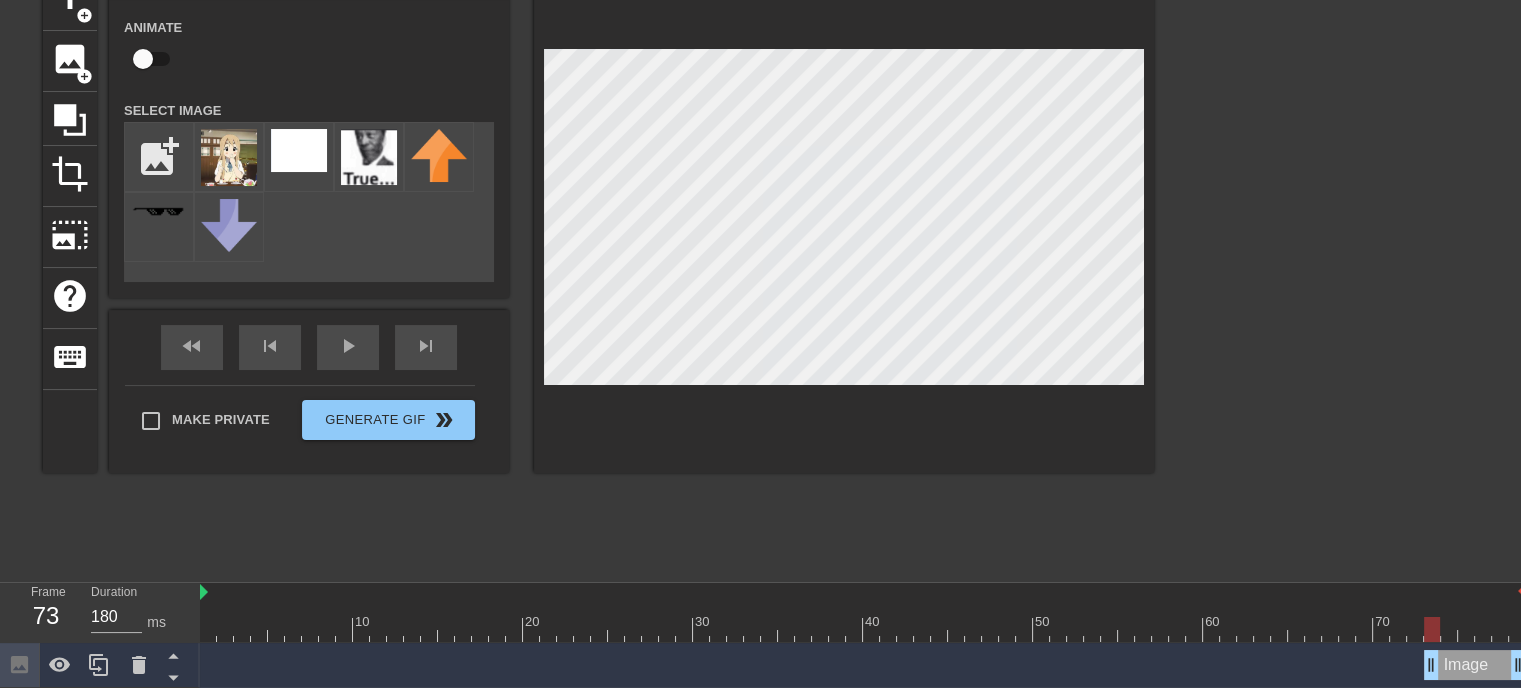 scroll, scrollTop: 103, scrollLeft: 0, axis: vertical 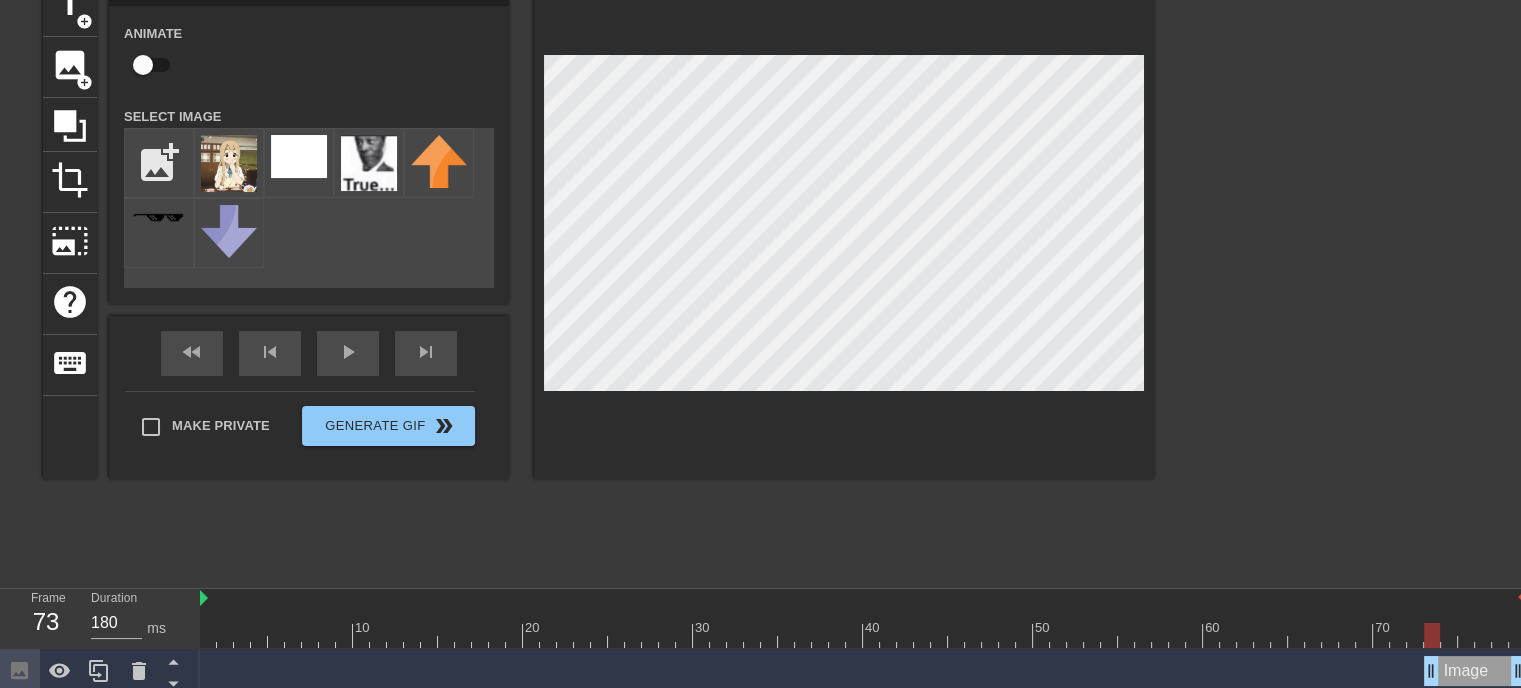 click on "title add_circle image add_circle crop photo_size_select_large help keyboard Image Animate Select Image add_photo_alternate fast_rewind skip_previous play_arrow skip_next Make Private Generate Gif double_arrow" at bounding box center (598, 227) 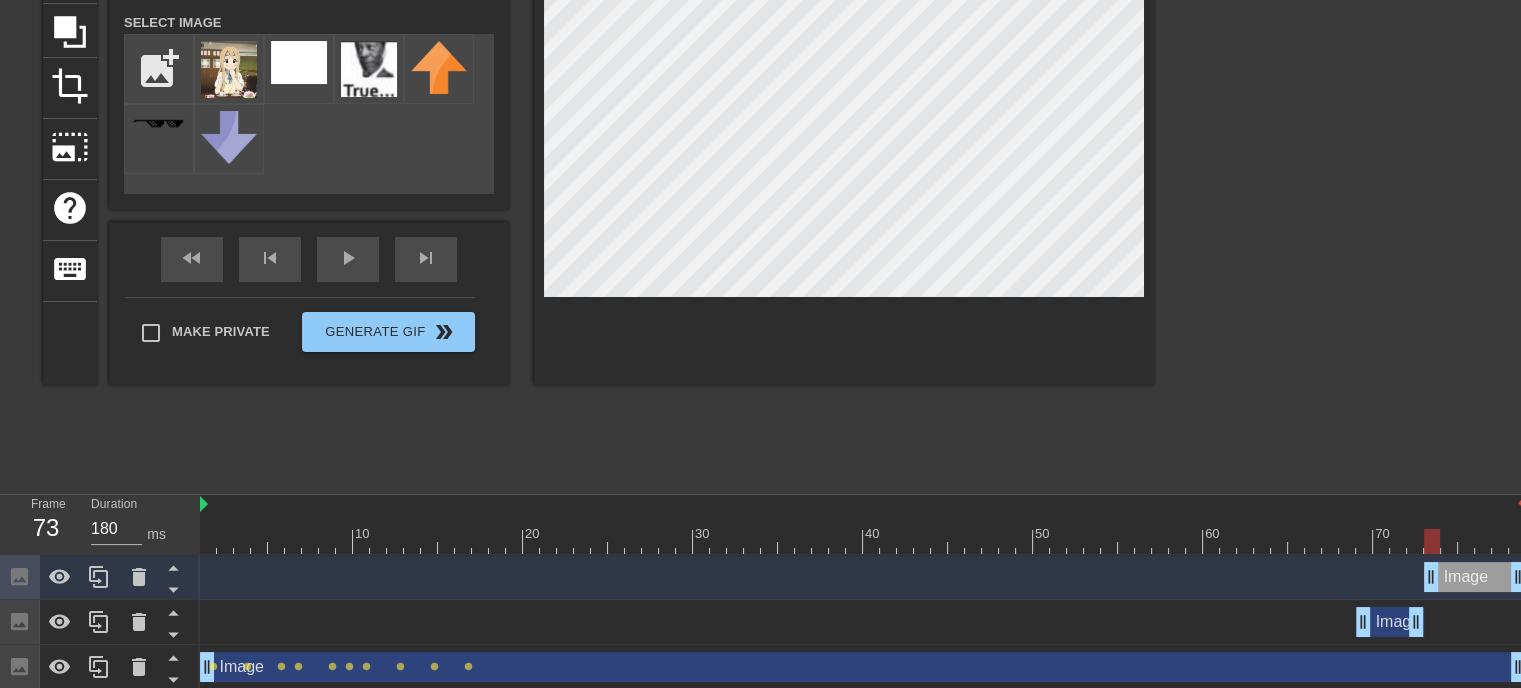 scroll, scrollTop: 203, scrollLeft: 0, axis: vertical 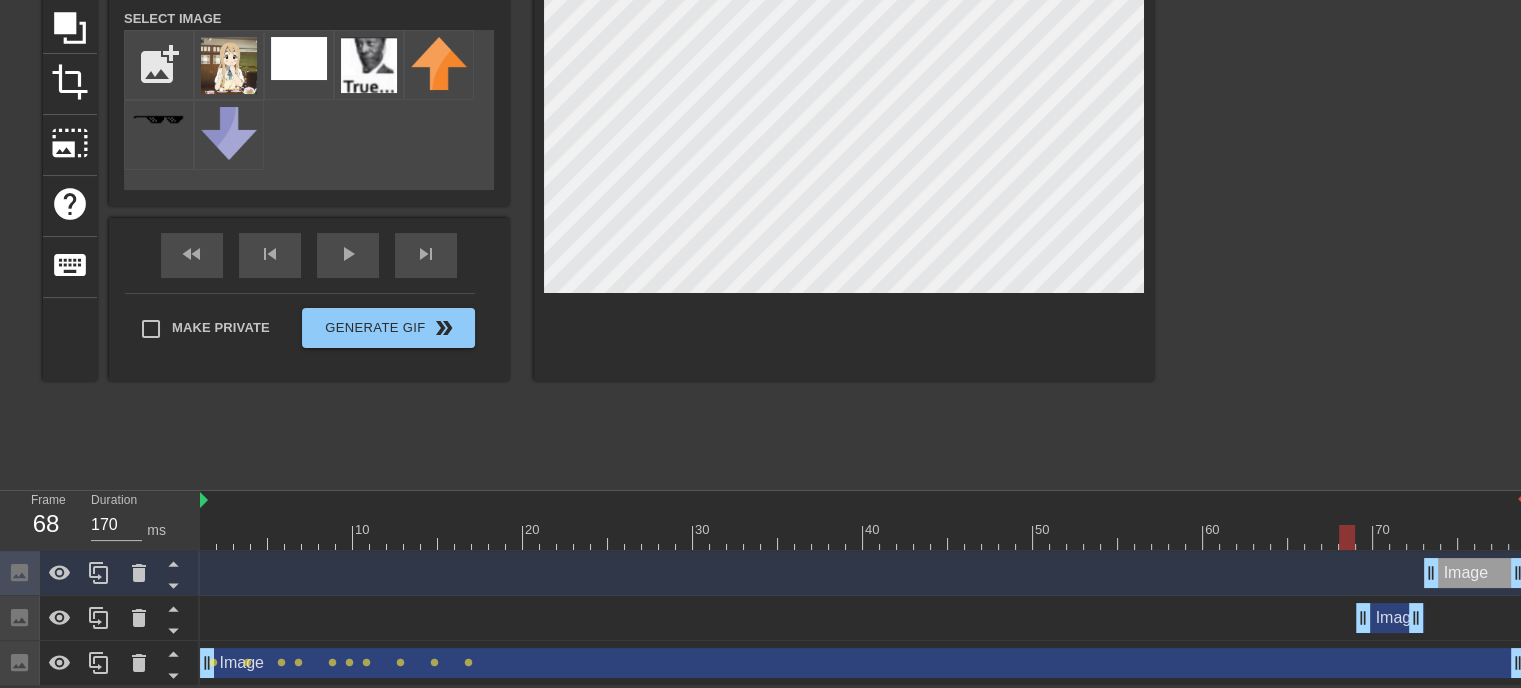 click on "Image drag_handle drag_handle" at bounding box center (1390, 618) 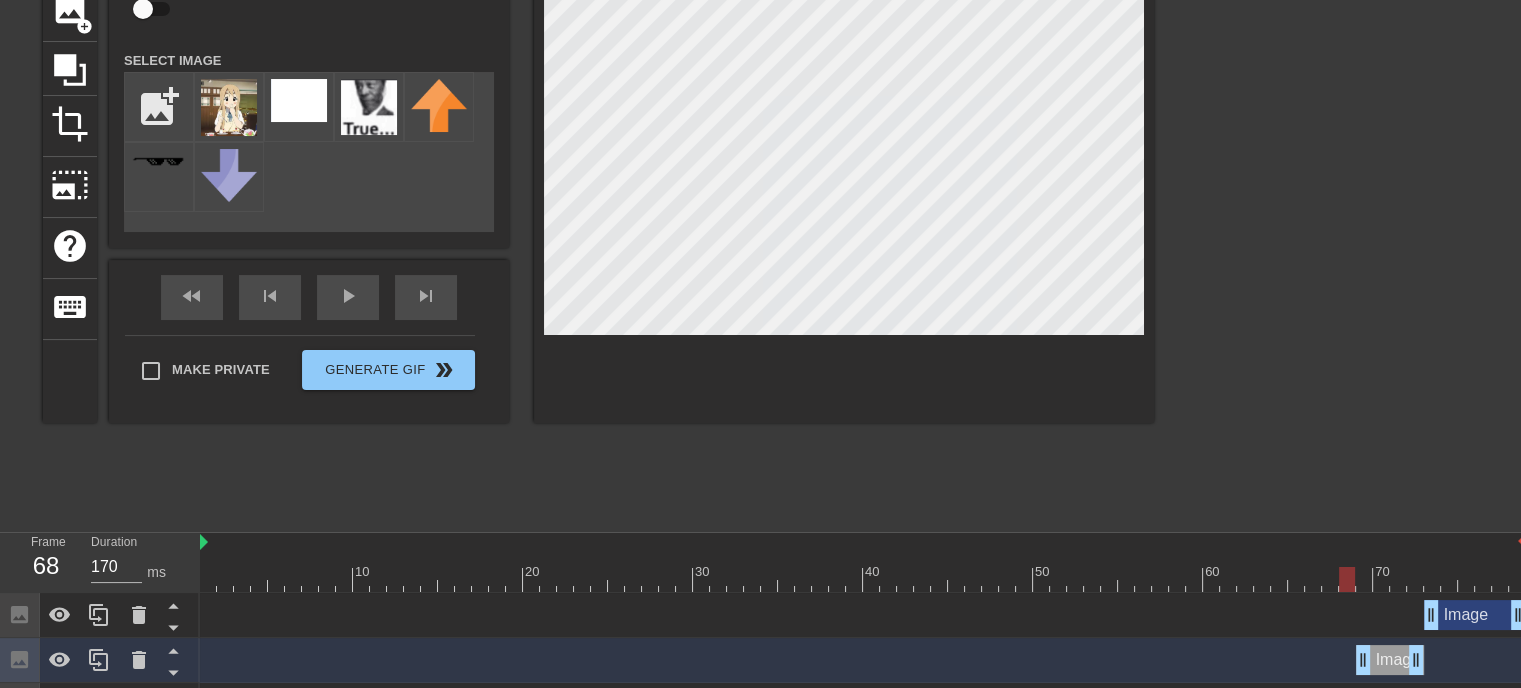 scroll, scrollTop: 103, scrollLeft: 0, axis: vertical 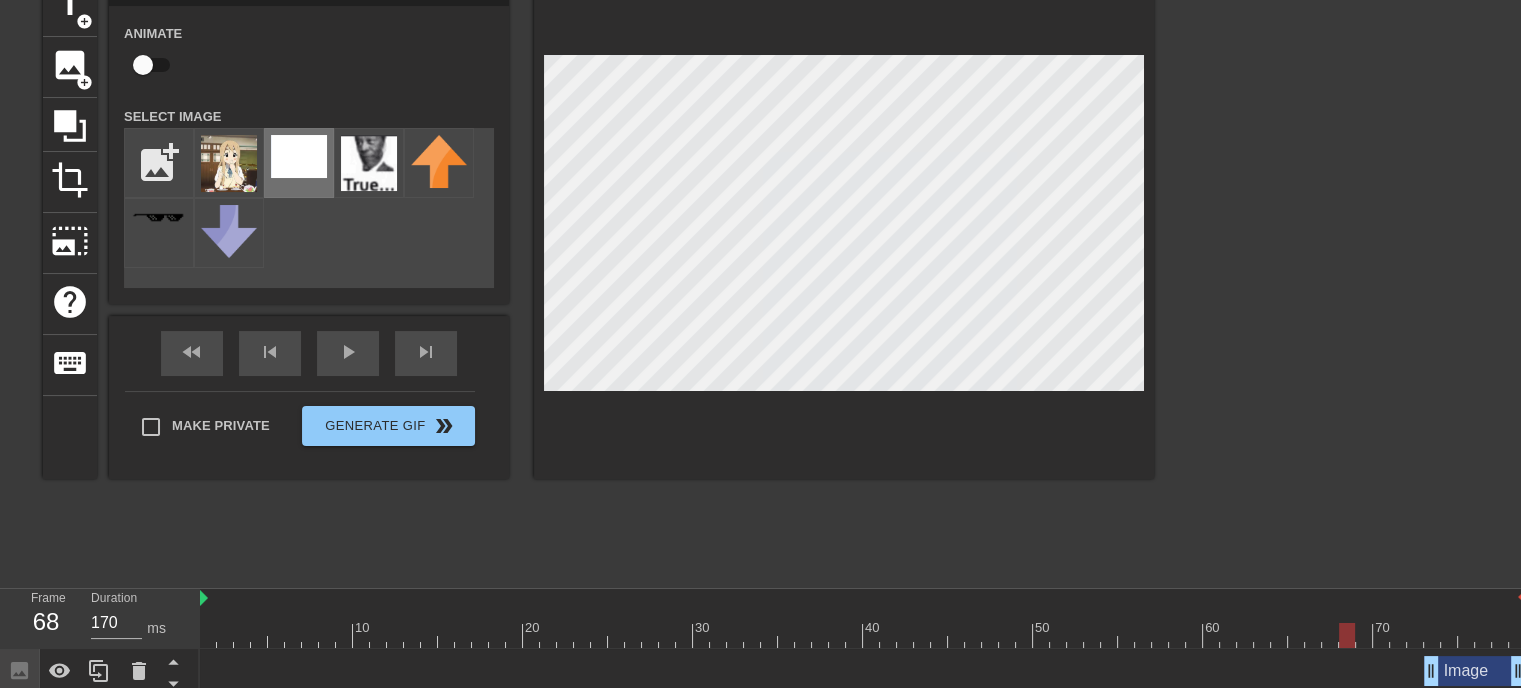 click at bounding box center [299, 156] 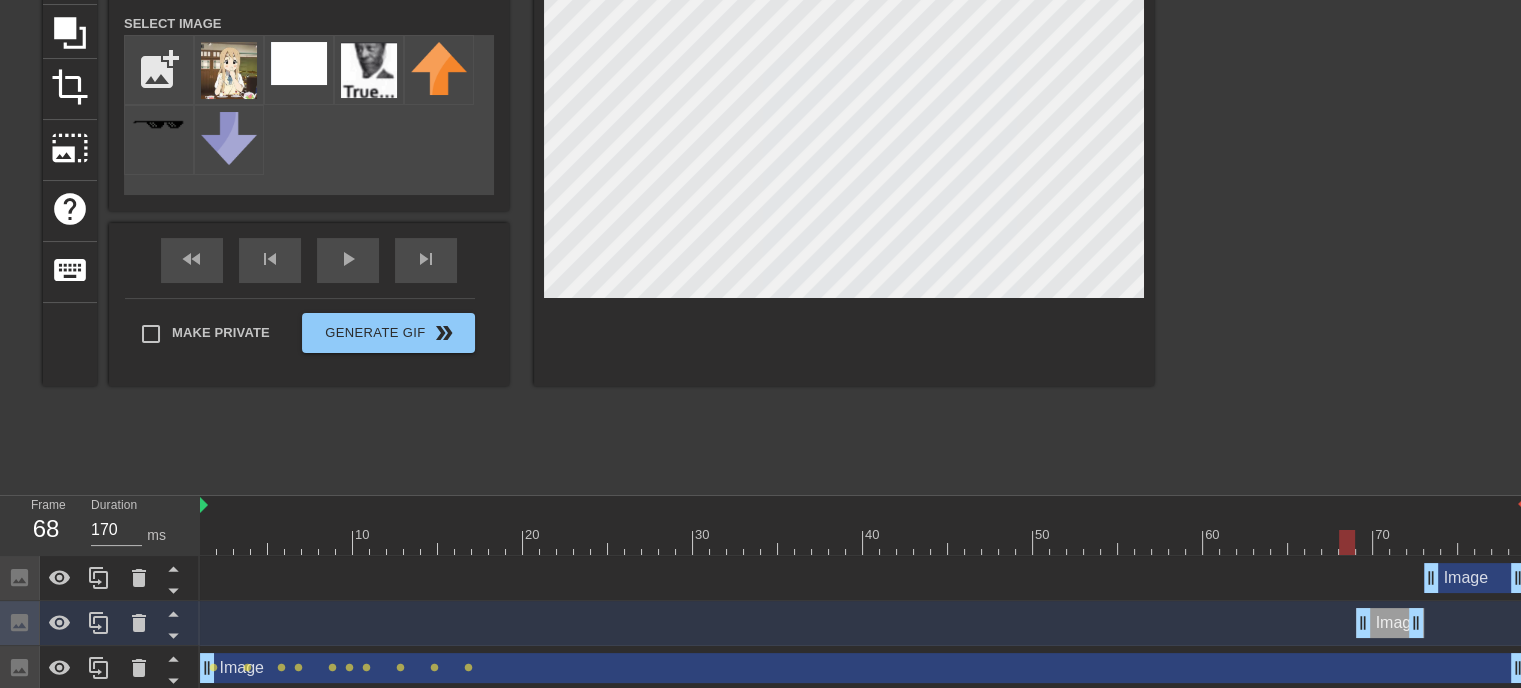 scroll, scrollTop: 203, scrollLeft: 0, axis: vertical 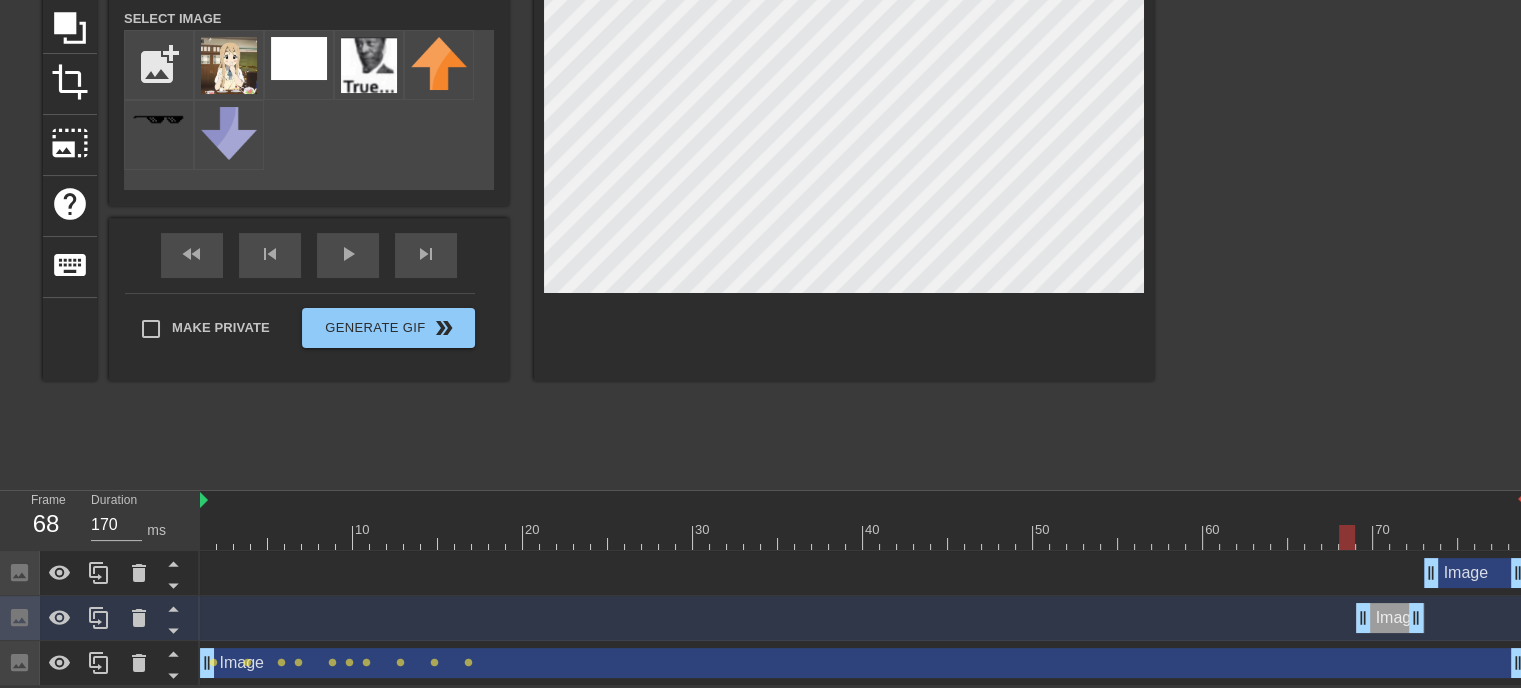 click on "Image drag_handle drag_handle" at bounding box center [1390, 618] 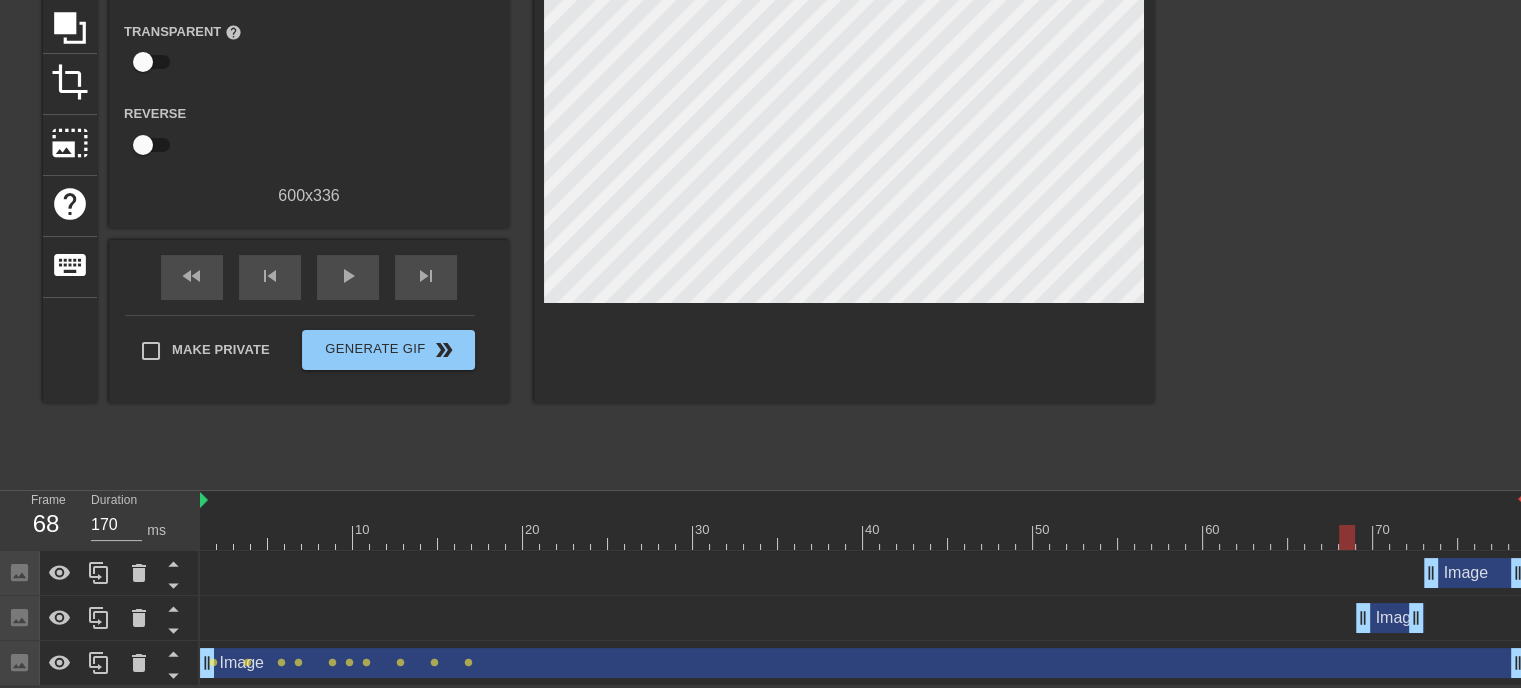 click on "Image drag_handle drag_handle" at bounding box center [1390, 618] 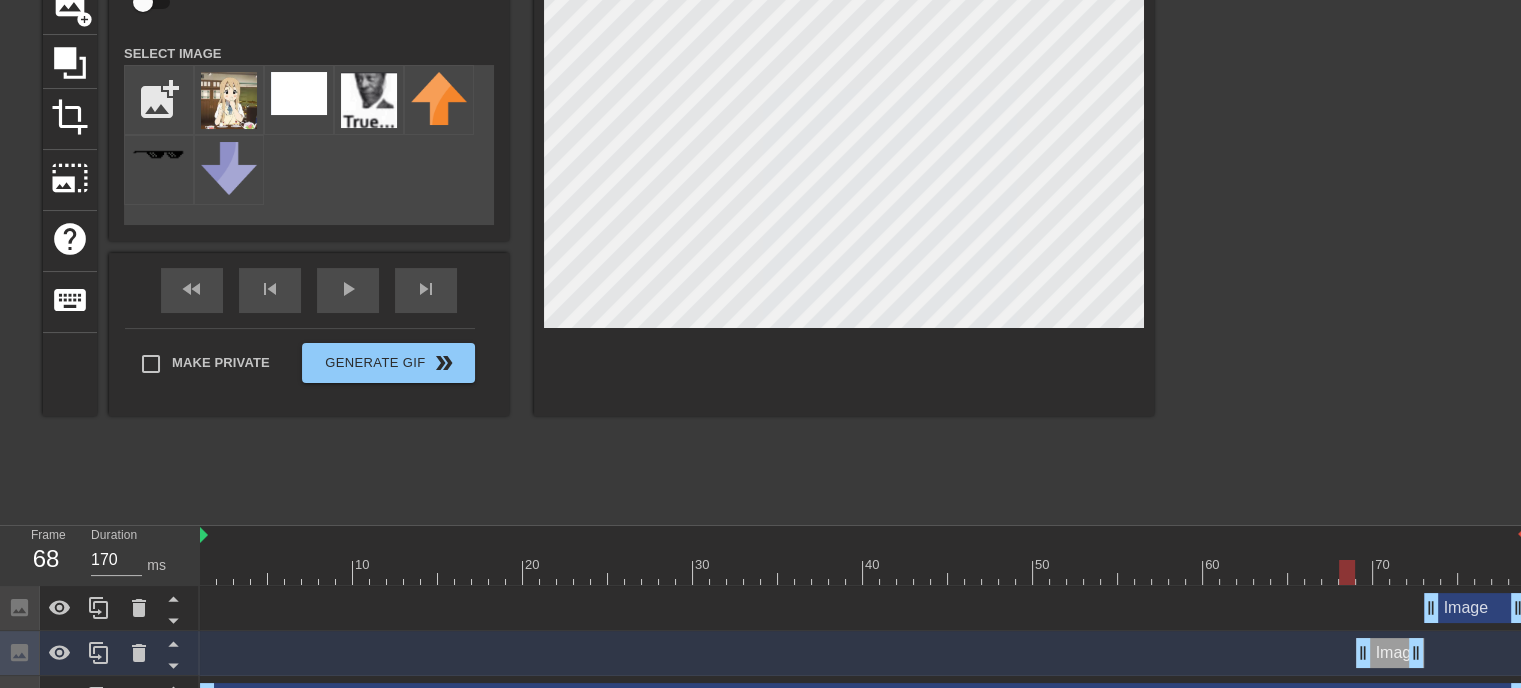 scroll, scrollTop: 103, scrollLeft: 0, axis: vertical 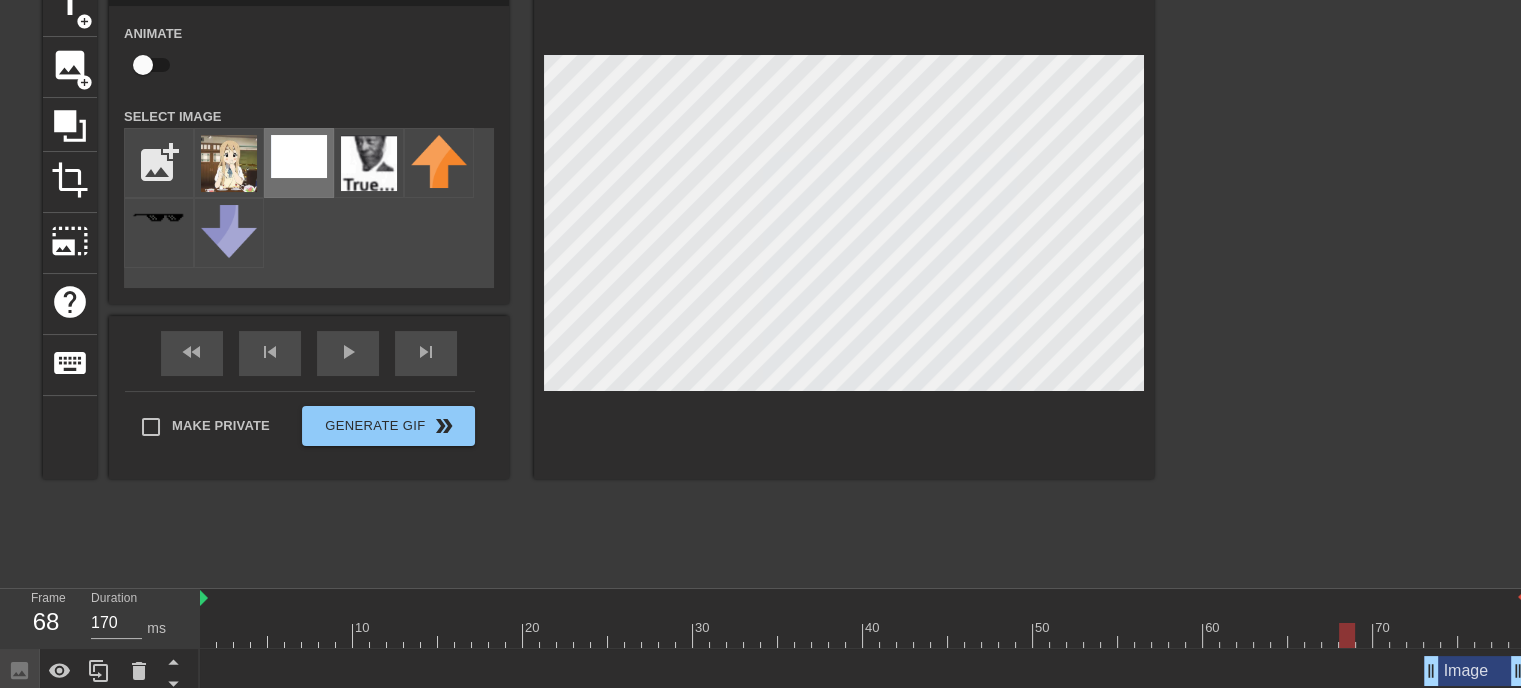 click at bounding box center [299, 156] 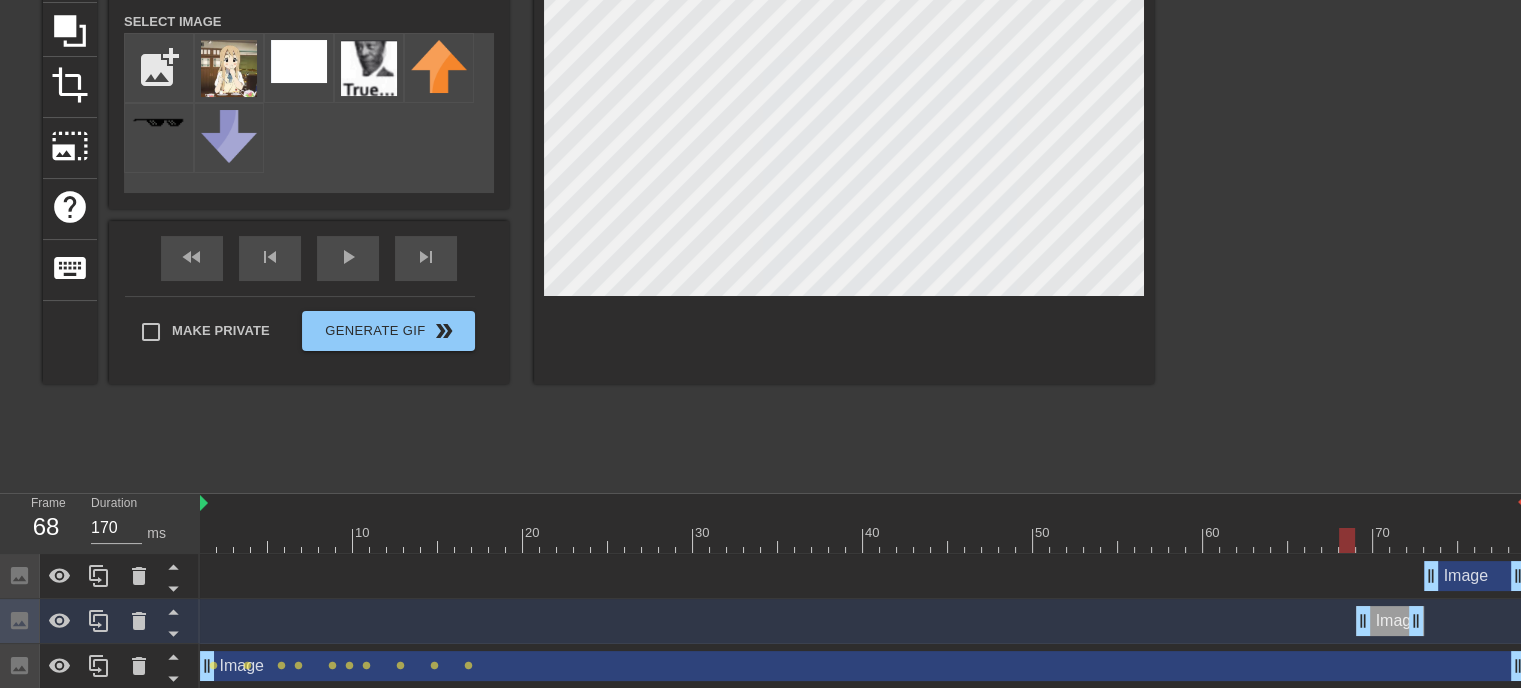 scroll, scrollTop: 203, scrollLeft: 0, axis: vertical 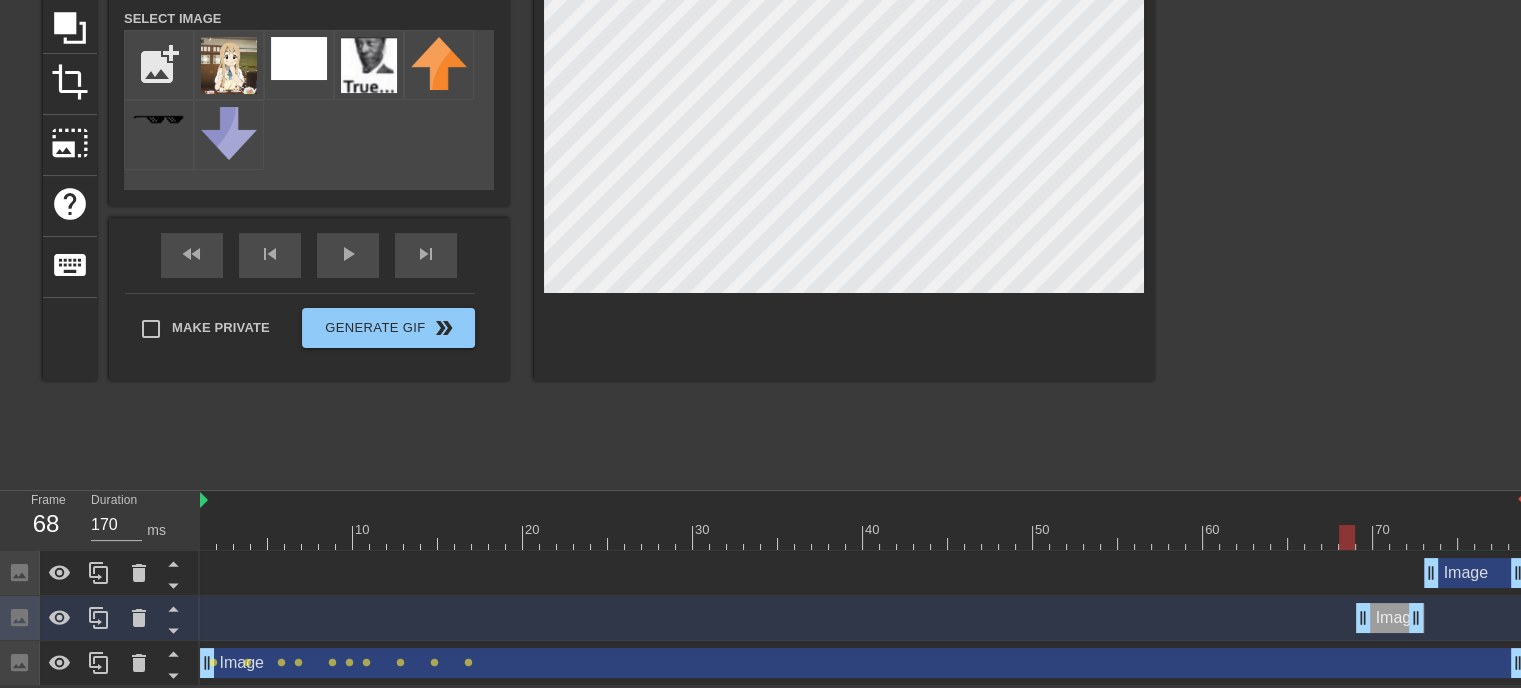 click on "Image drag_handle drag_handle" at bounding box center (863, 618) 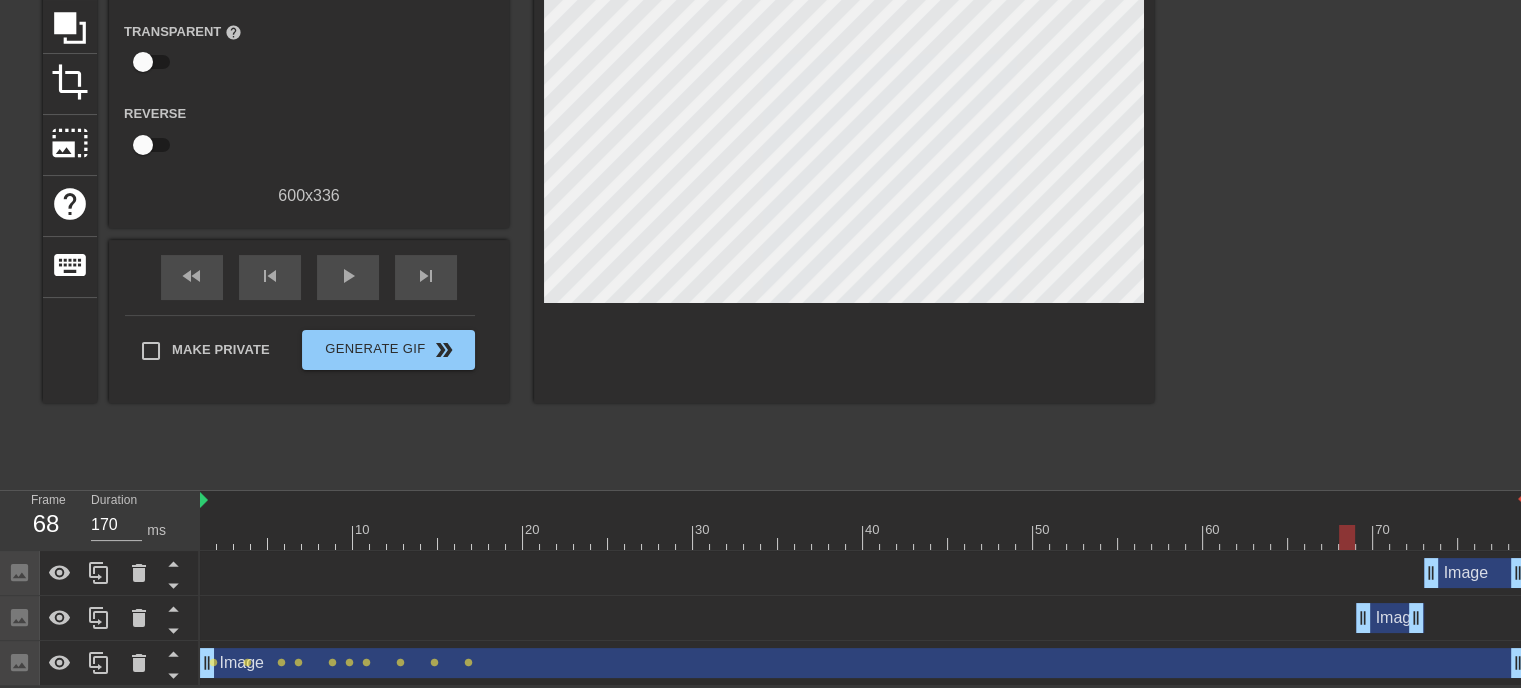 click on "Image drag_handle drag_handle" at bounding box center [1390, 618] 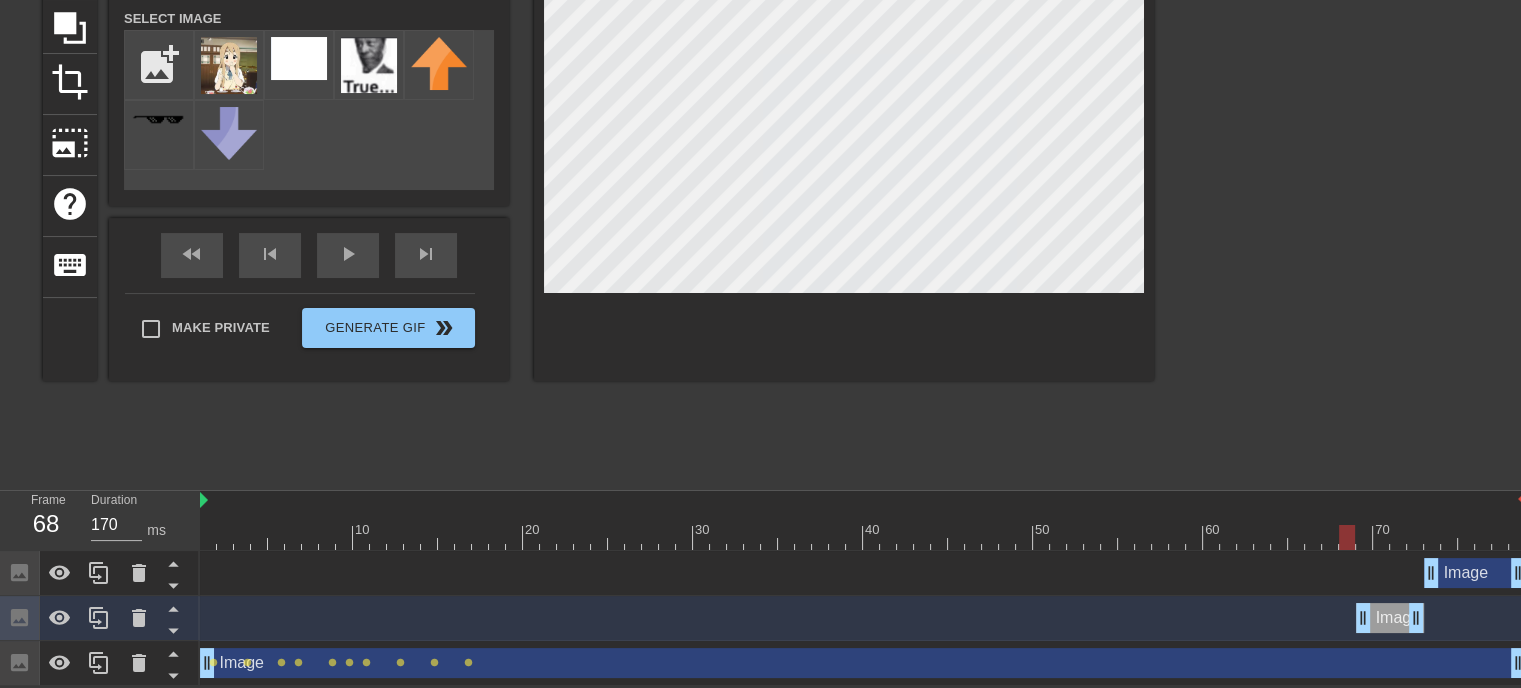 click on "Image drag_handle drag_handle" at bounding box center (1390, 618) 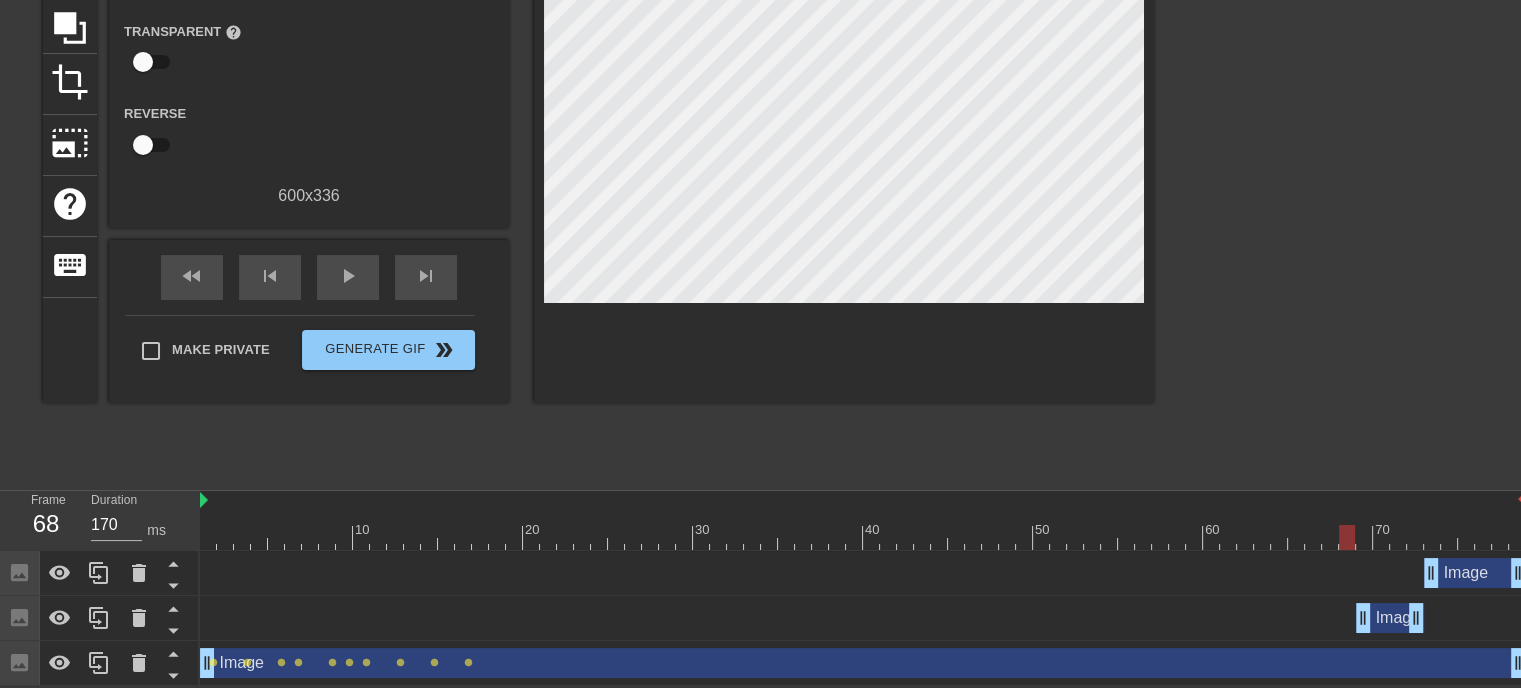 click on "Image drag_handle drag_handle" at bounding box center (863, 618) 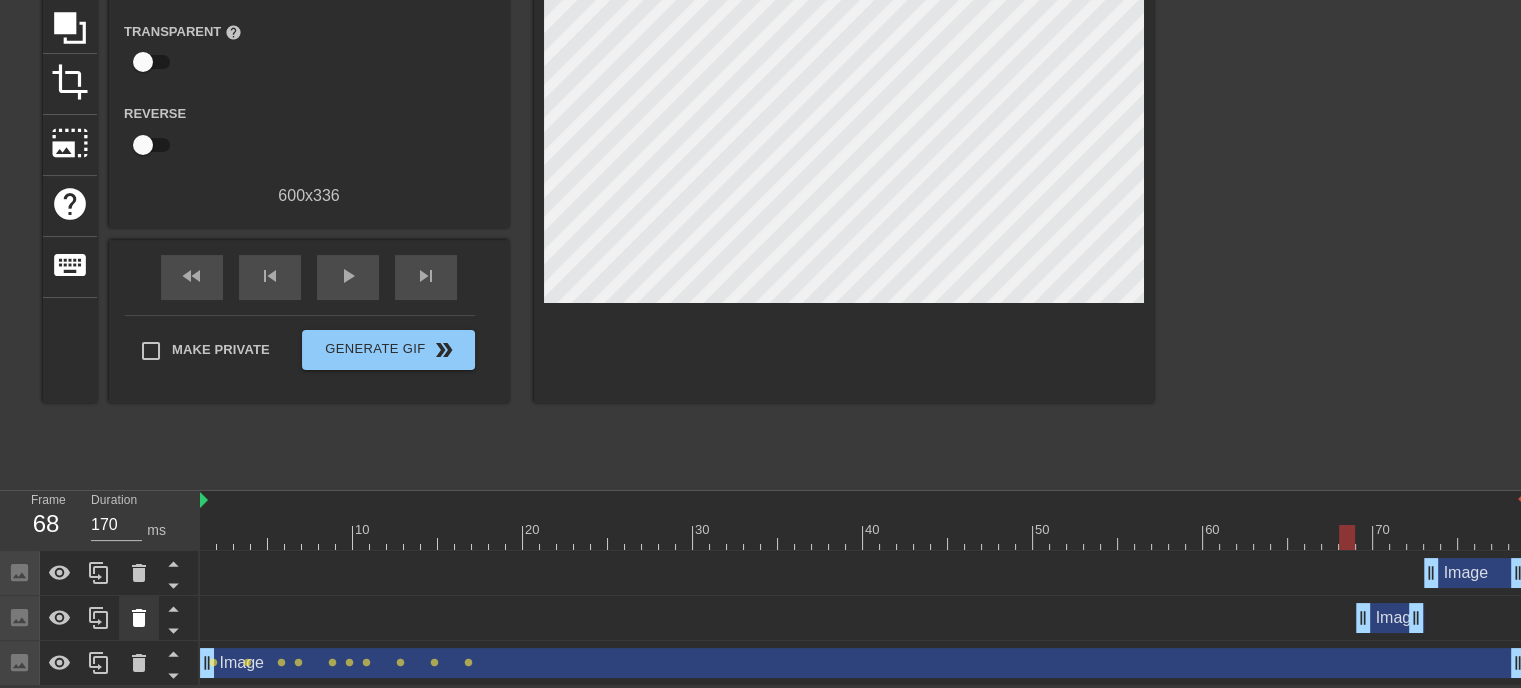 click at bounding box center [139, 618] 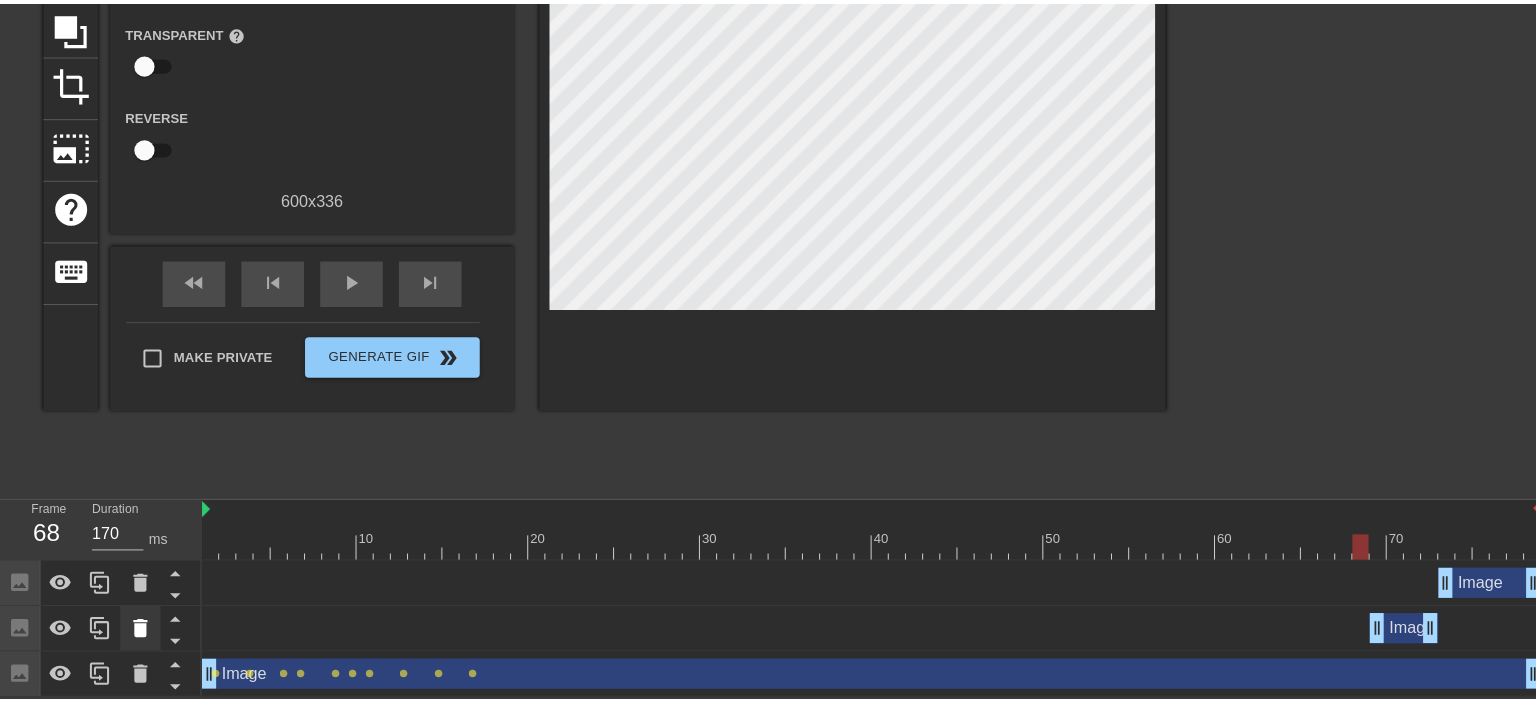 scroll, scrollTop: 188, scrollLeft: 0, axis: vertical 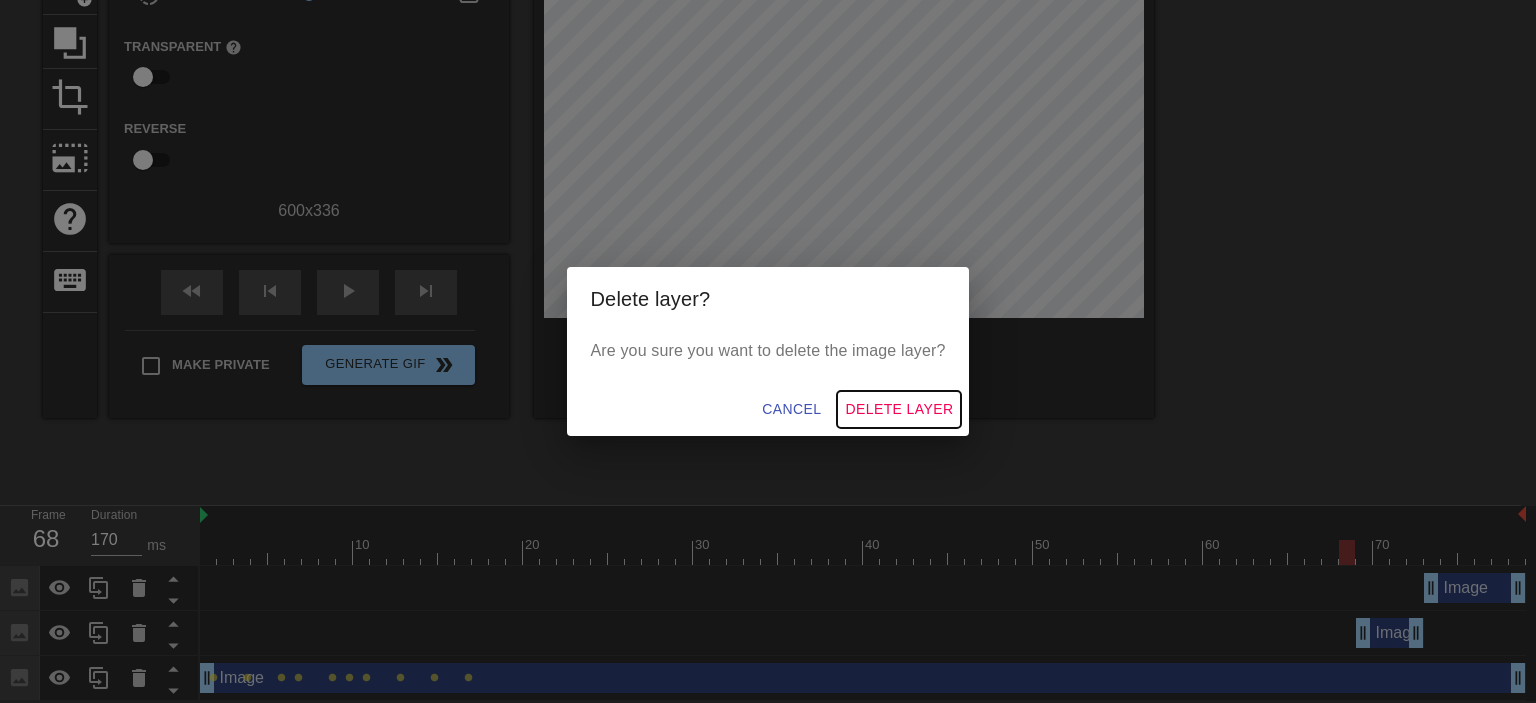 click on "Delete Layer" at bounding box center [899, 409] 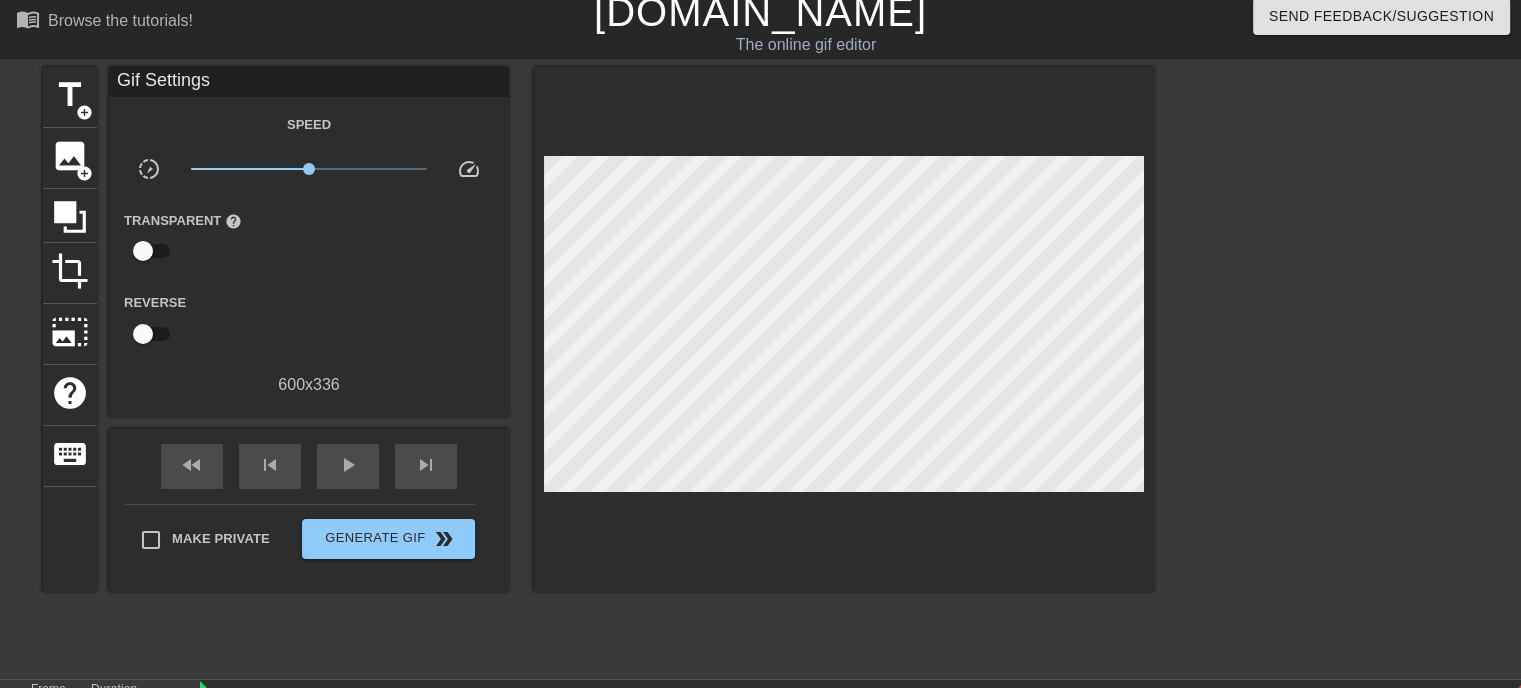 scroll, scrollTop: 0, scrollLeft: 0, axis: both 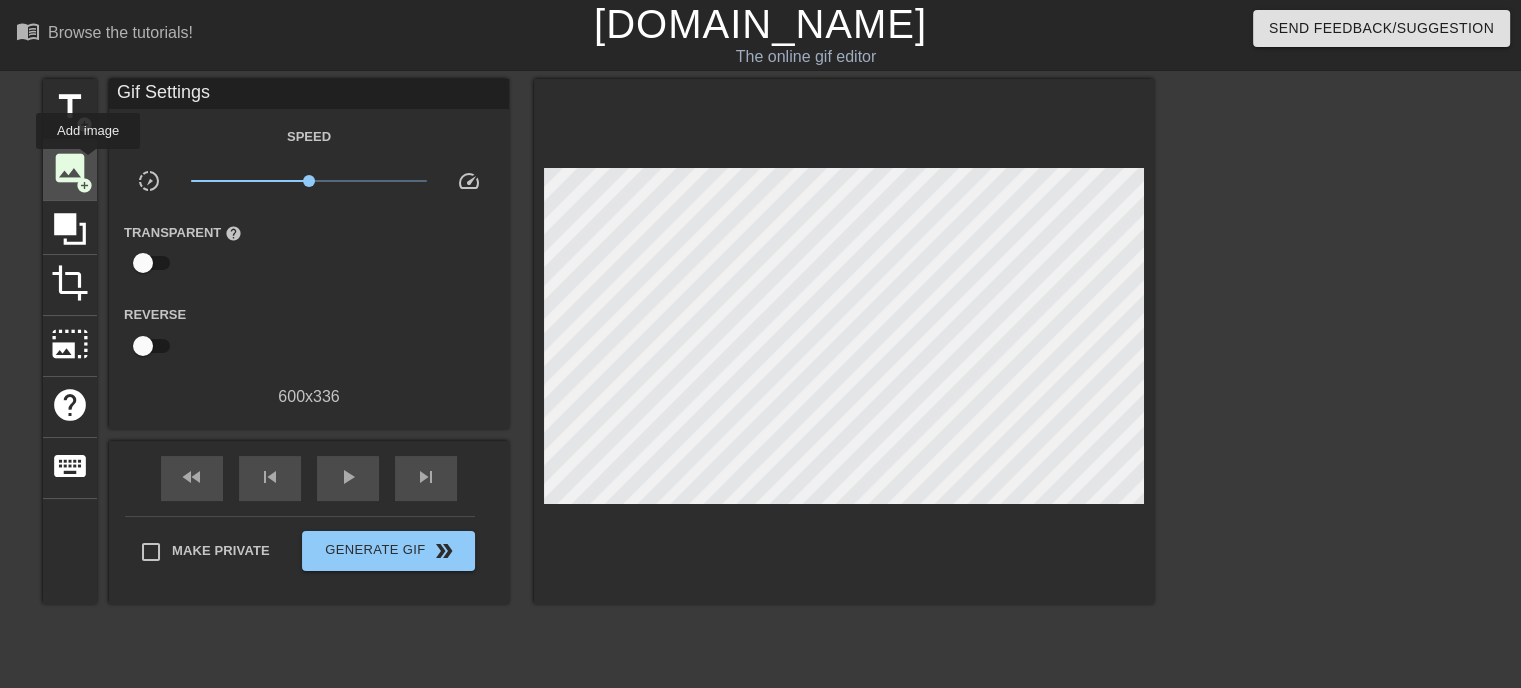 click on "image" at bounding box center (70, 168) 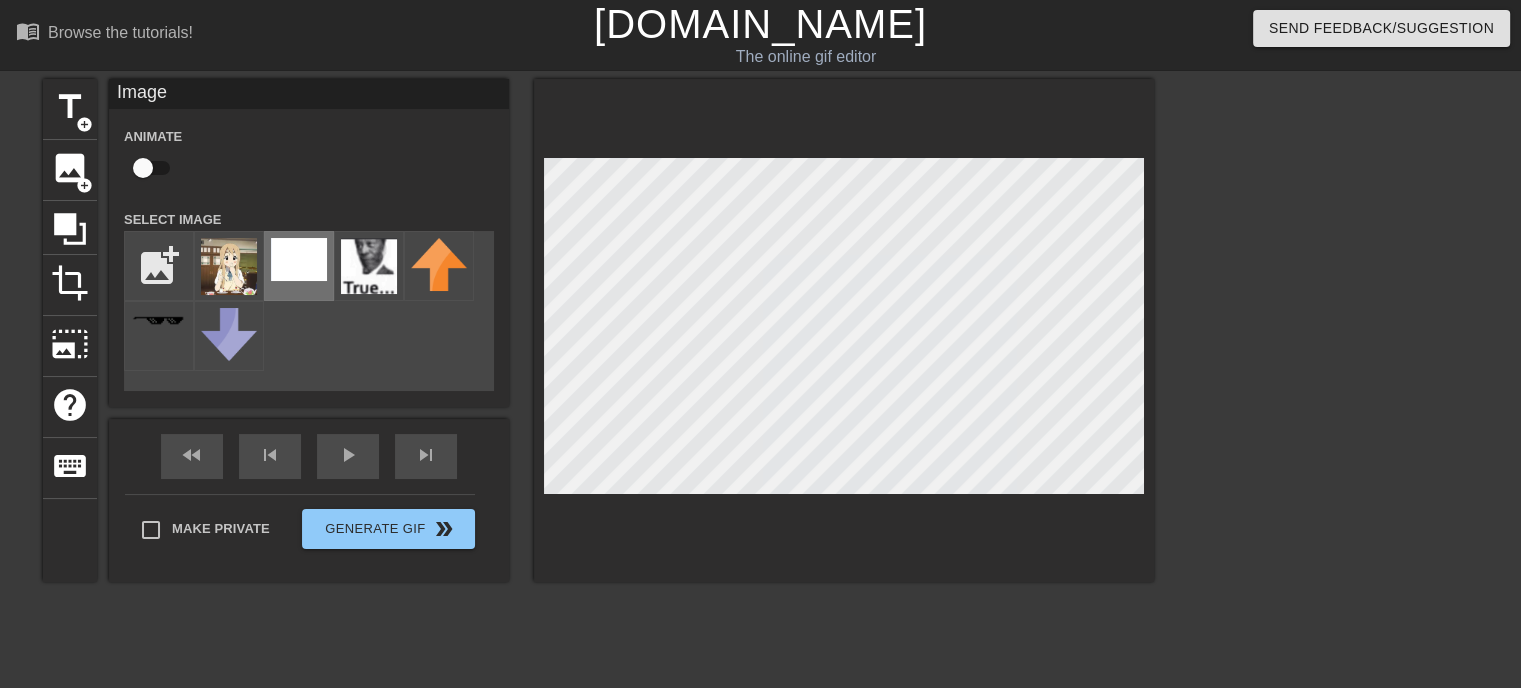 click at bounding box center [299, 259] 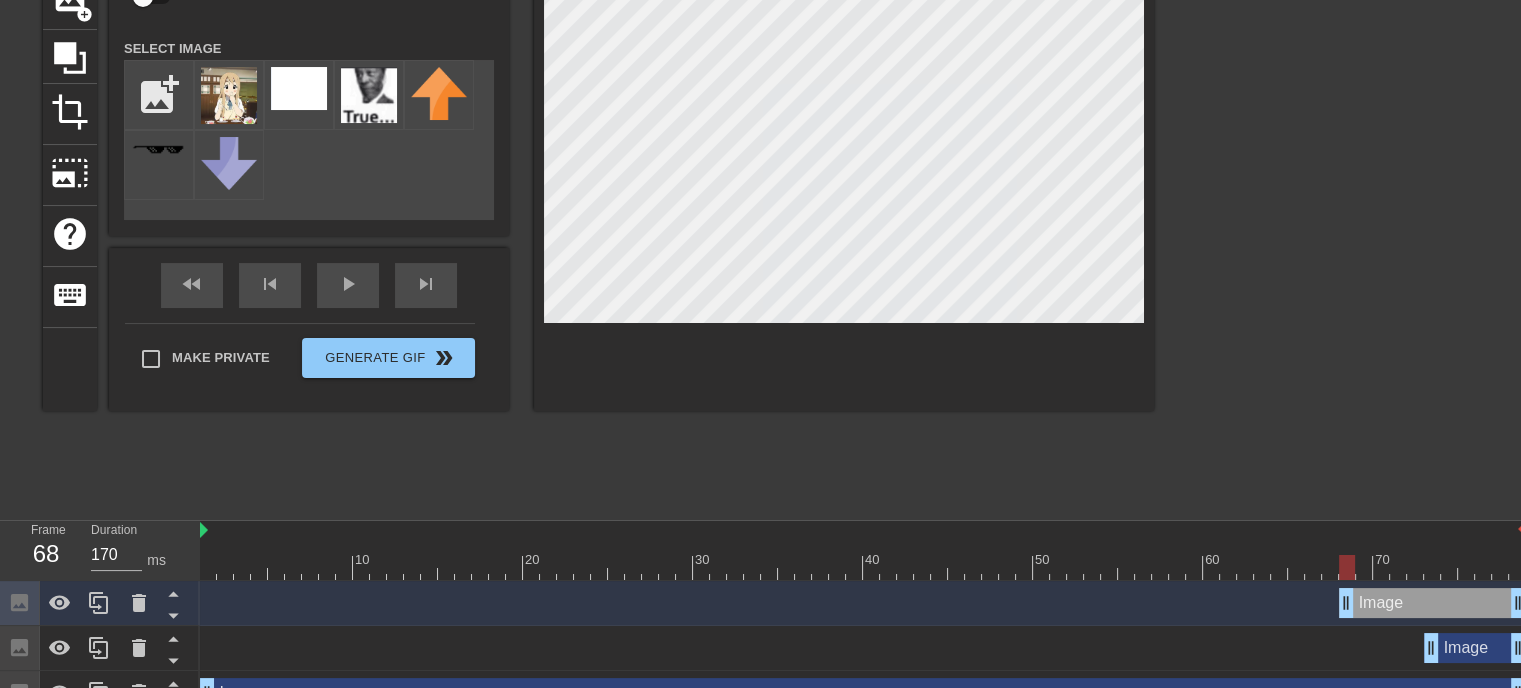 scroll, scrollTop: 203, scrollLeft: 0, axis: vertical 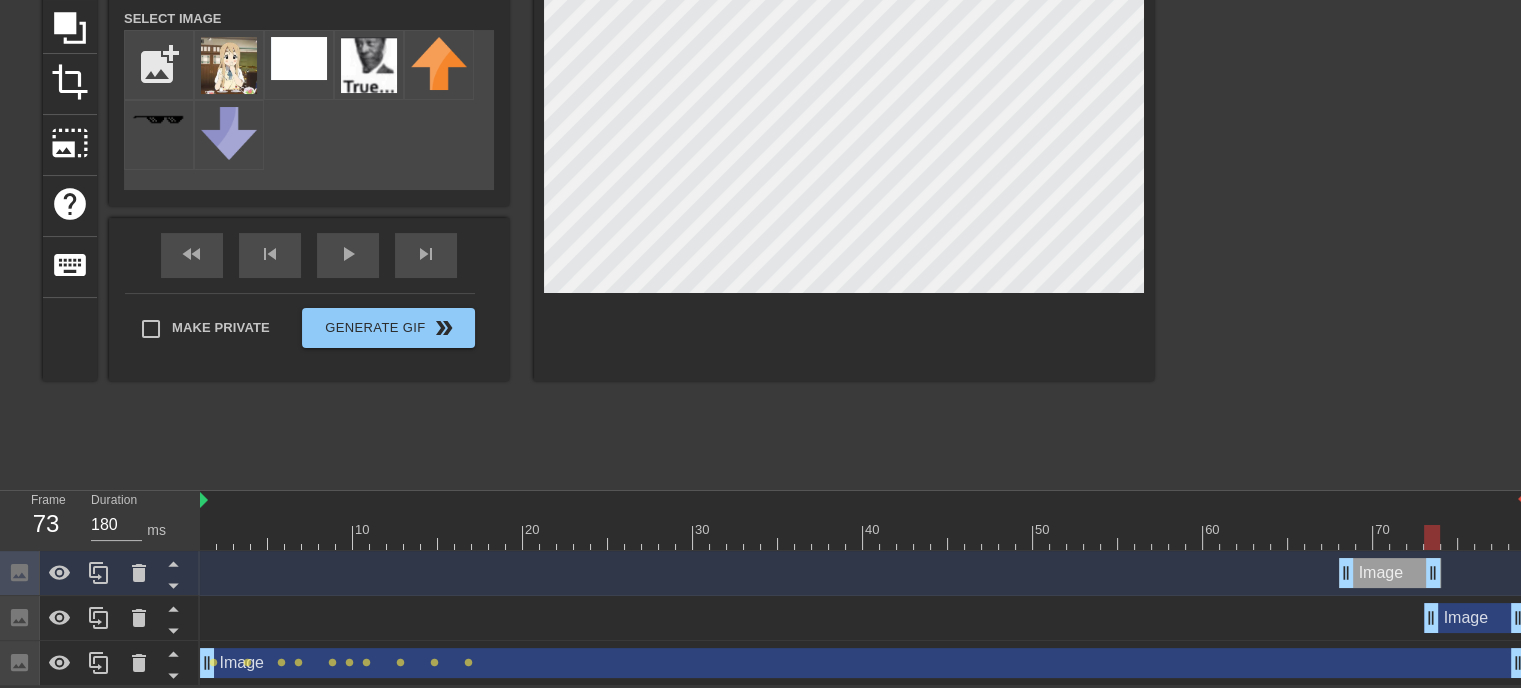drag, startPoint x: 1512, startPoint y: 565, endPoint x: 1421, endPoint y: 574, distance: 91.44397 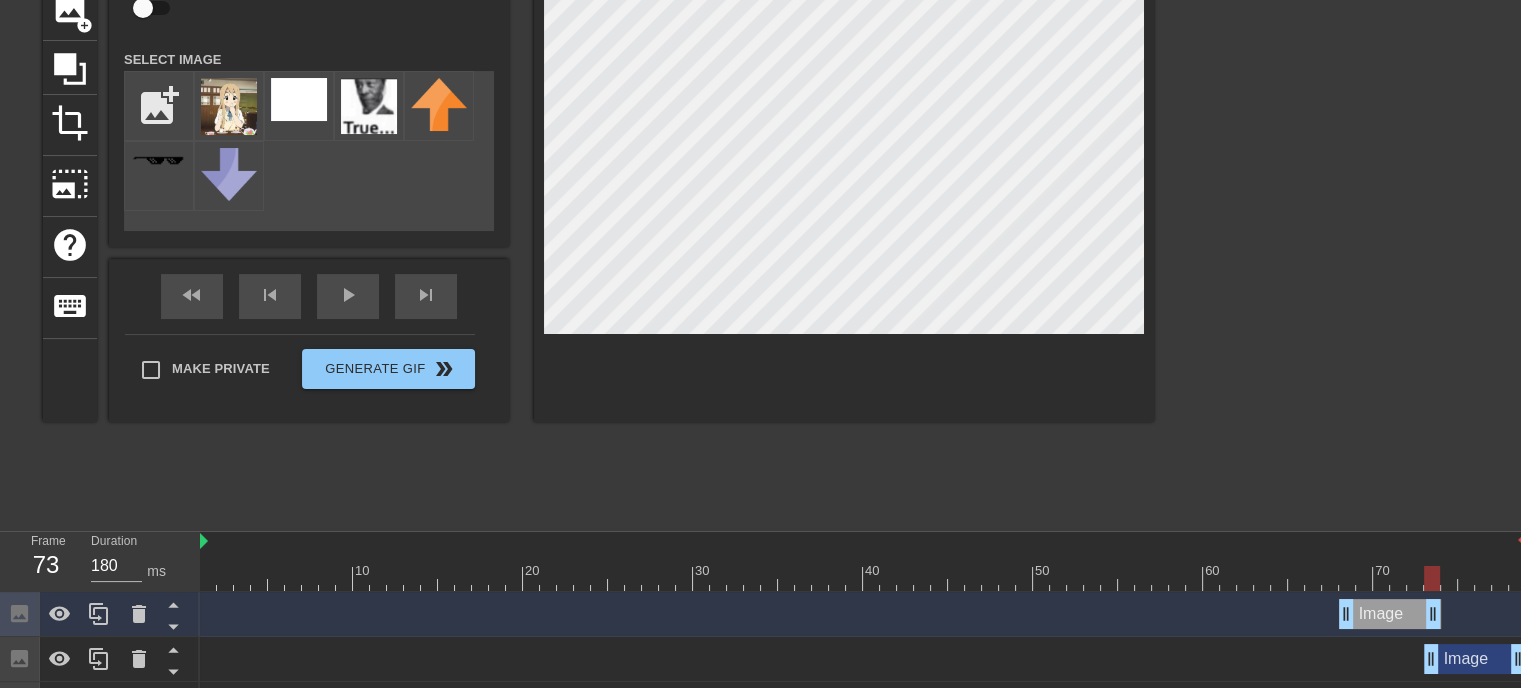 scroll, scrollTop: 103, scrollLeft: 0, axis: vertical 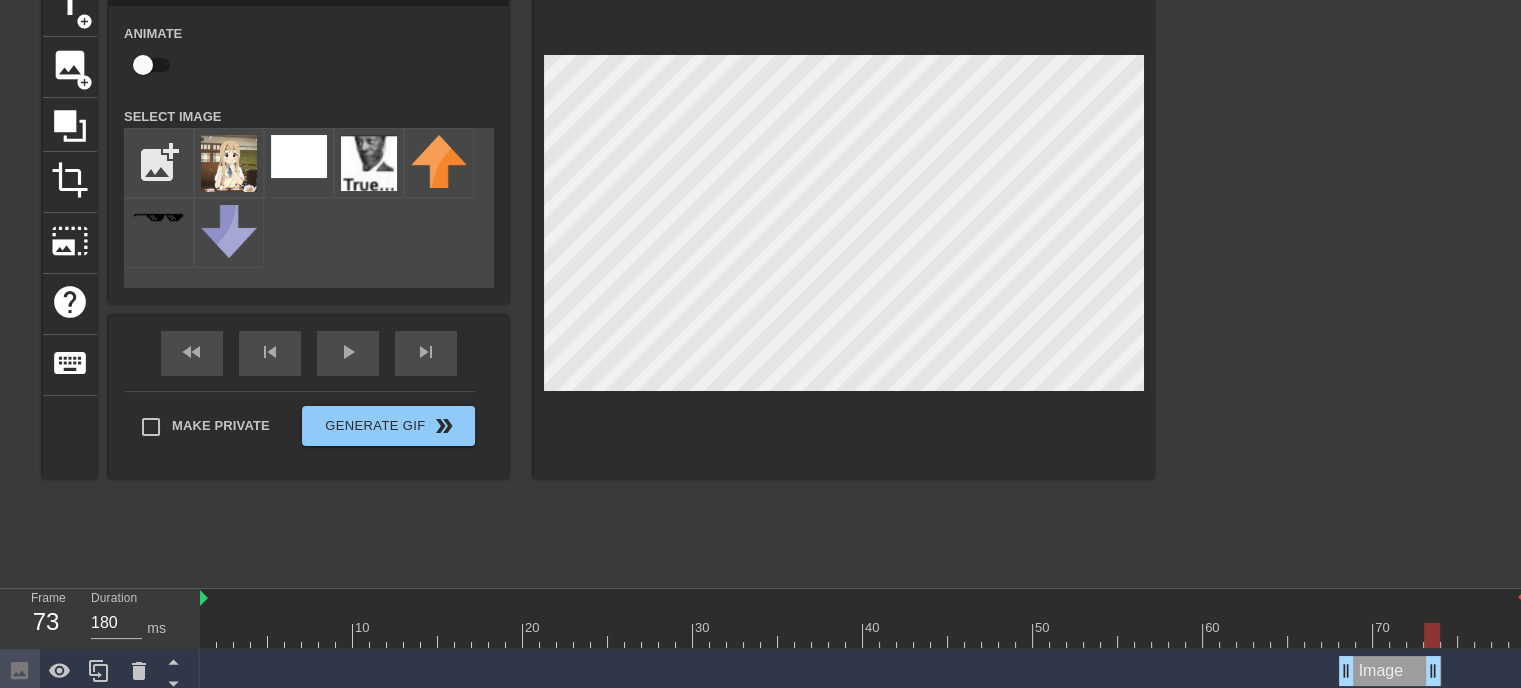 click at bounding box center (844, 227) 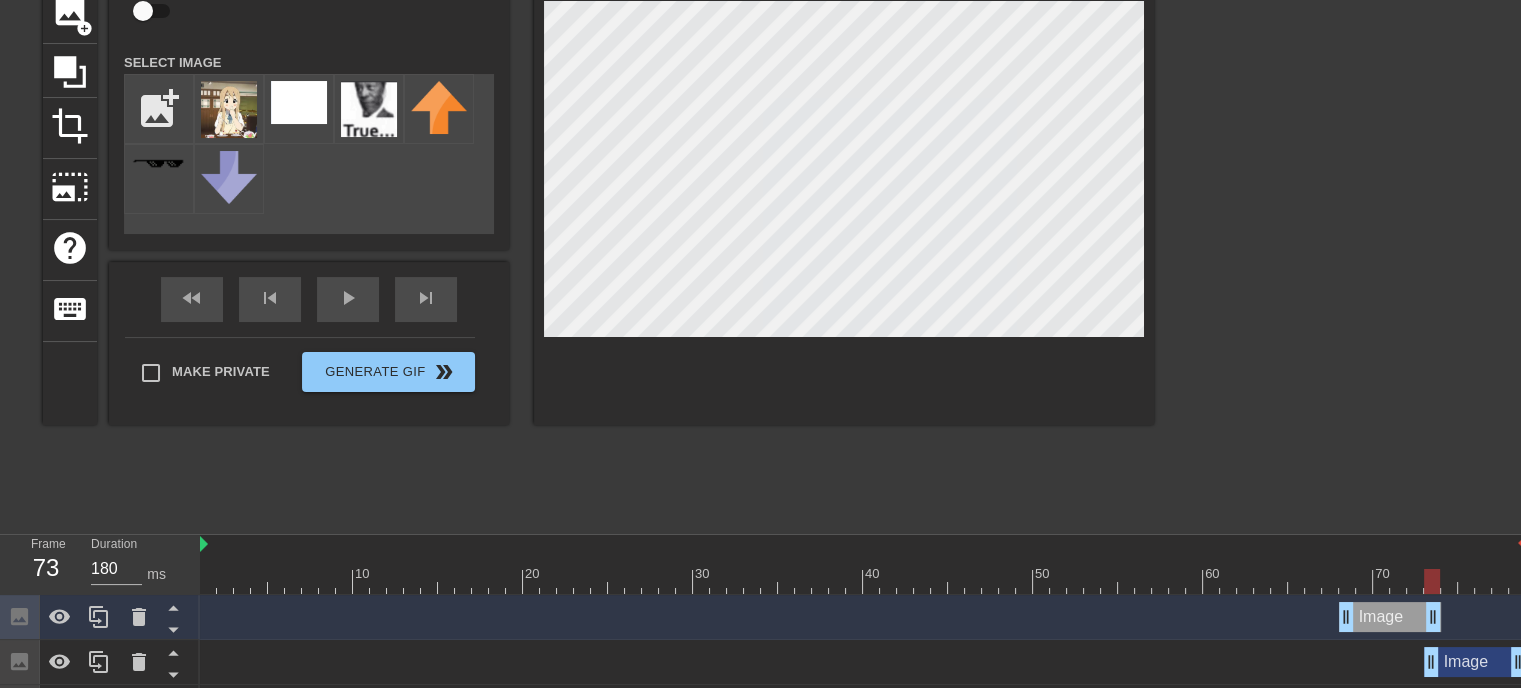 scroll, scrollTop: 203, scrollLeft: 0, axis: vertical 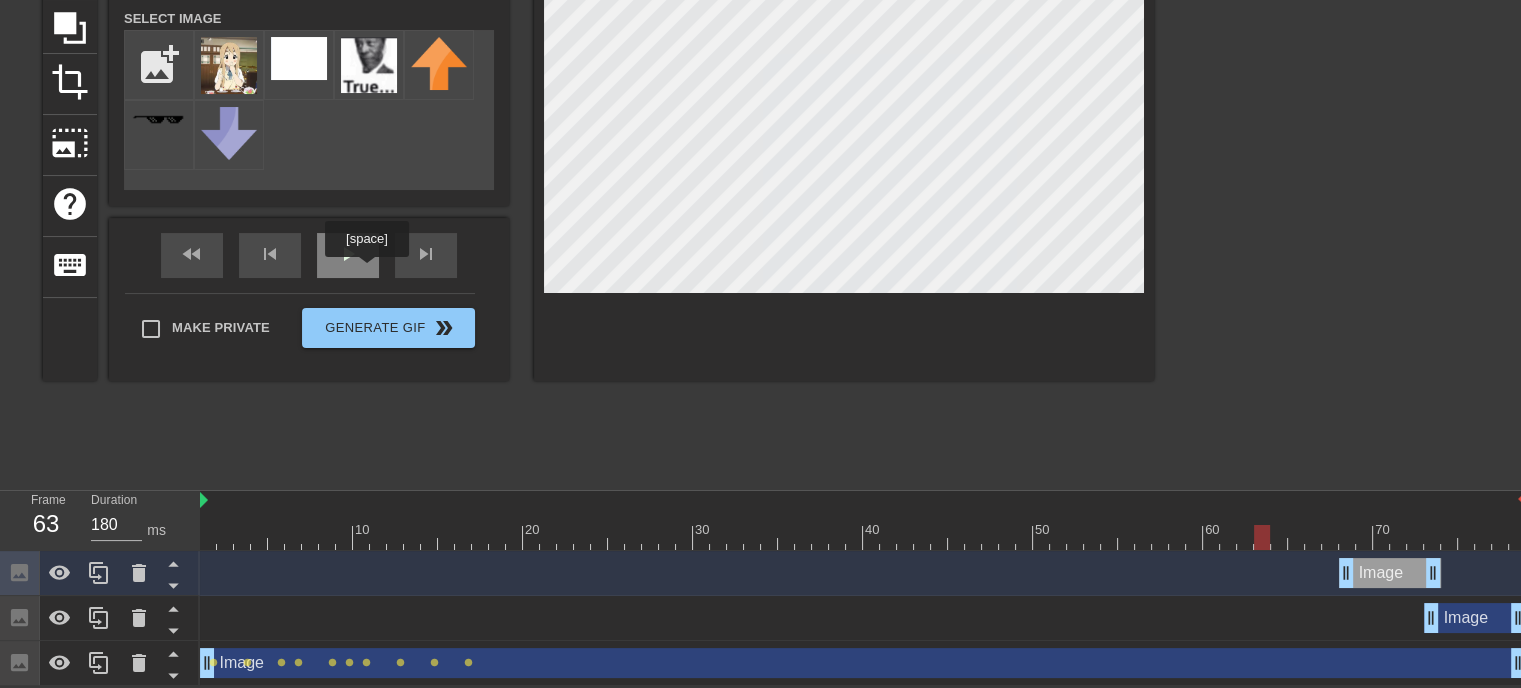 click on "play_arrow" at bounding box center [348, 255] 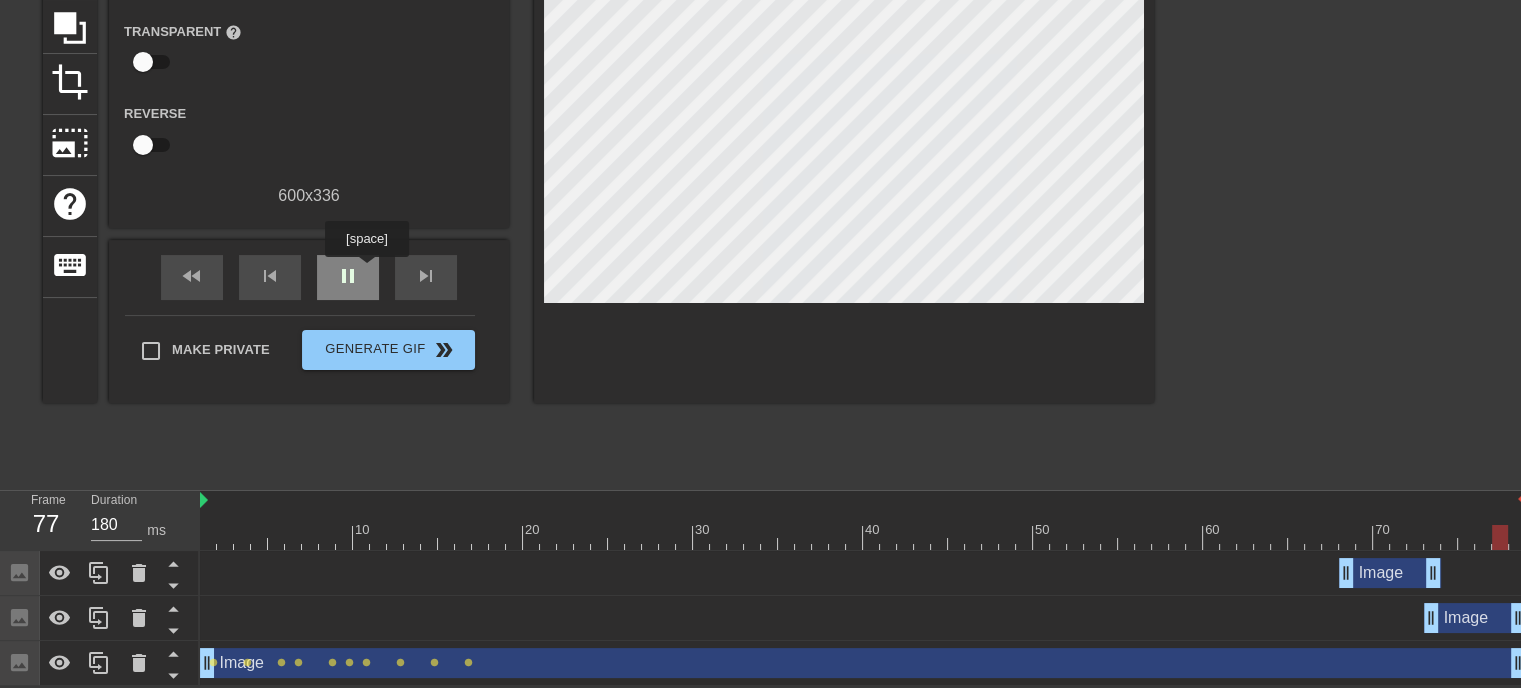 click on "pause" at bounding box center [348, 277] 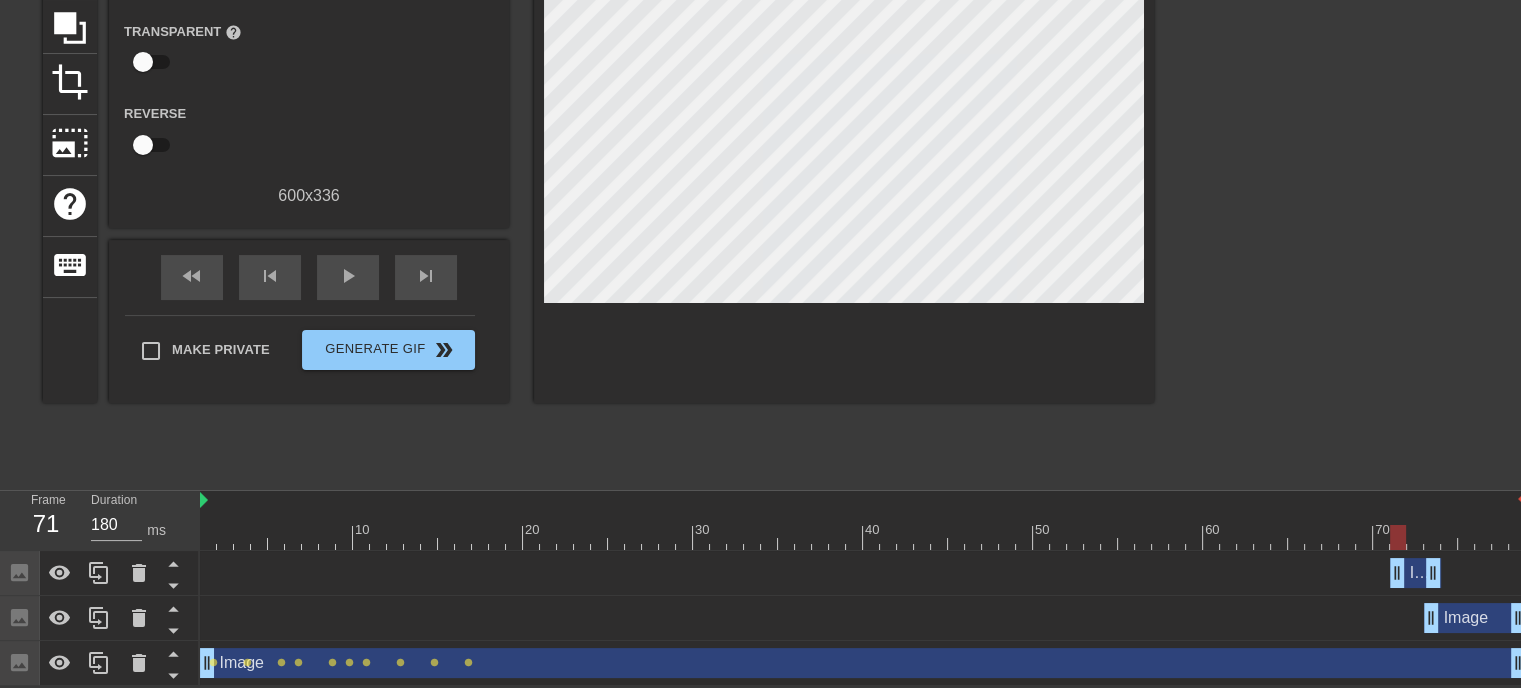 type on "170" 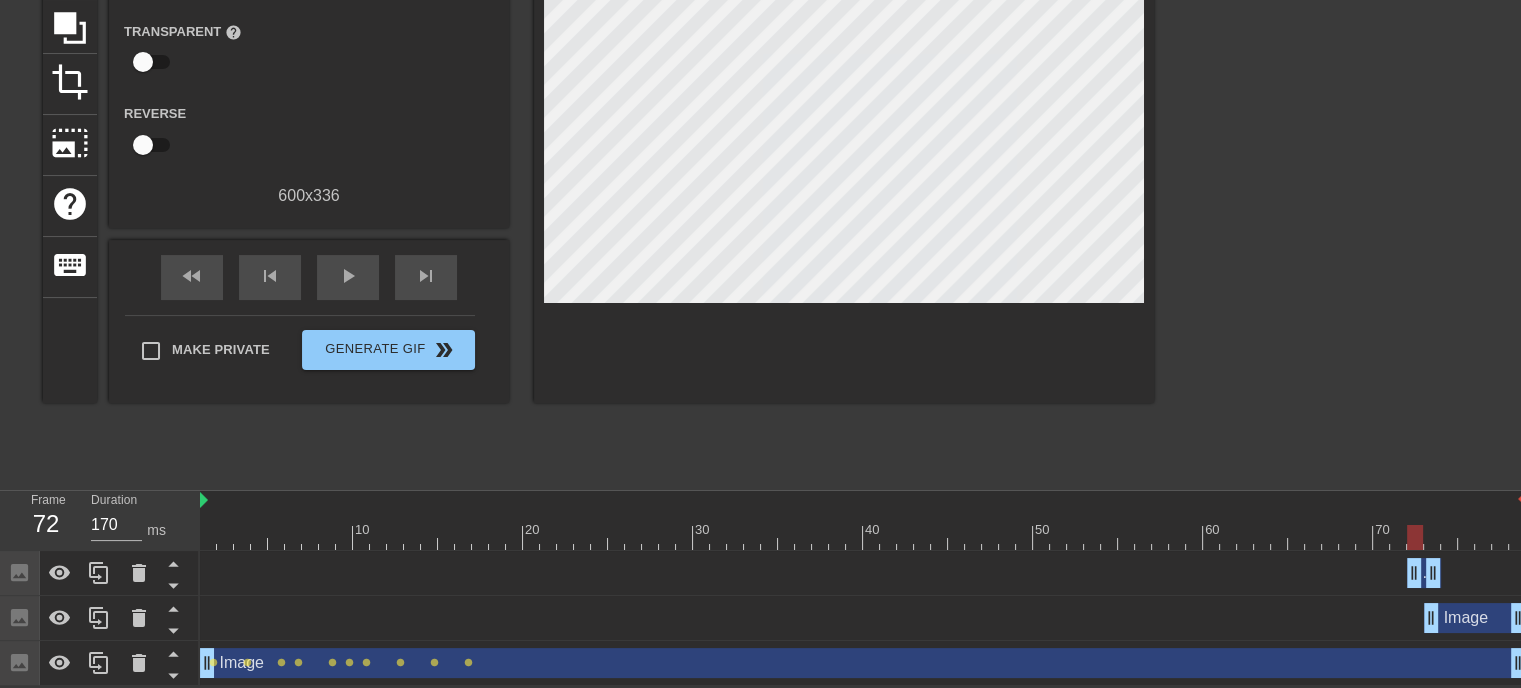 drag, startPoint x: 1340, startPoint y: 571, endPoint x: 1401, endPoint y: 578, distance: 61.400326 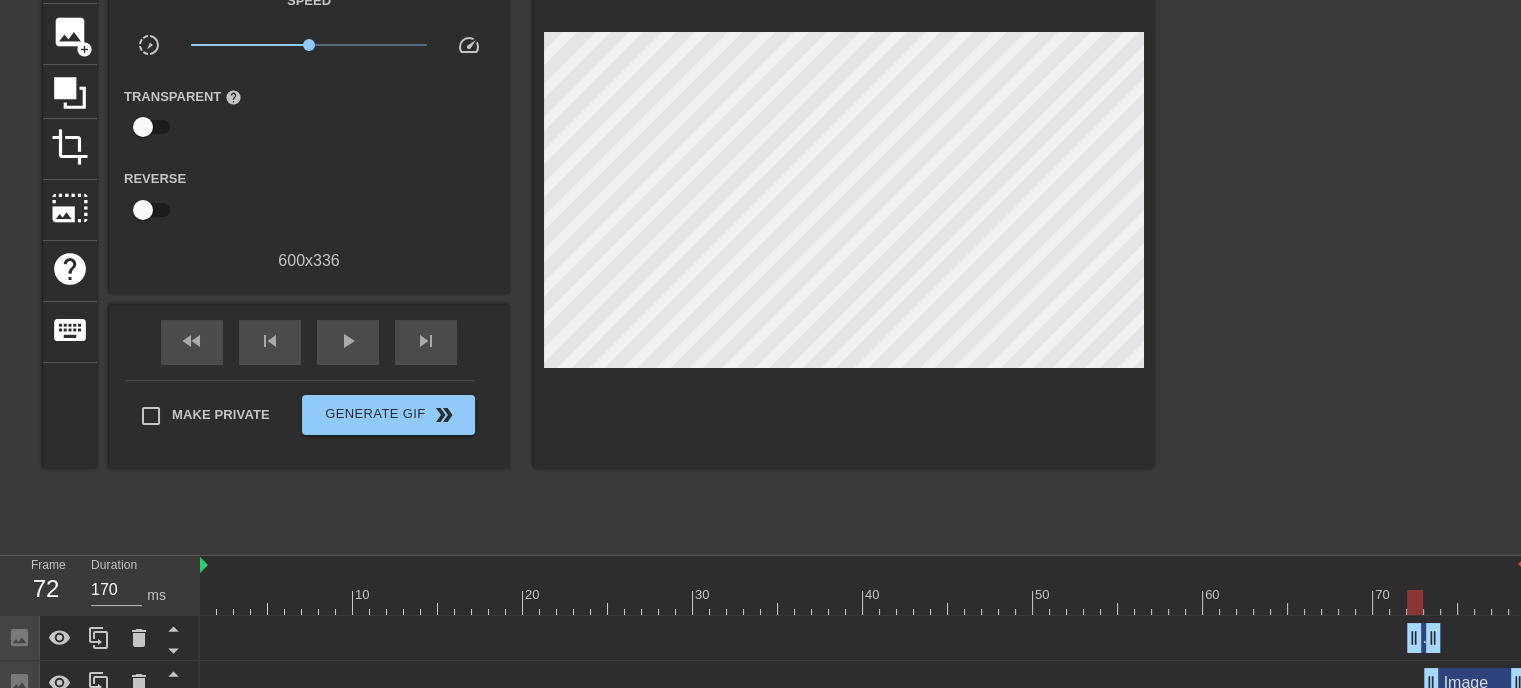 scroll, scrollTop: 103, scrollLeft: 0, axis: vertical 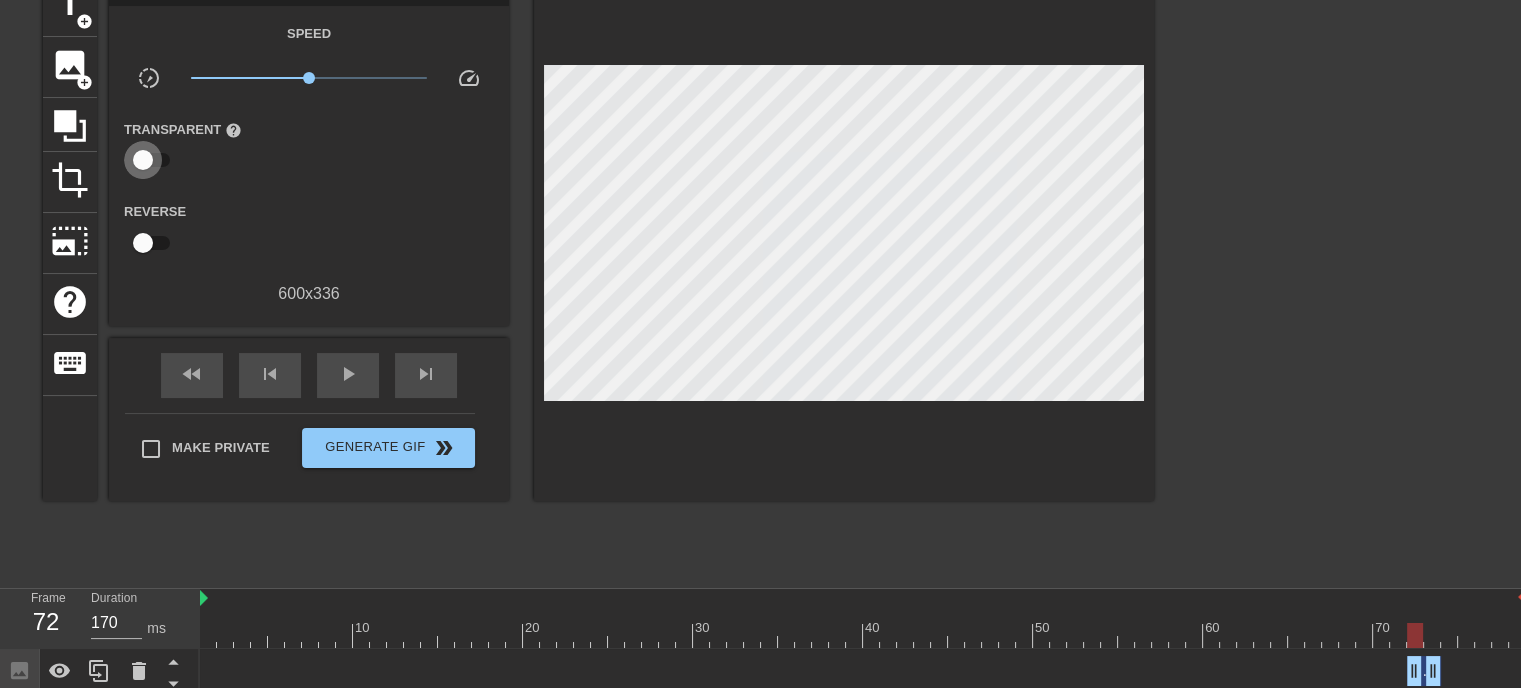click at bounding box center [143, 160] 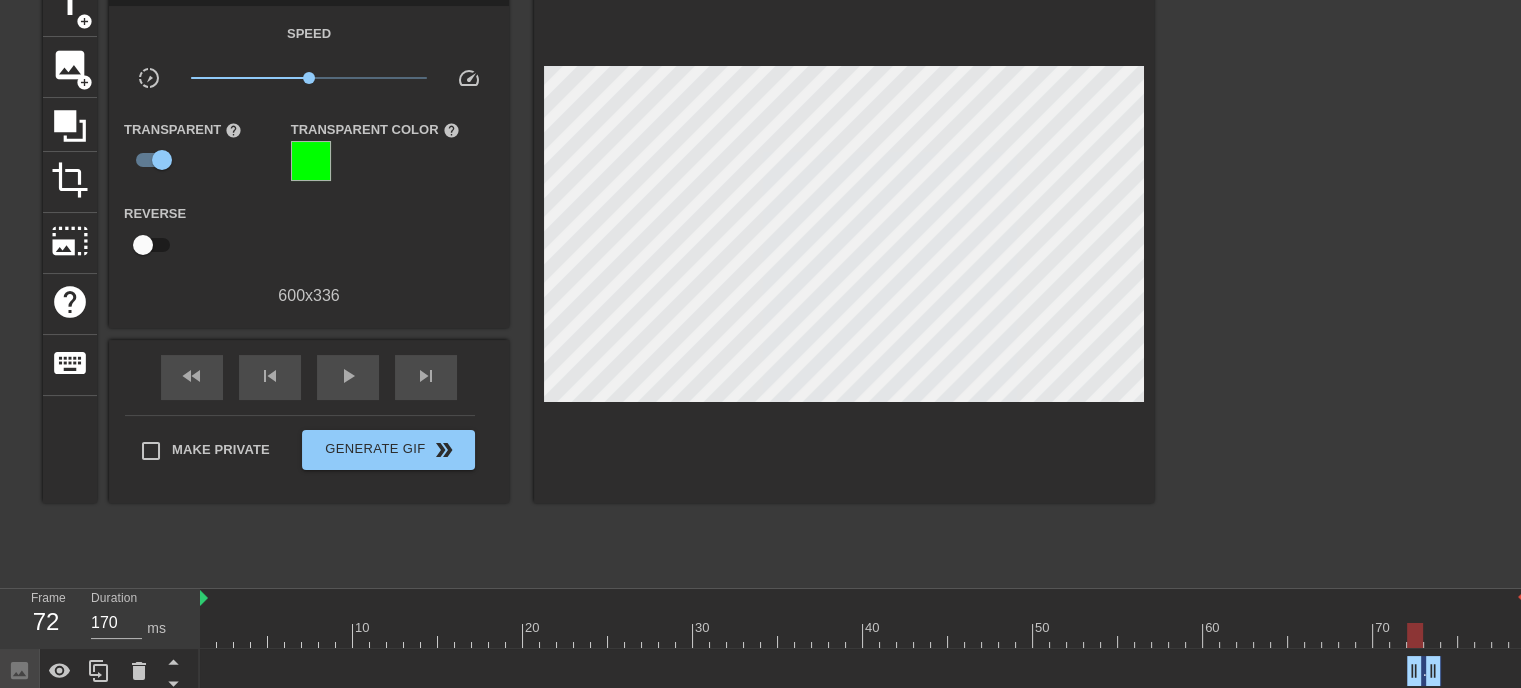 click at bounding box center [863, 599] 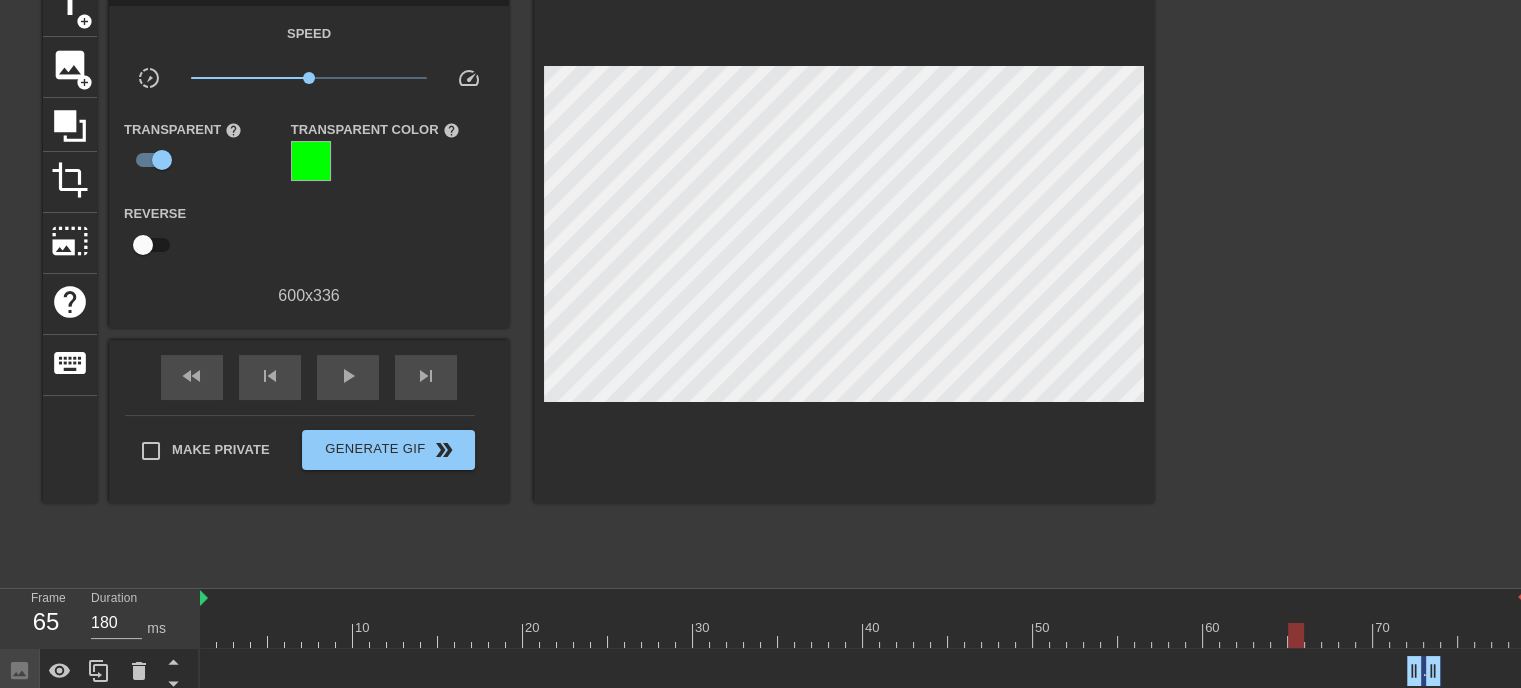 click at bounding box center [863, 635] 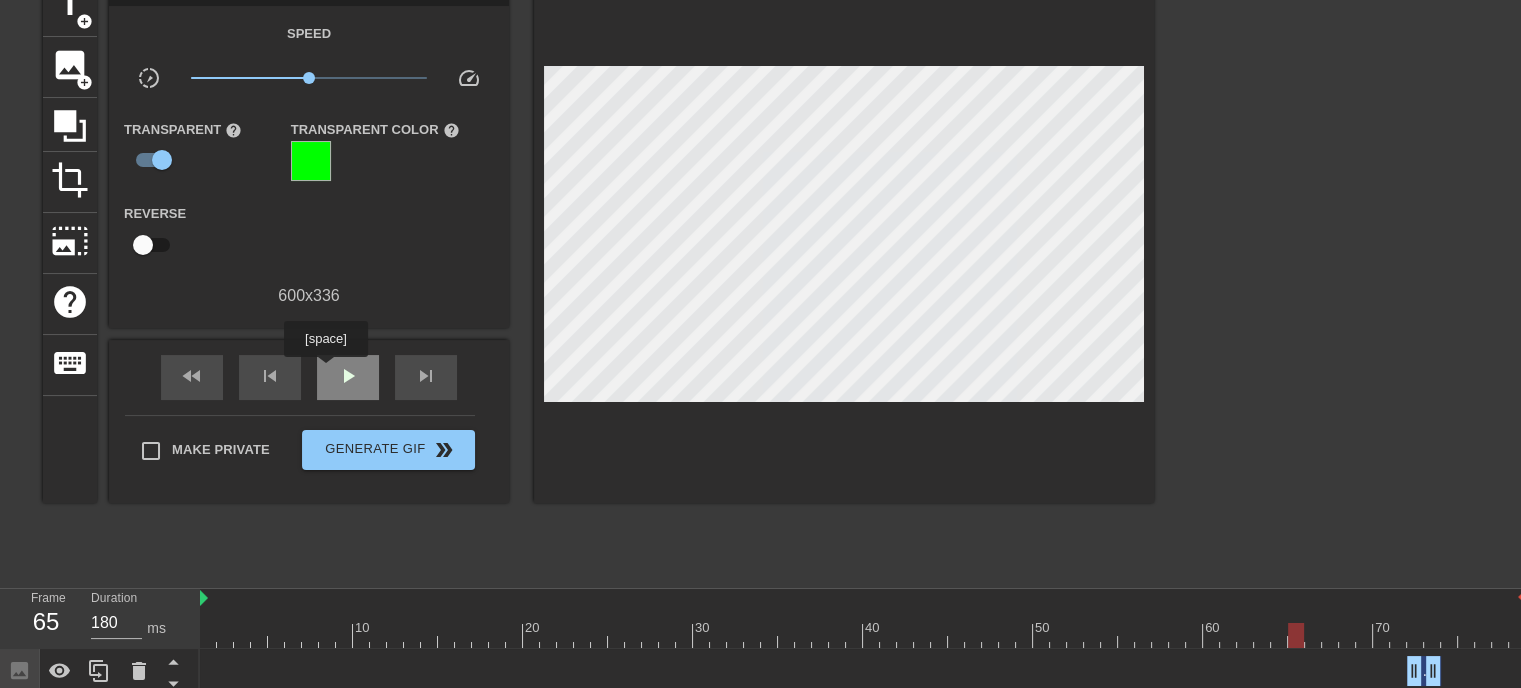 click on "play_arrow" at bounding box center (348, 377) 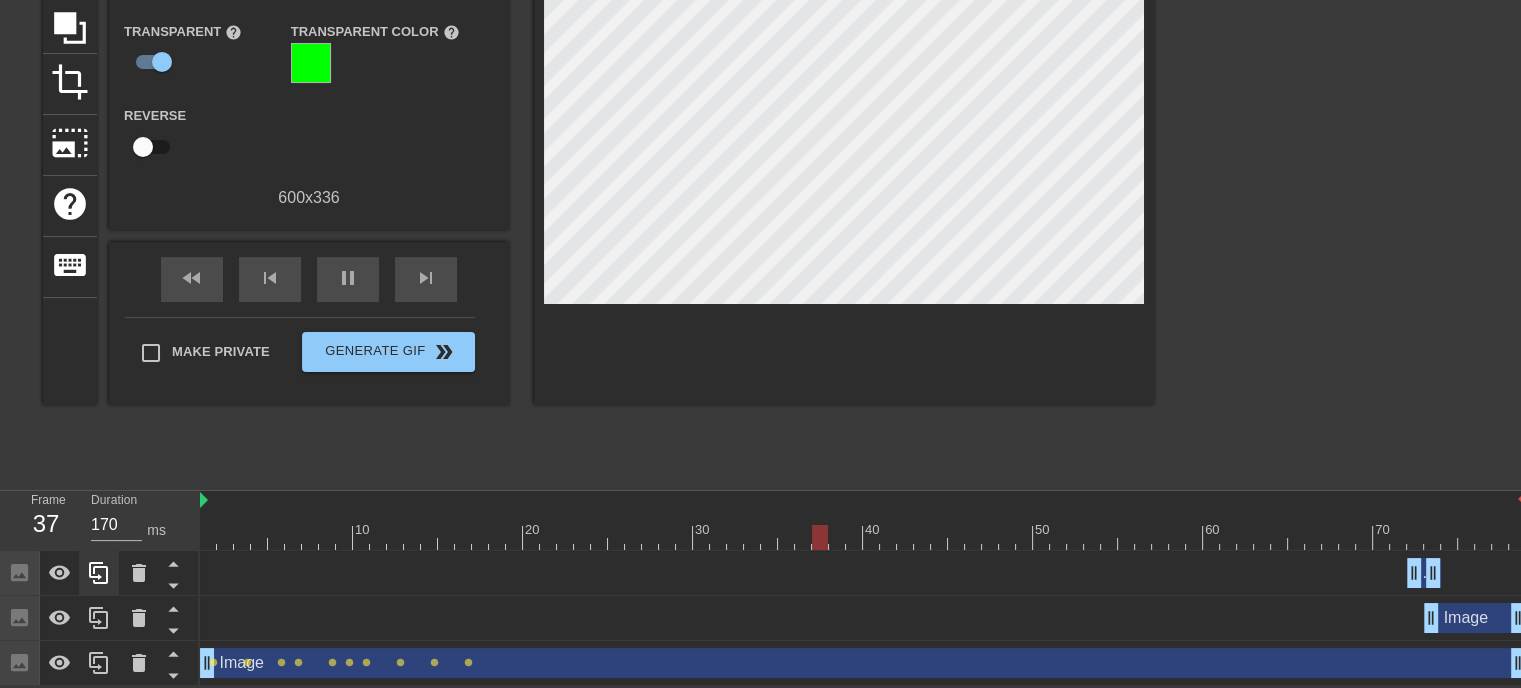 scroll, scrollTop: 203, scrollLeft: 0, axis: vertical 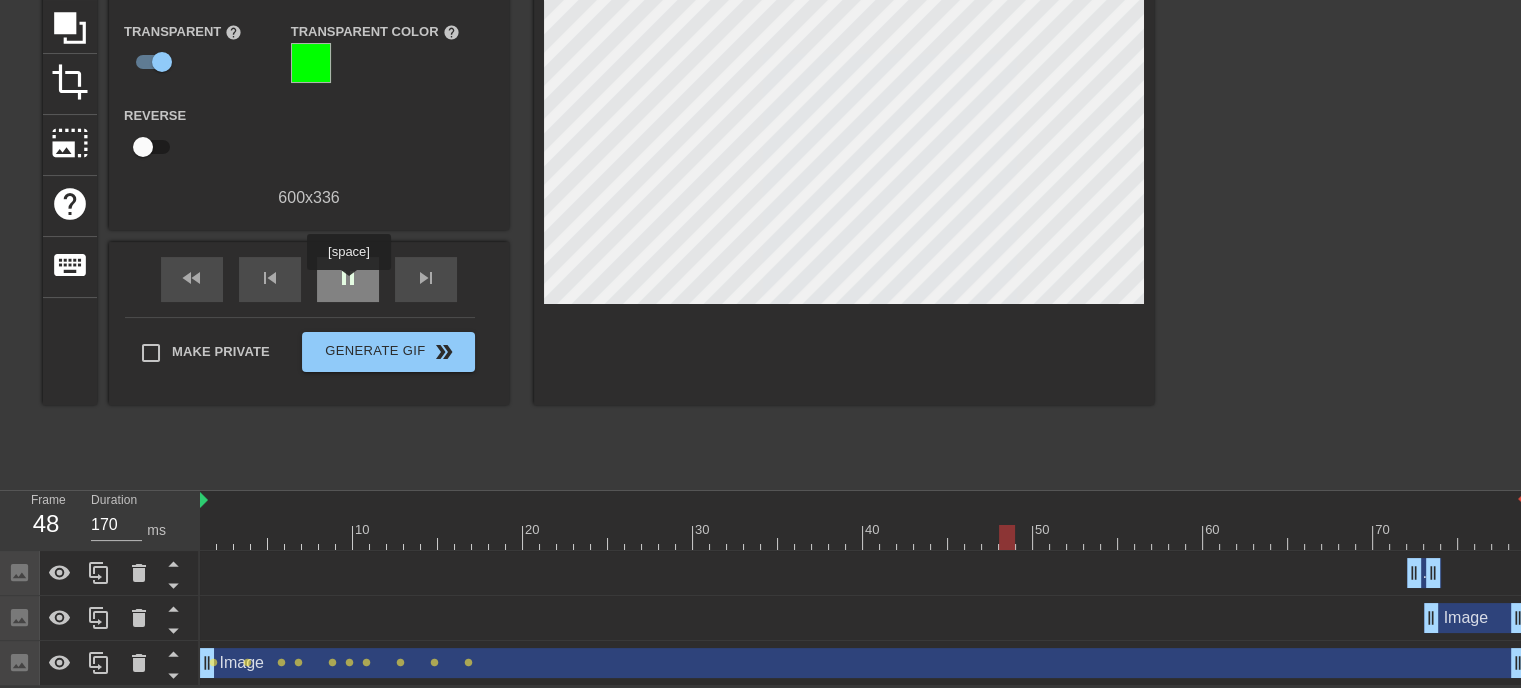 type on "180" 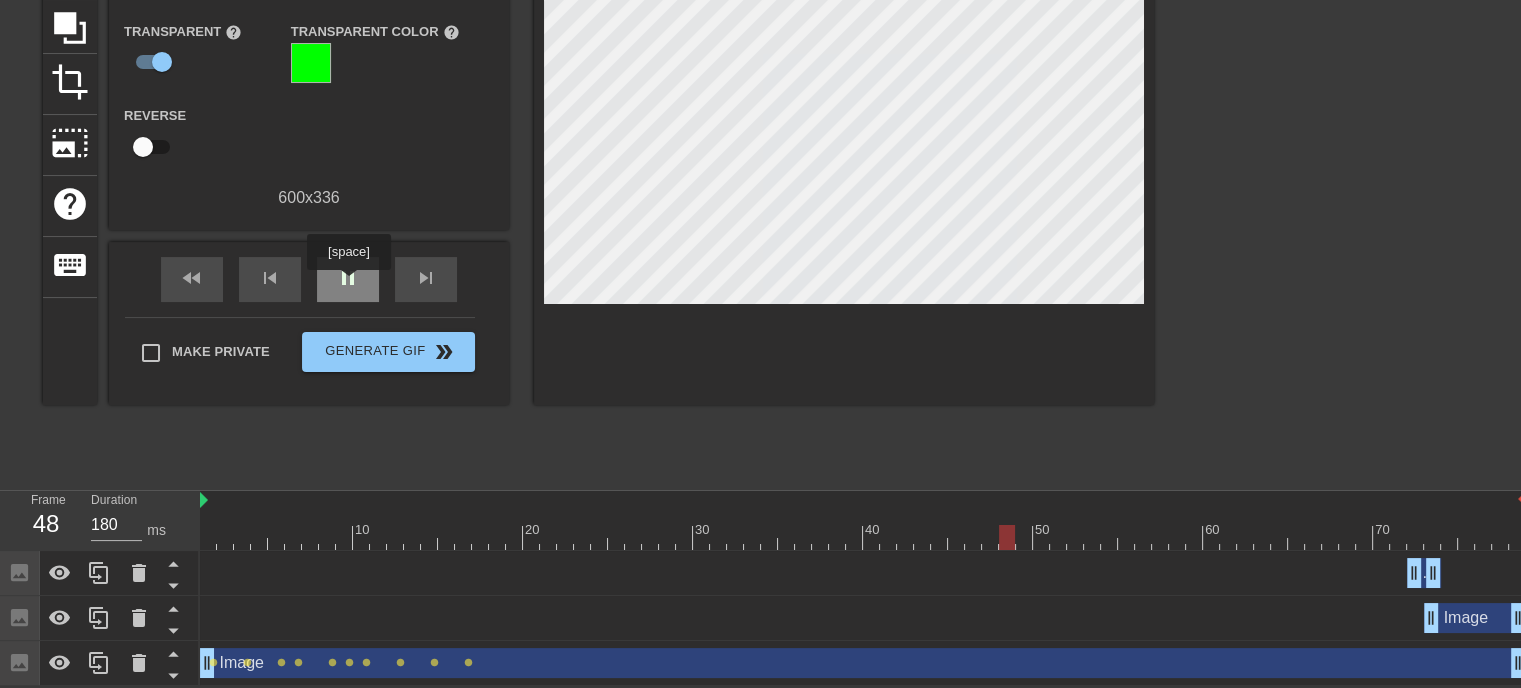click on "pause" at bounding box center (348, 278) 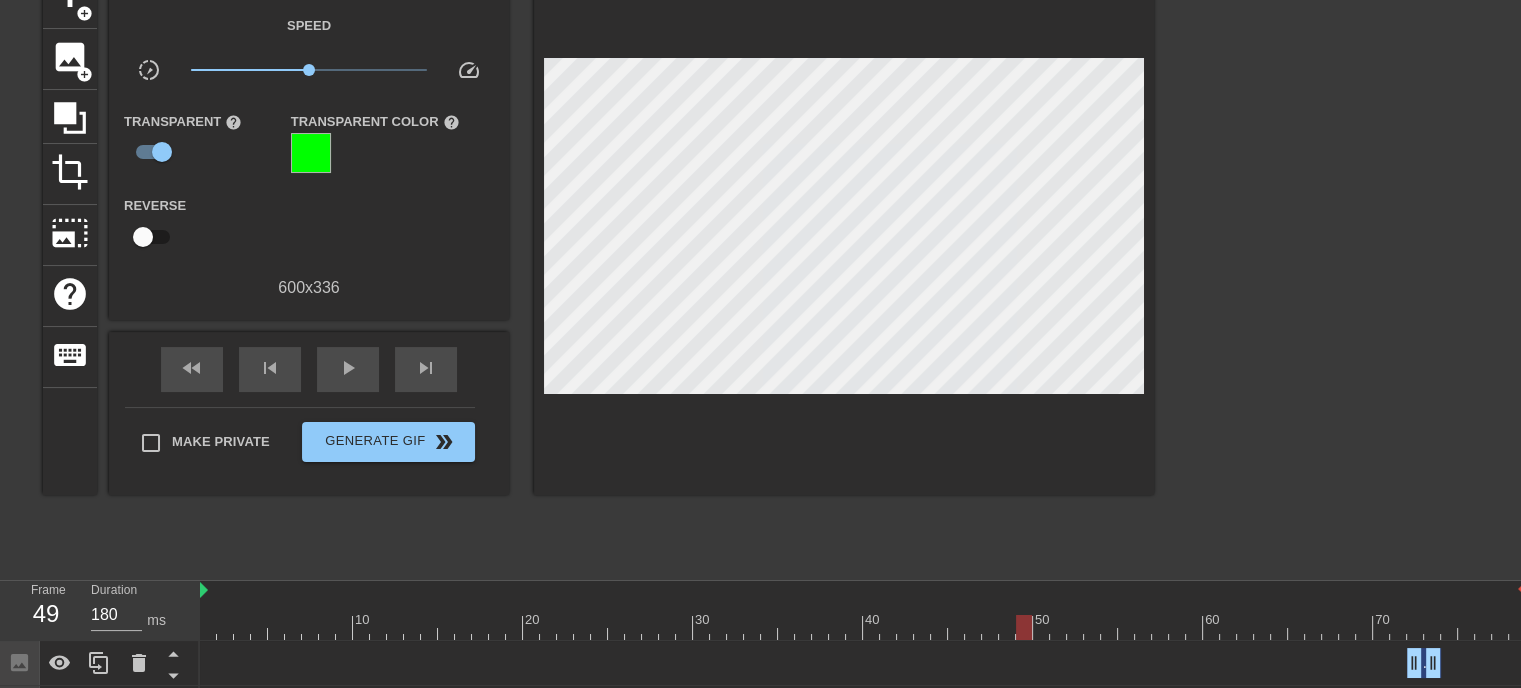 scroll, scrollTop: 103, scrollLeft: 0, axis: vertical 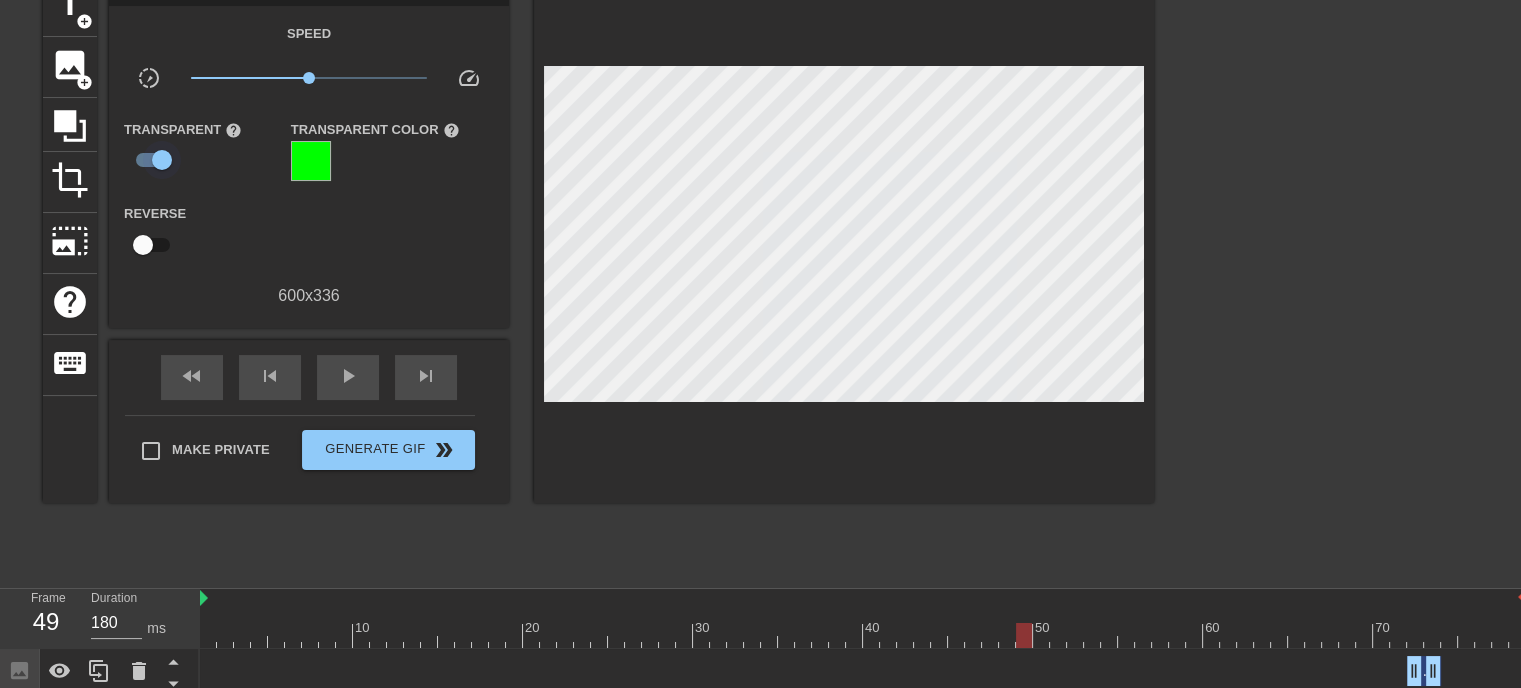 click at bounding box center [162, 160] 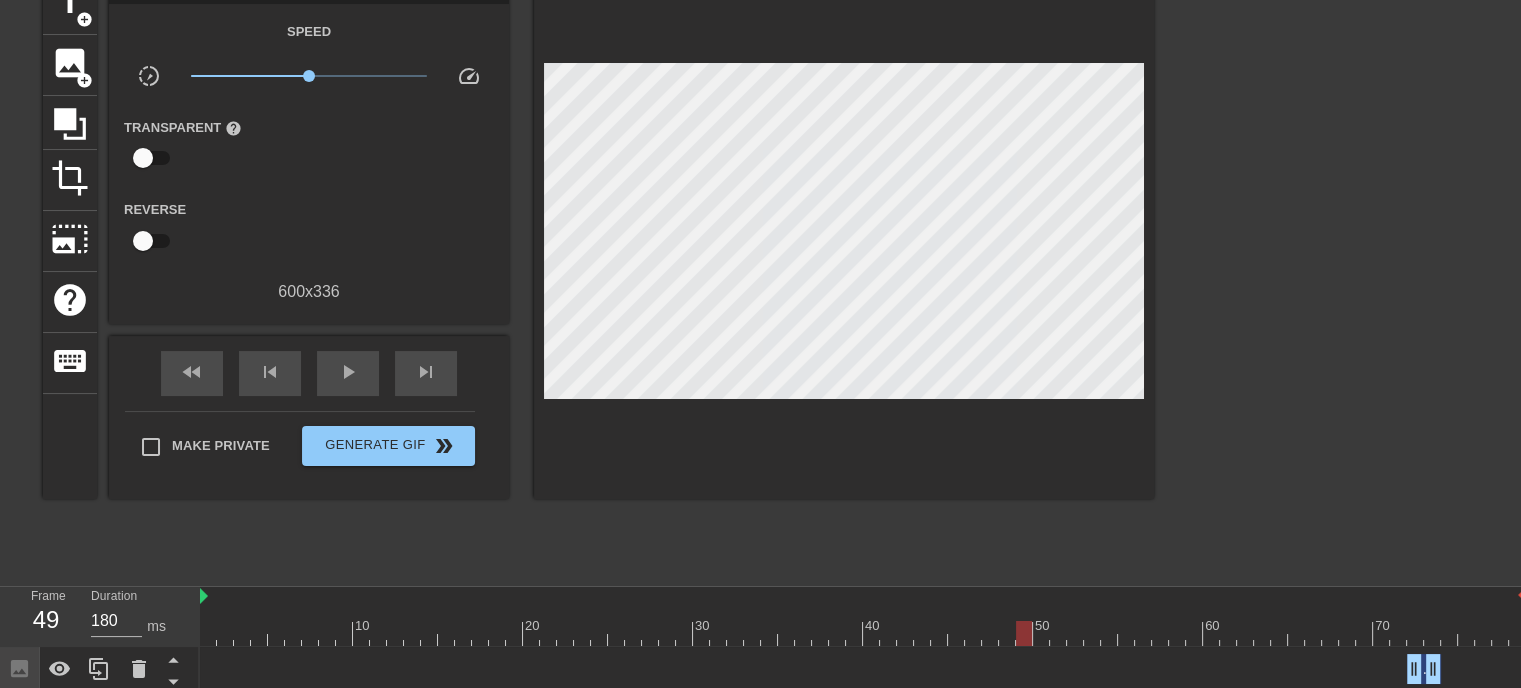 scroll, scrollTop: 103, scrollLeft: 0, axis: vertical 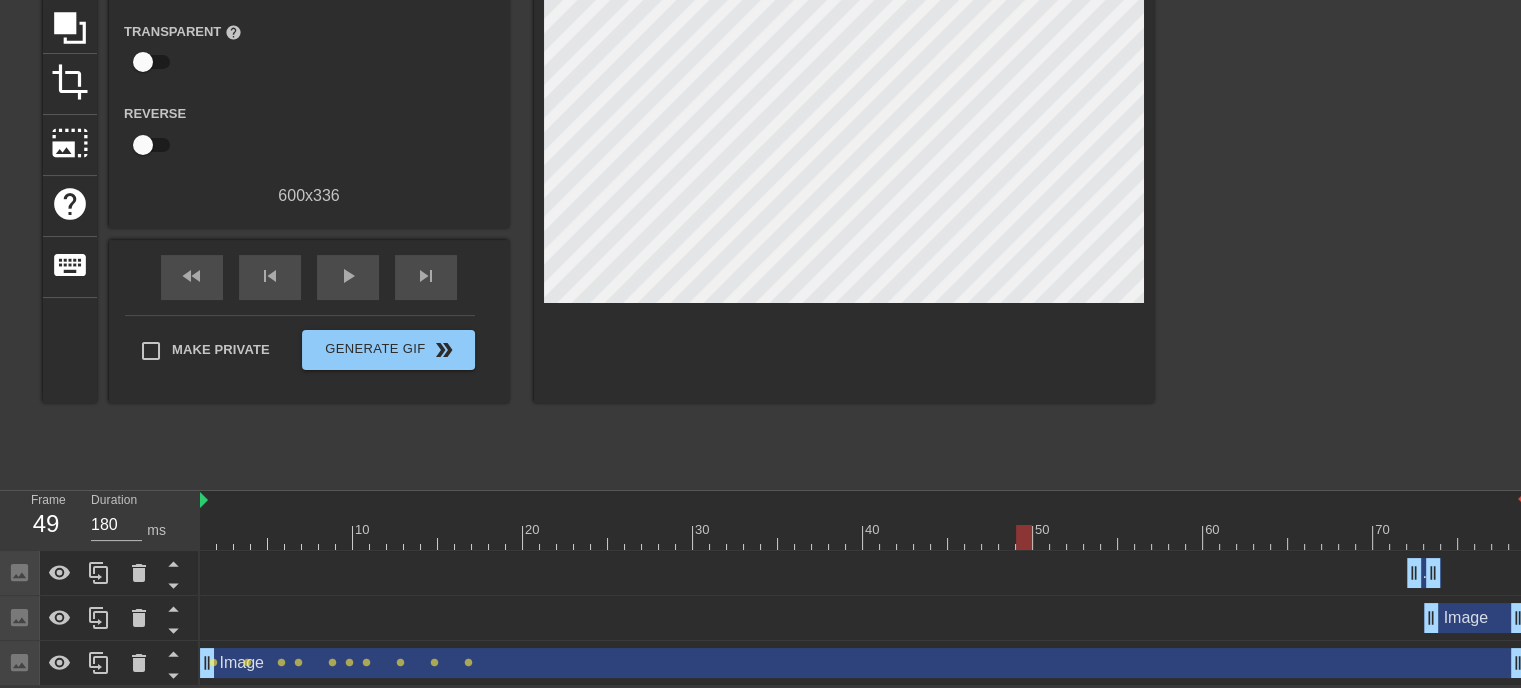 click on "Image drag_handle drag_handle" at bounding box center [1475, 618] 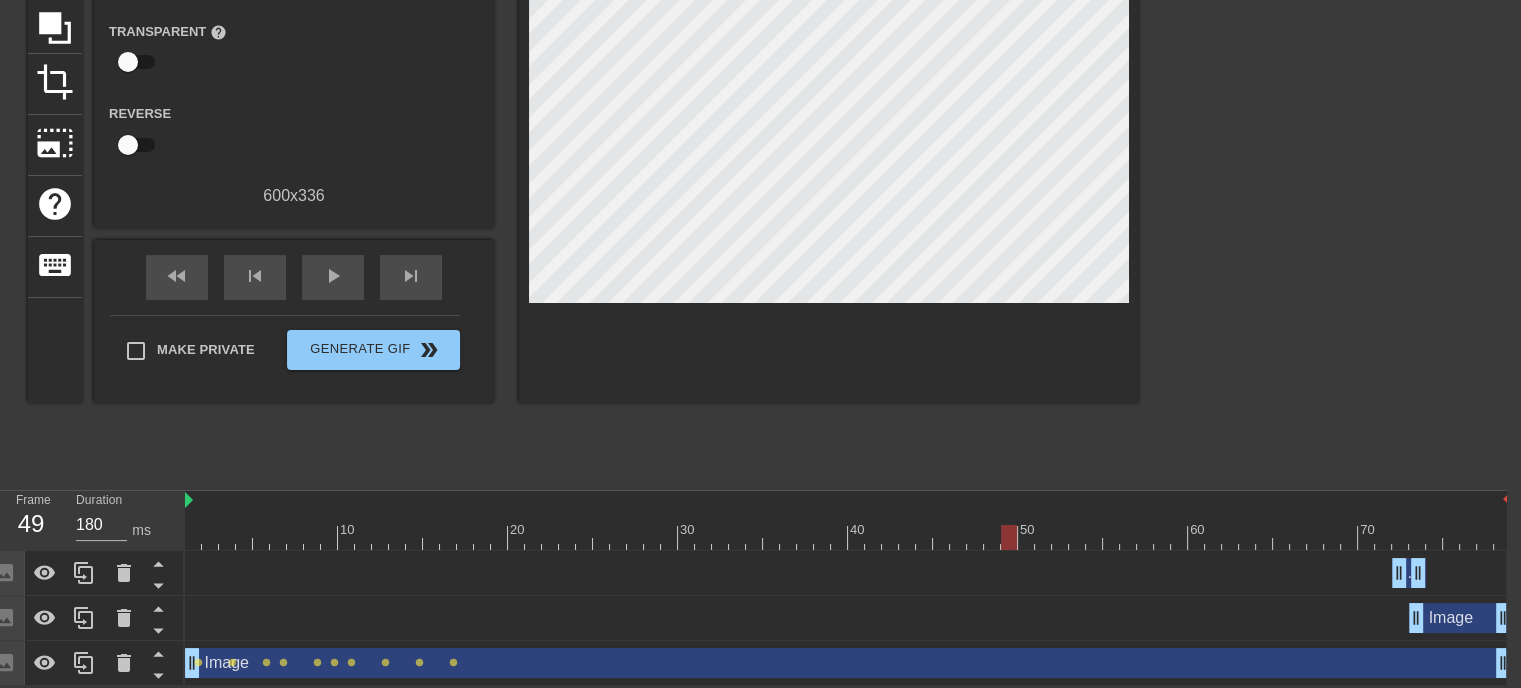 click on "Image drag_handle drag_handle" at bounding box center [848, 573] 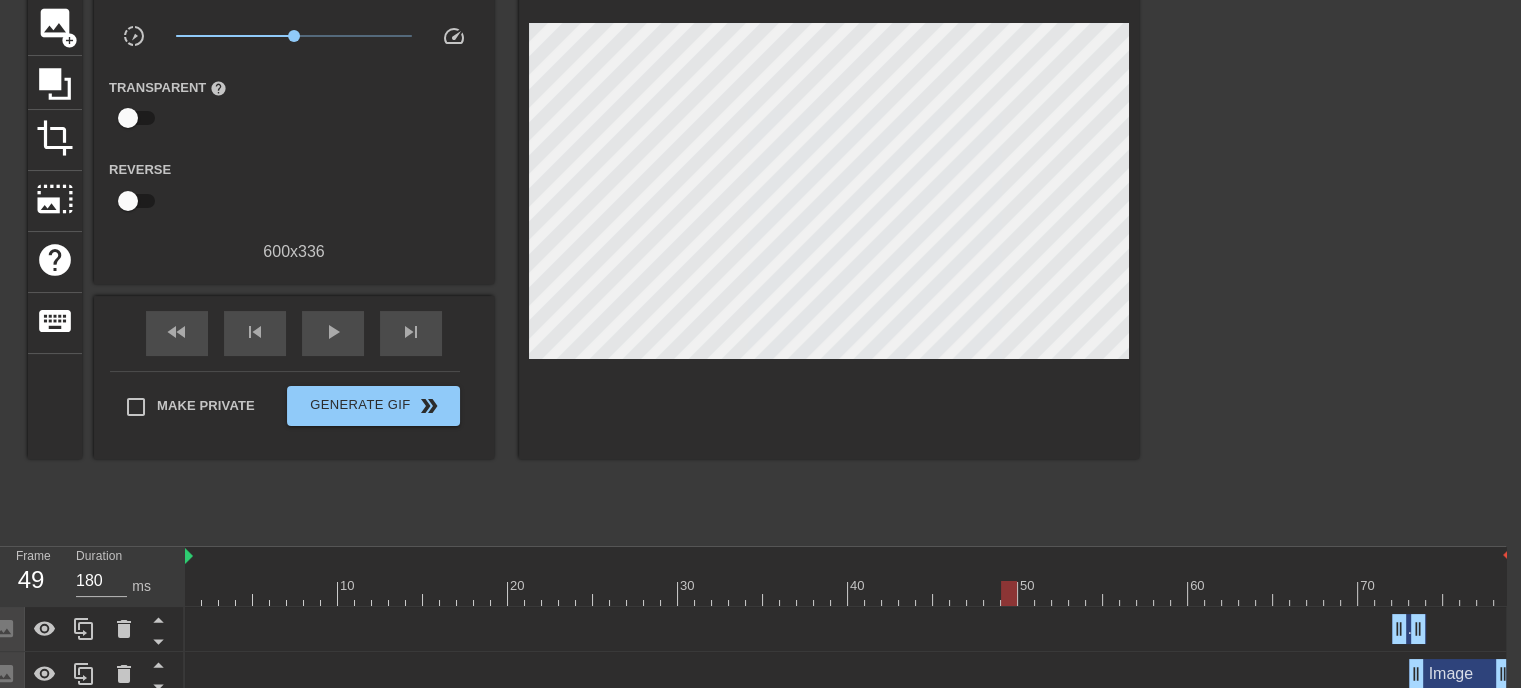 scroll, scrollTop: 203, scrollLeft: 15, axis: both 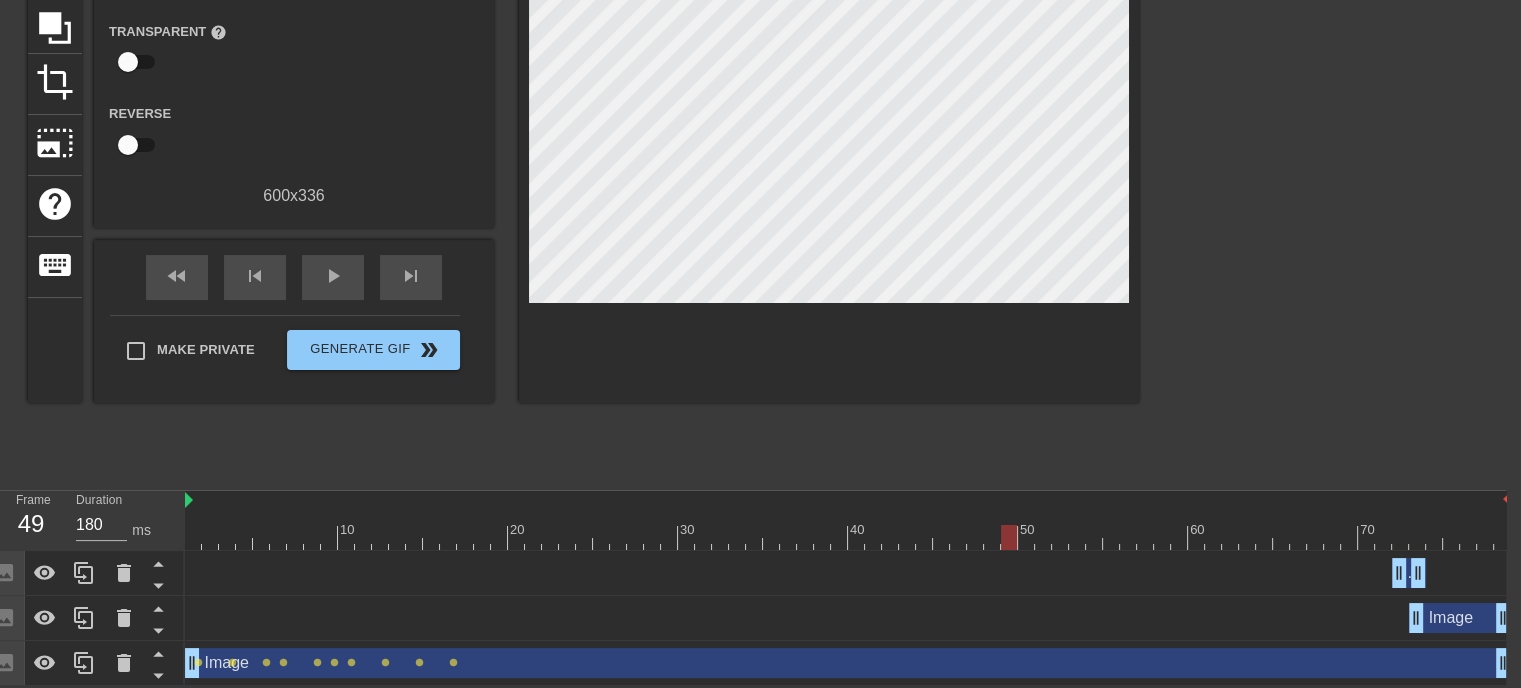click at bounding box center [848, 501] 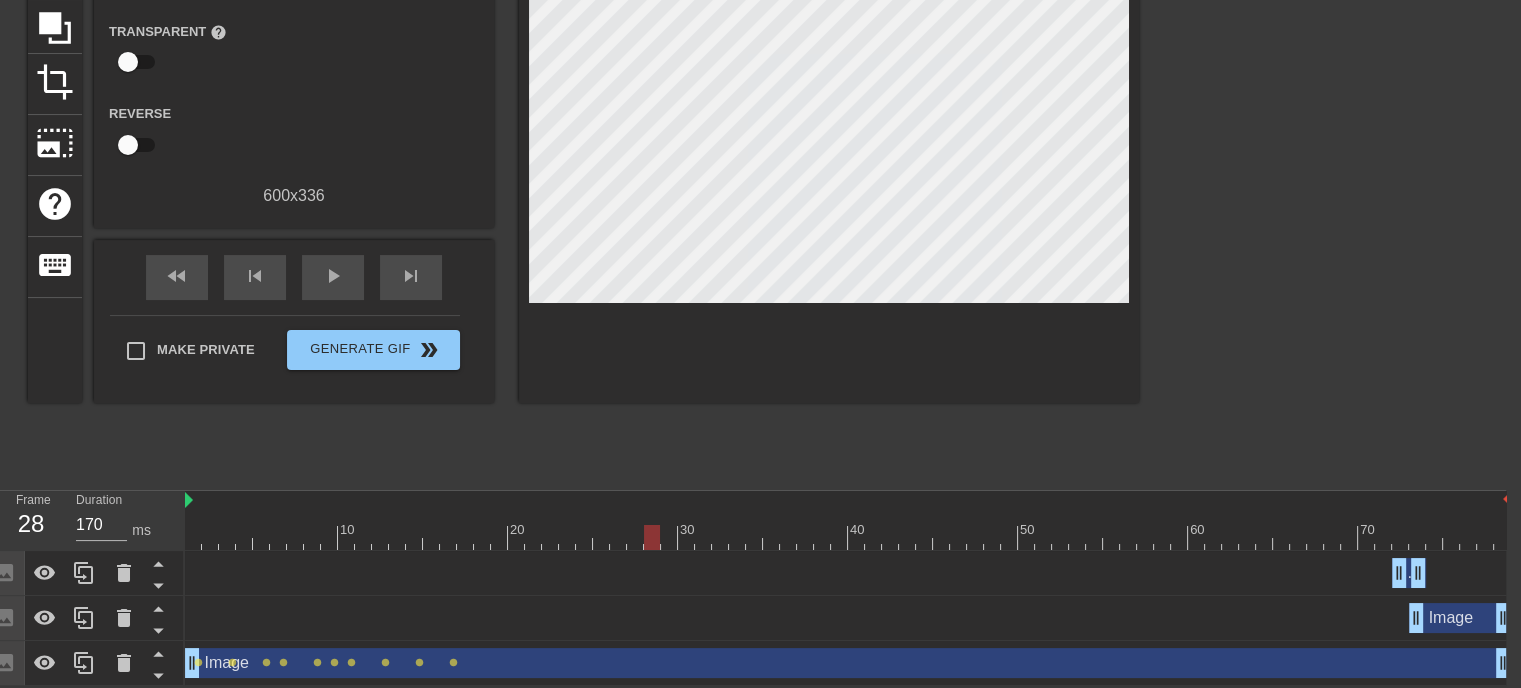 click at bounding box center (848, 537) 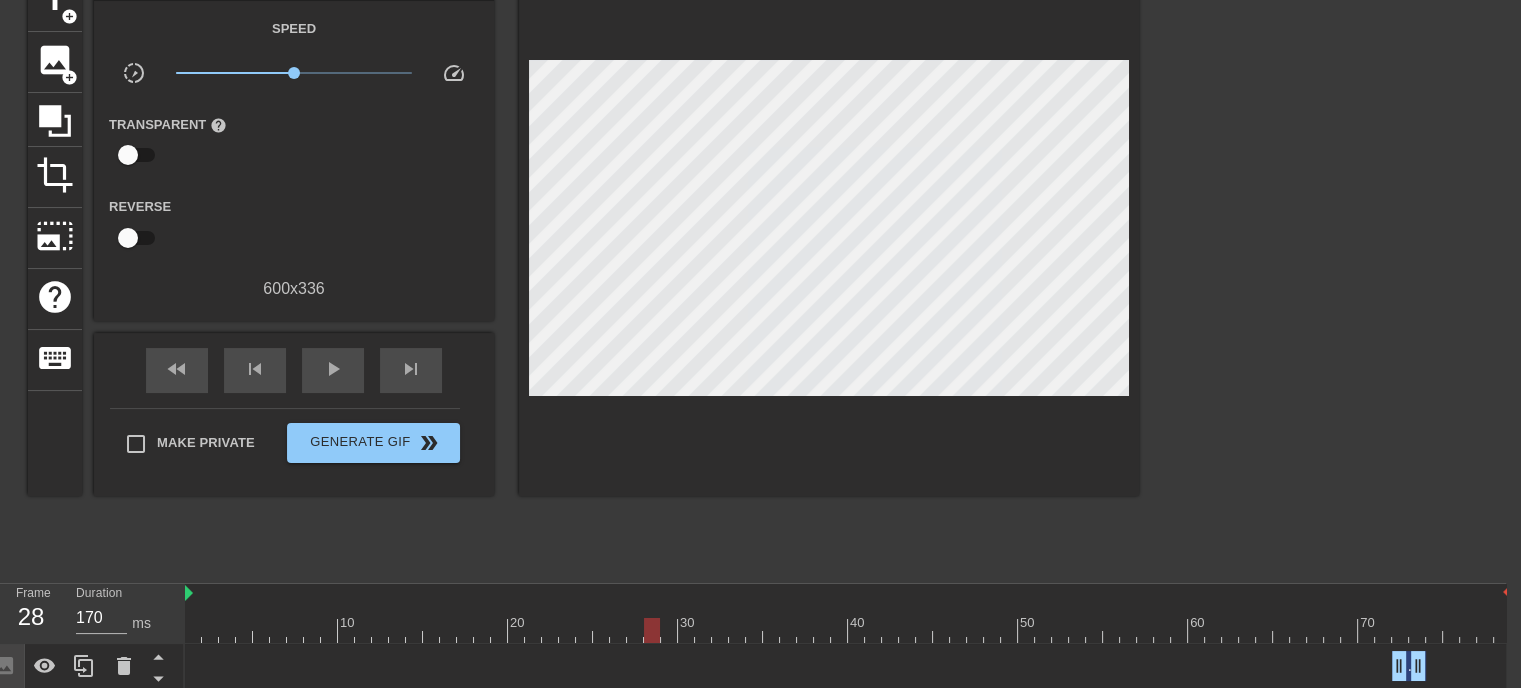 scroll, scrollTop: 103, scrollLeft: 15, axis: both 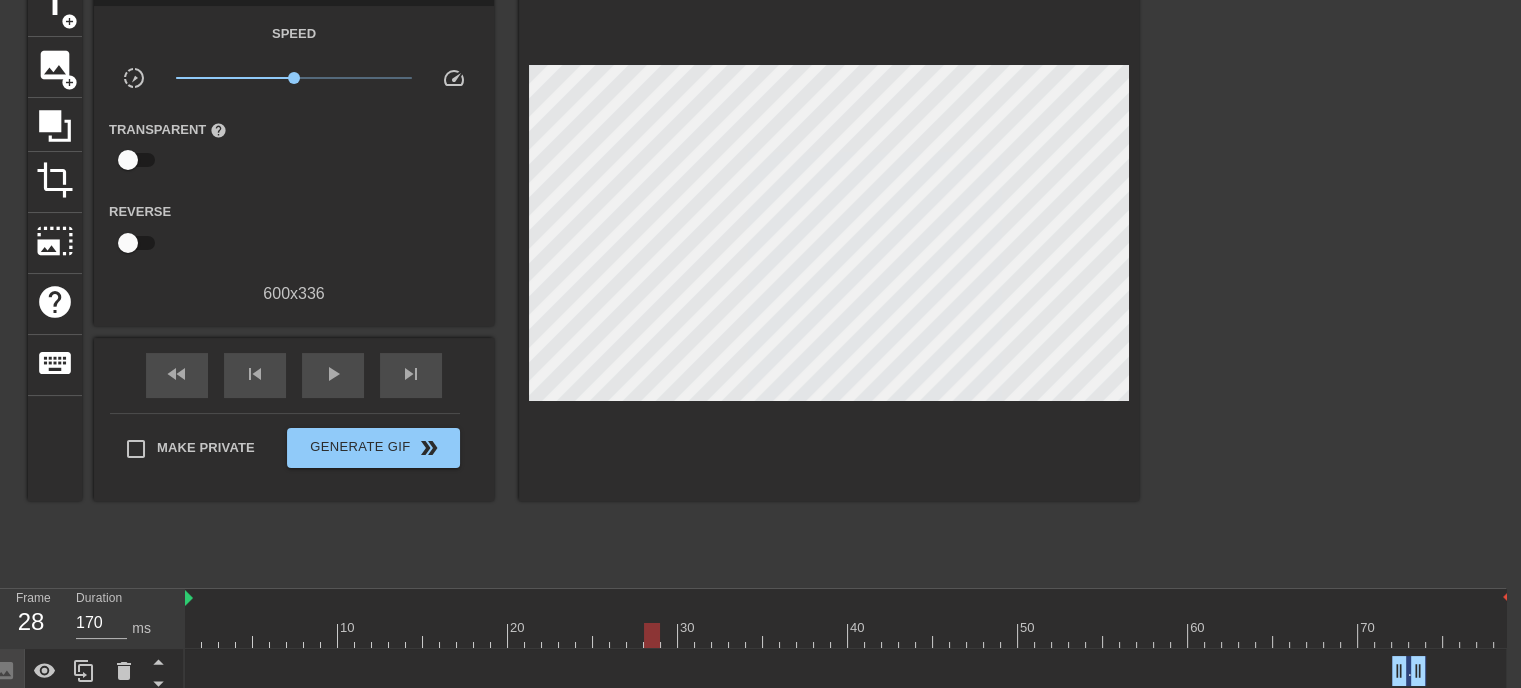 click on "fast_rewind skip_previous play_arrow skip_next" at bounding box center [294, 375] 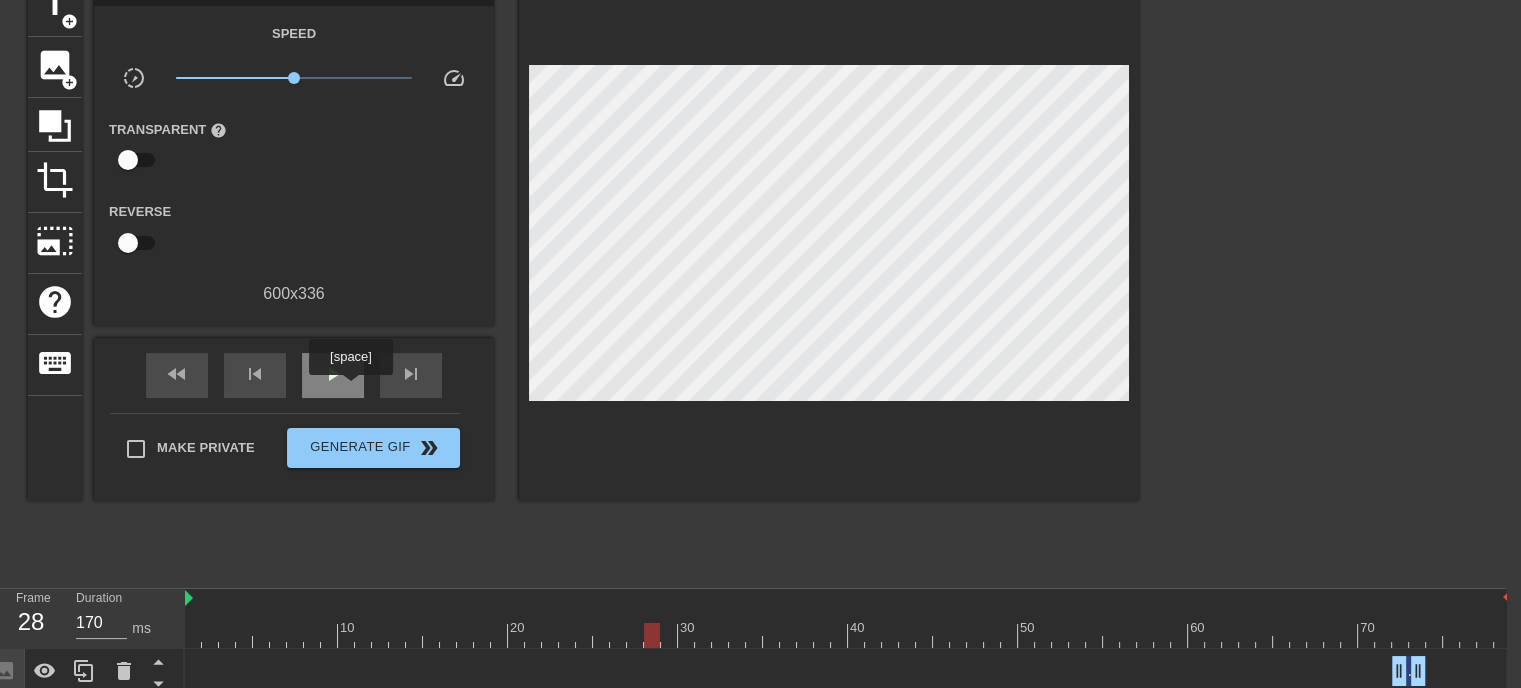 click on "play_arrow" at bounding box center (333, 375) 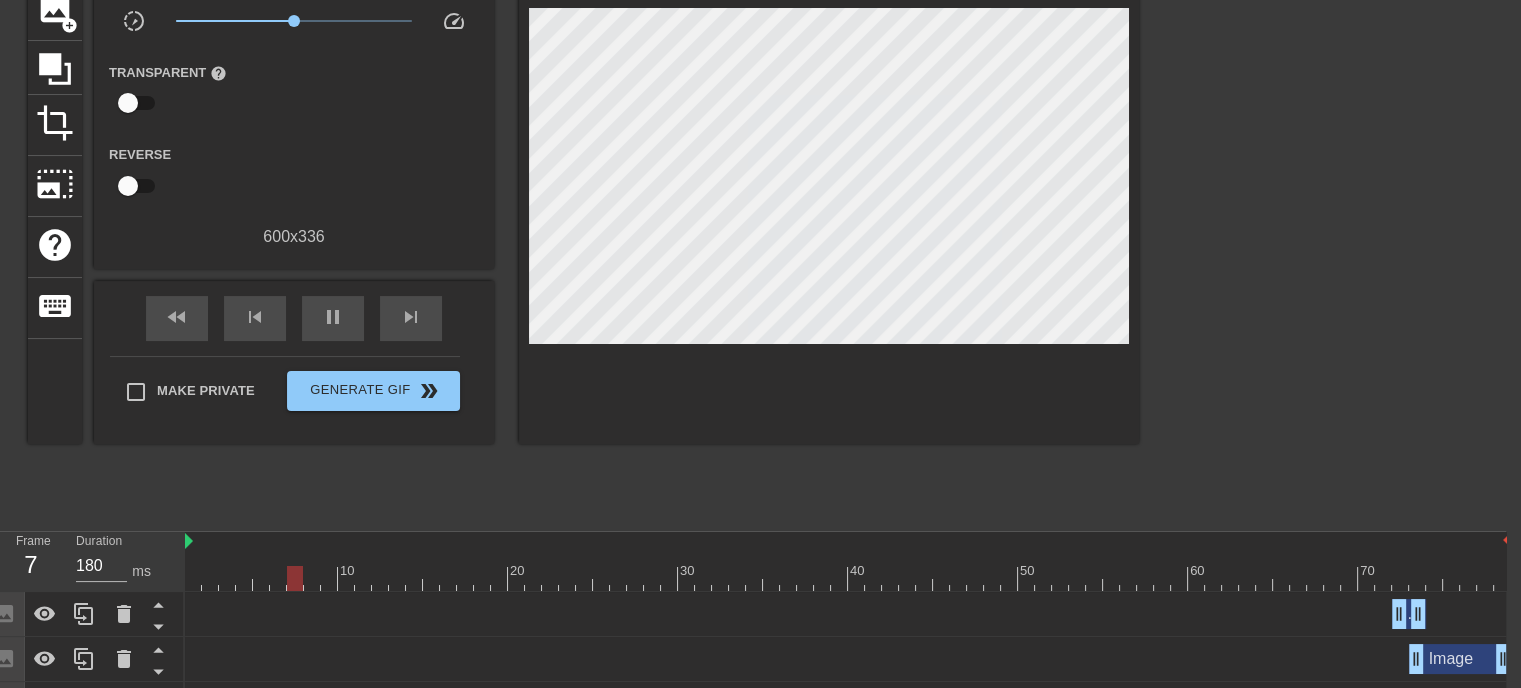 scroll, scrollTop: 203, scrollLeft: 15, axis: both 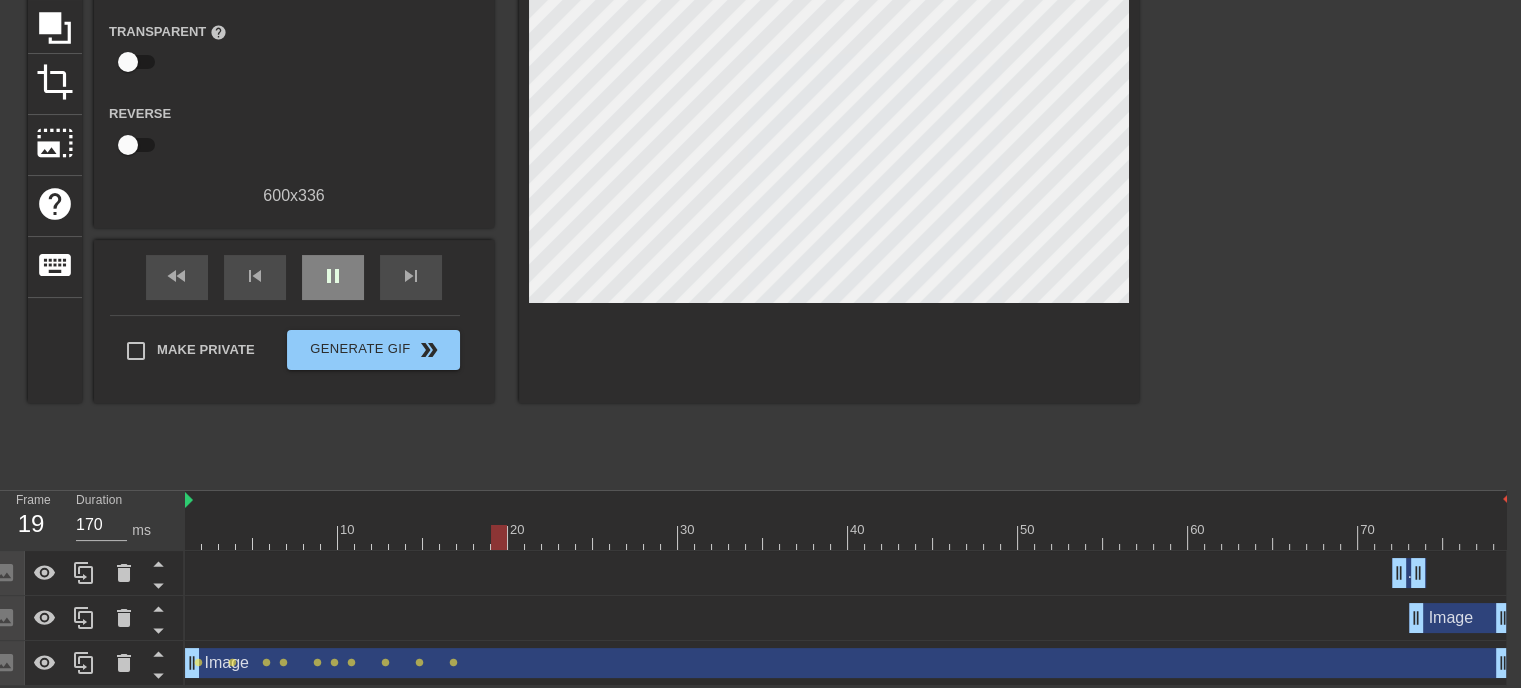 type on "180" 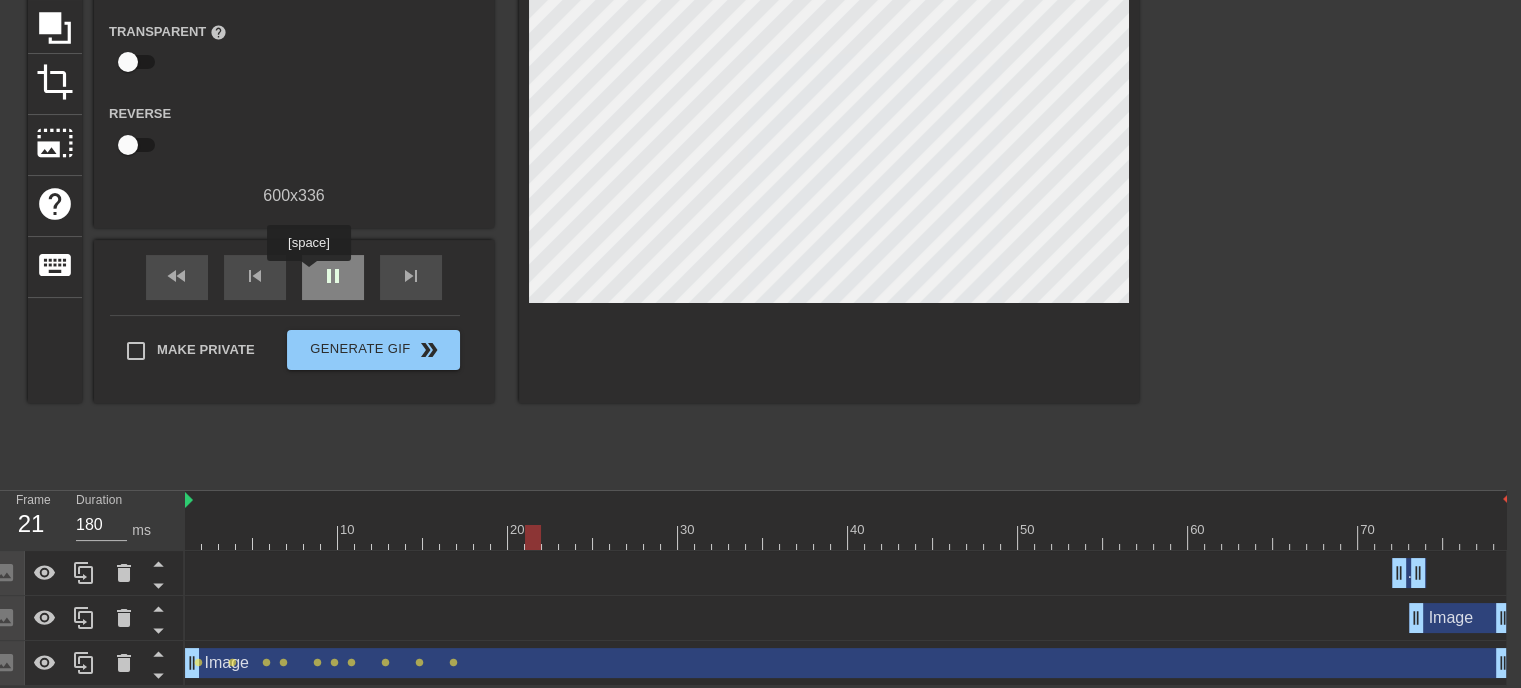 click on "pause" at bounding box center [333, 277] 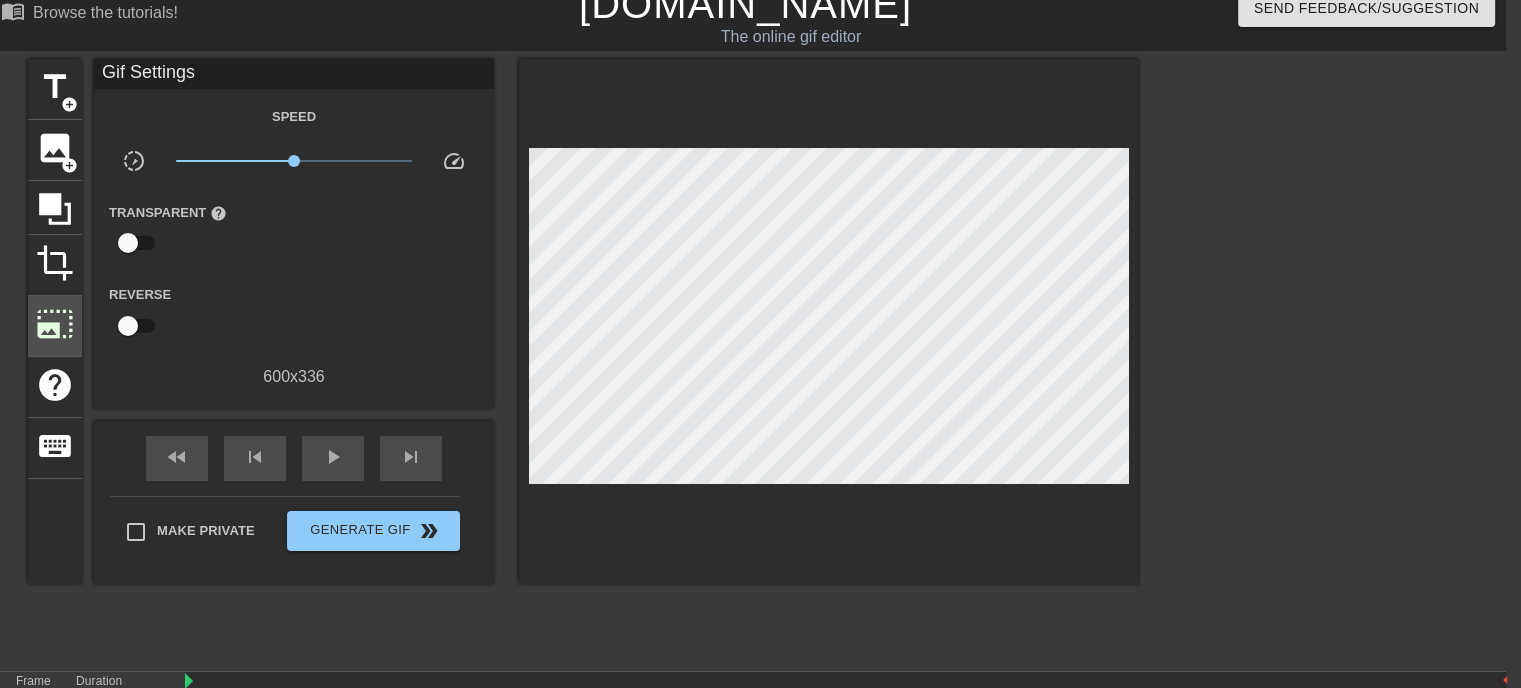 scroll, scrollTop: 3, scrollLeft: 15, axis: both 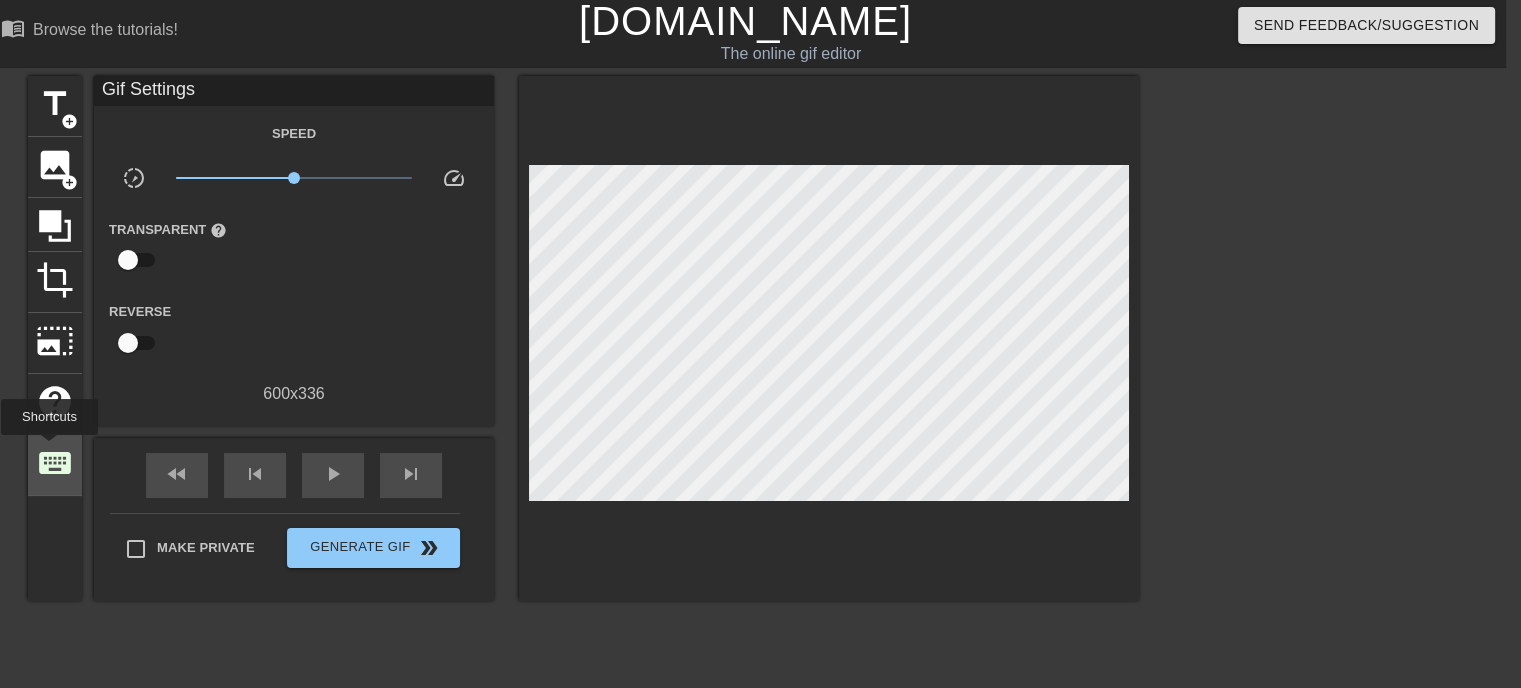 click on "keyboard" at bounding box center [55, 463] 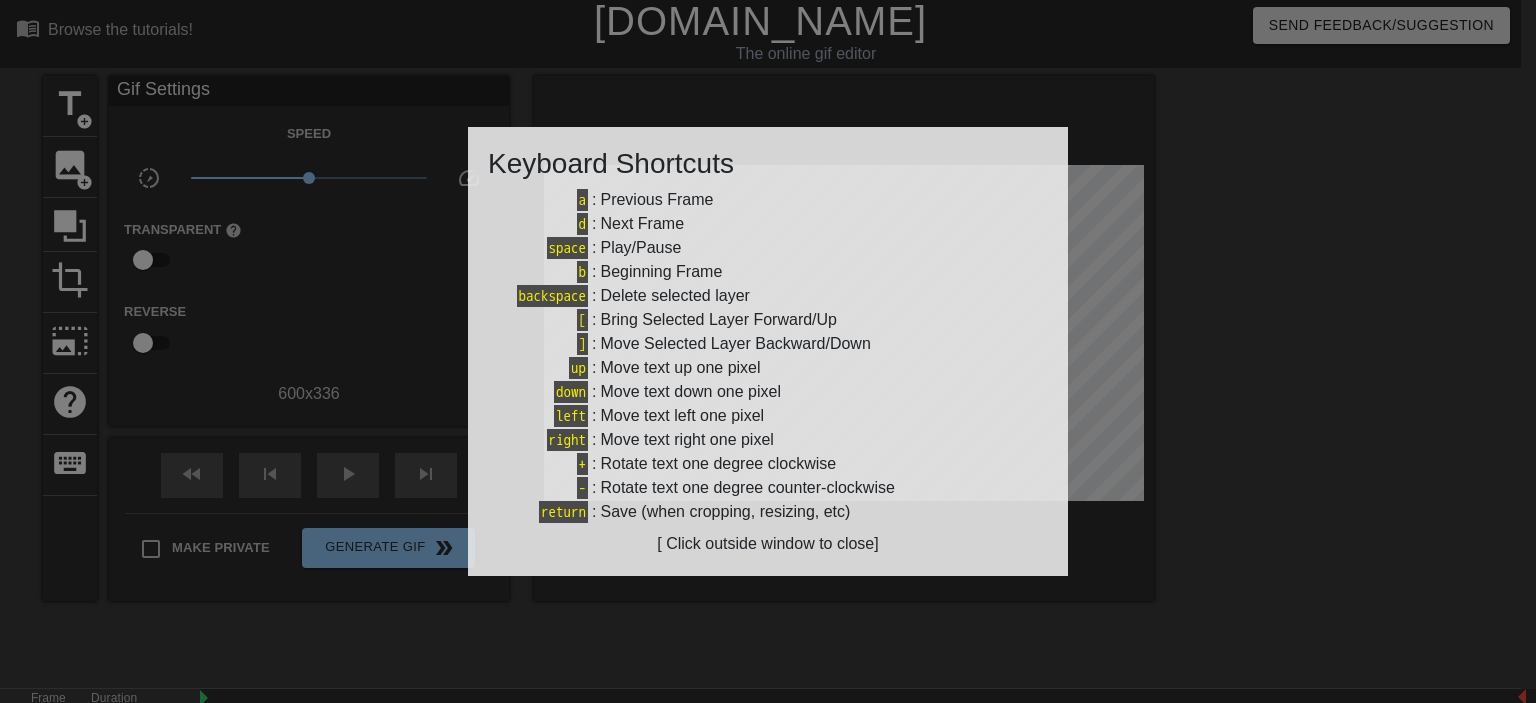 click at bounding box center [768, 351] 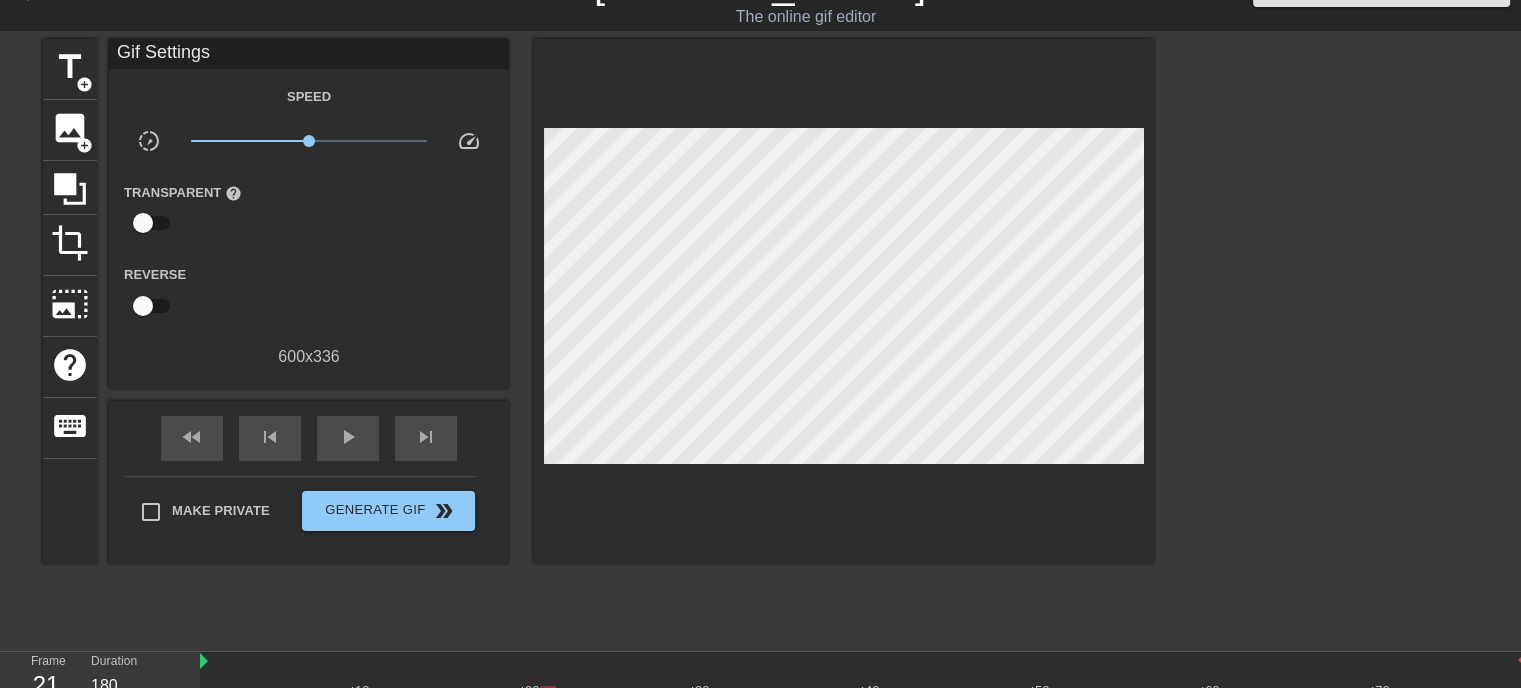 scroll, scrollTop: 0, scrollLeft: 0, axis: both 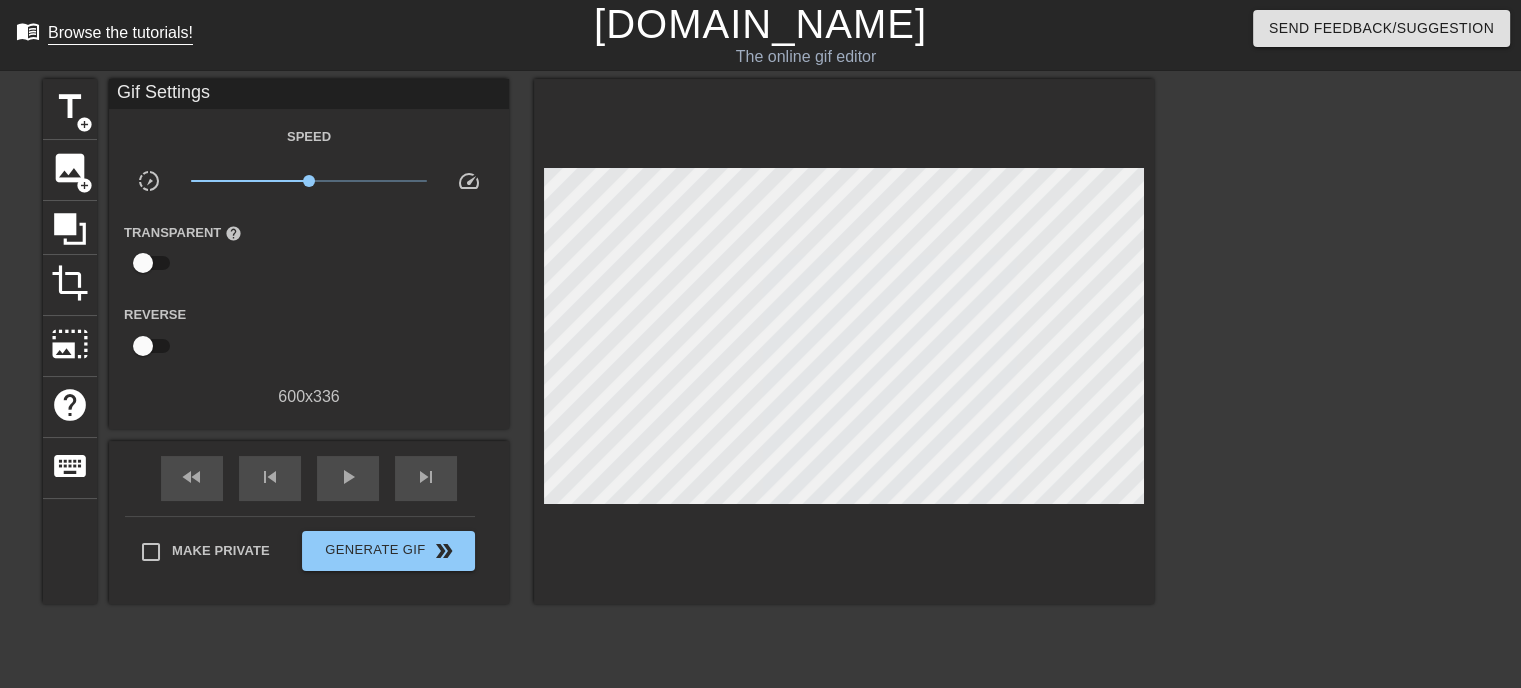 click on "menu_book" at bounding box center [28, 31] 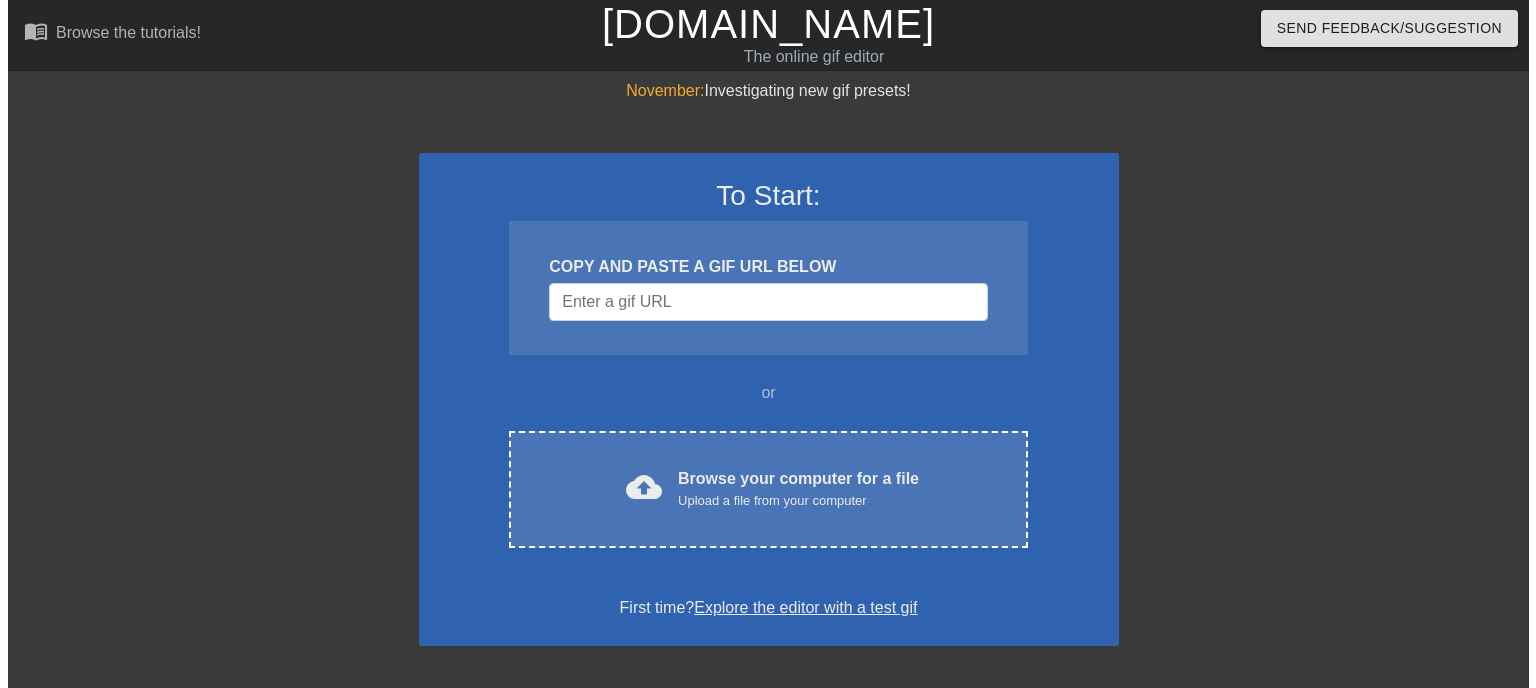 scroll, scrollTop: 0, scrollLeft: 0, axis: both 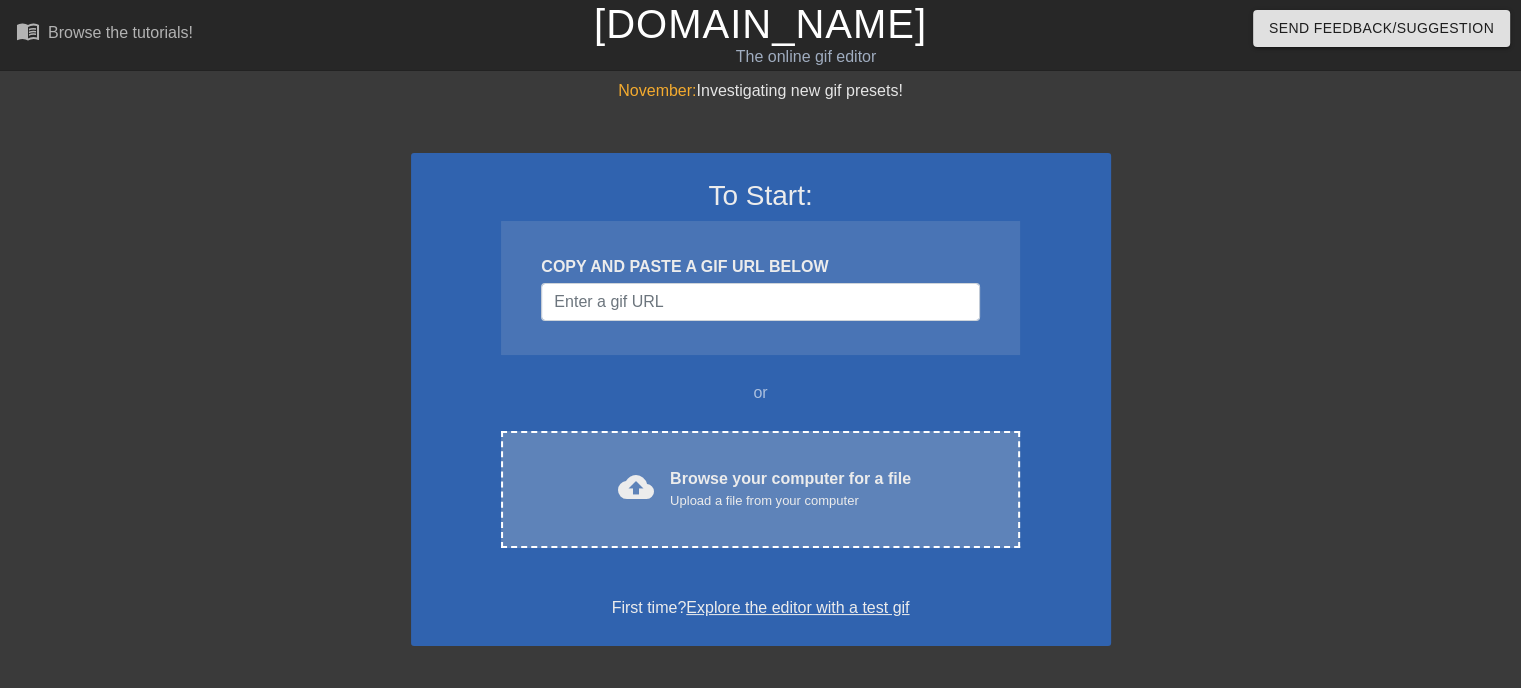 click on "cloud_upload Browse your computer for a file Upload a file from your computer Choose files" at bounding box center [760, 489] 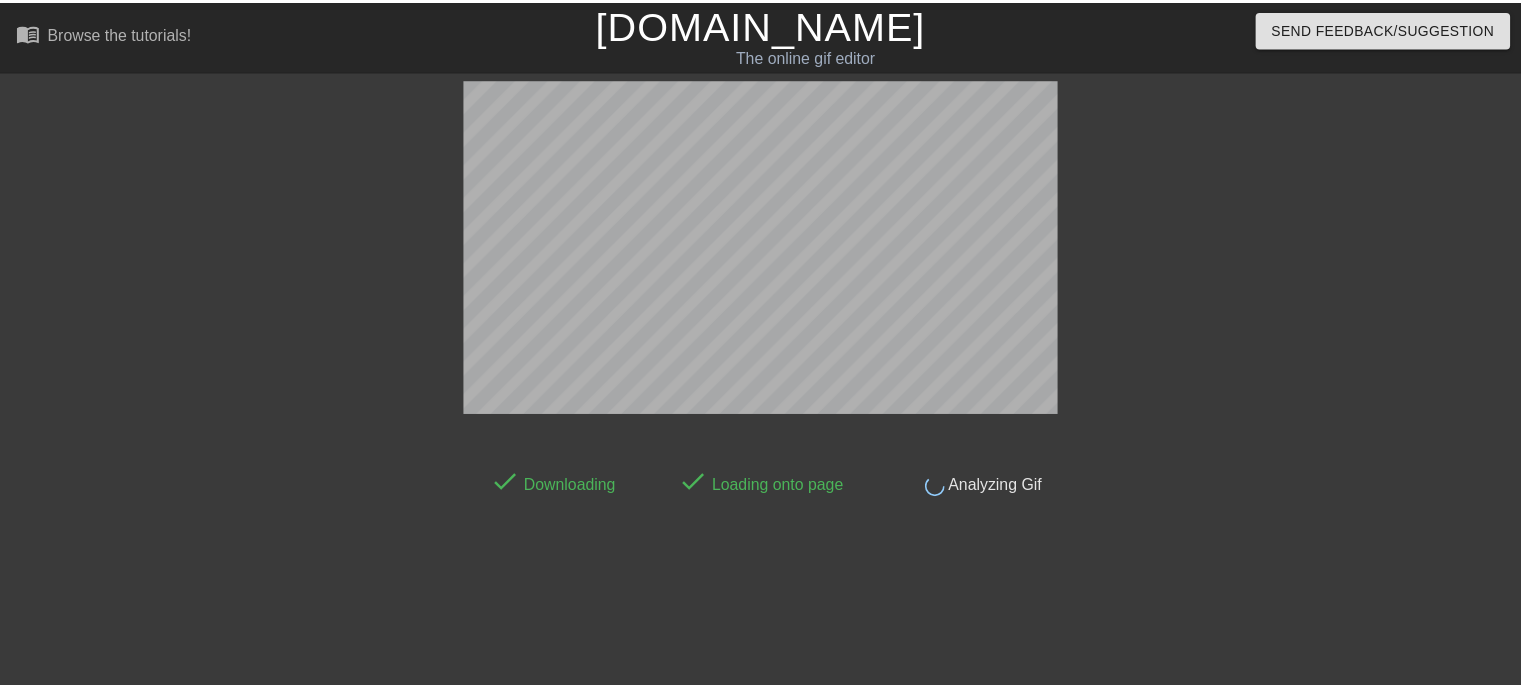 scroll, scrollTop: 48, scrollLeft: 0, axis: vertical 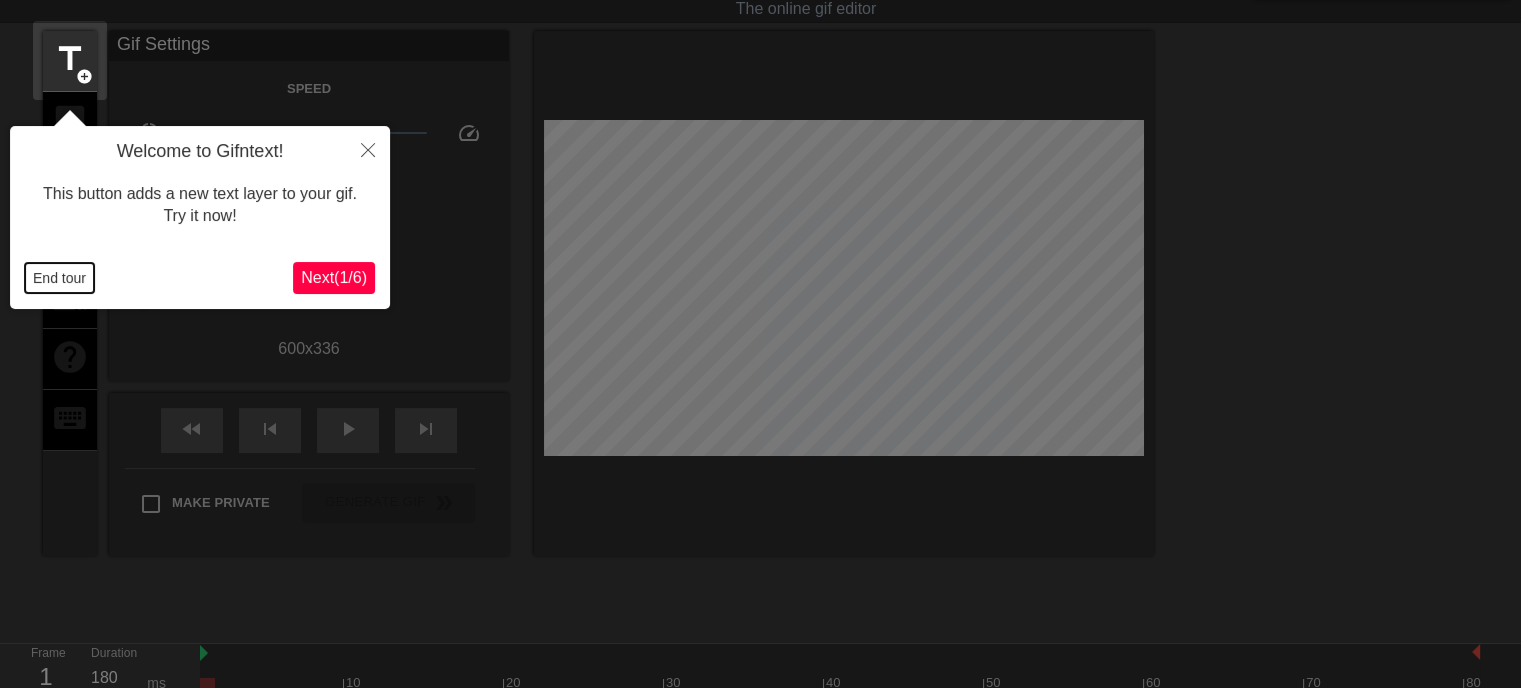 click on "End tour" at bounding box center [59, 278] 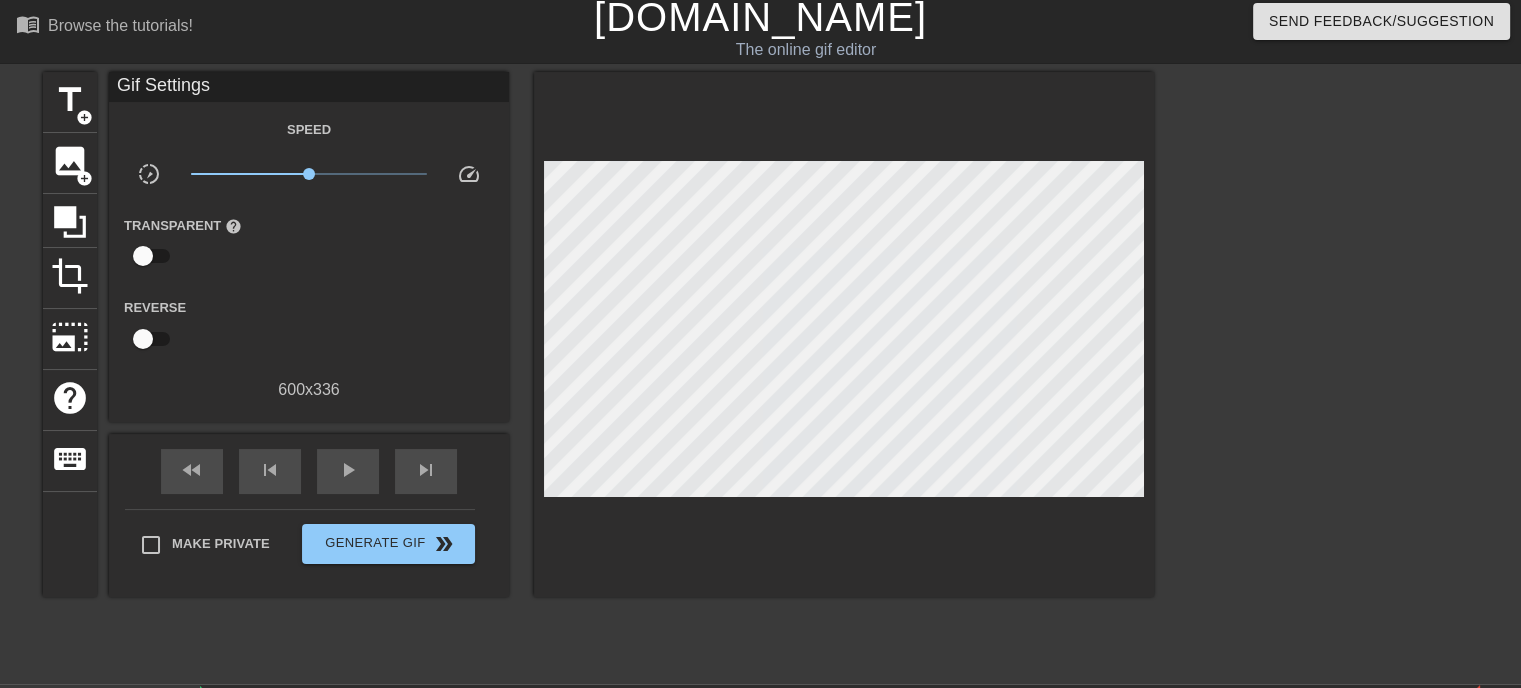 scroll, scrollTop: 3, scrollLeft: 0, axis: vertical 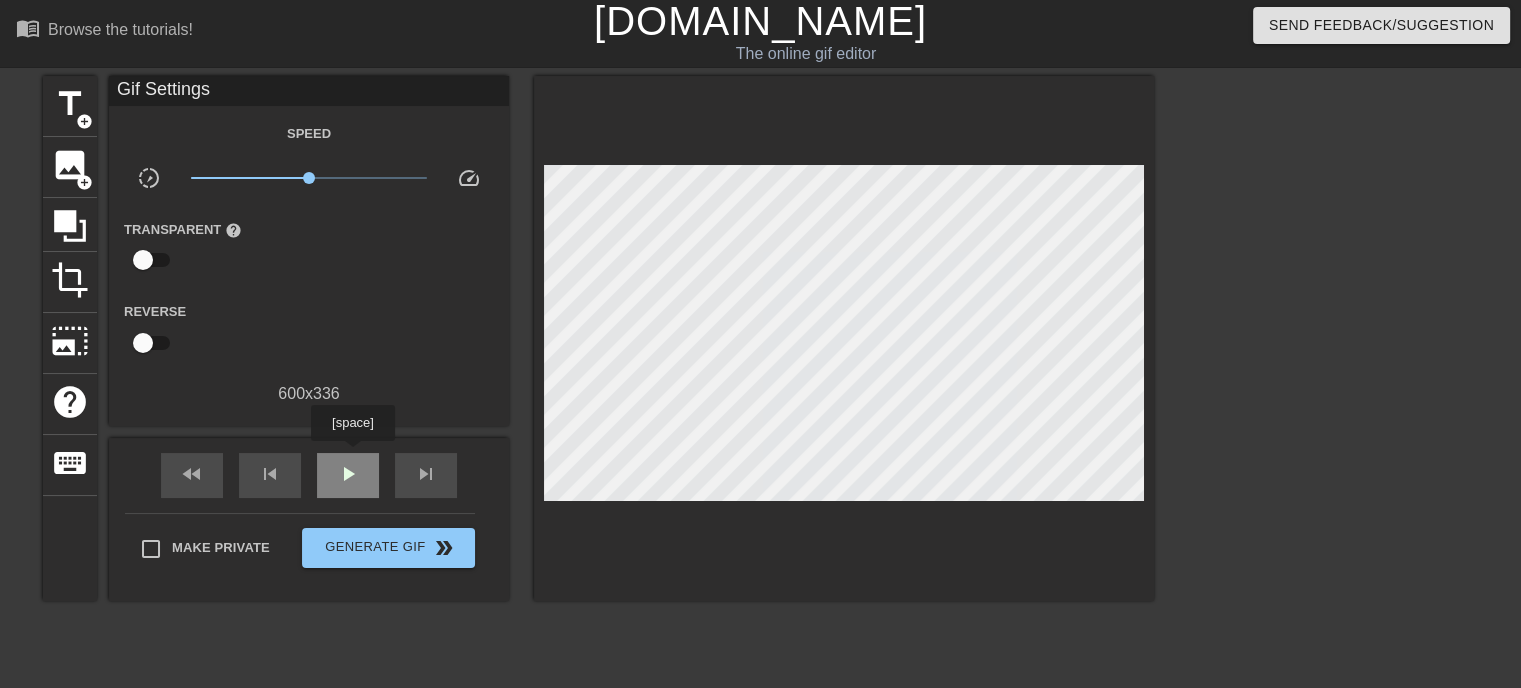click on "play_arrow" at bounding box center (348, 475) 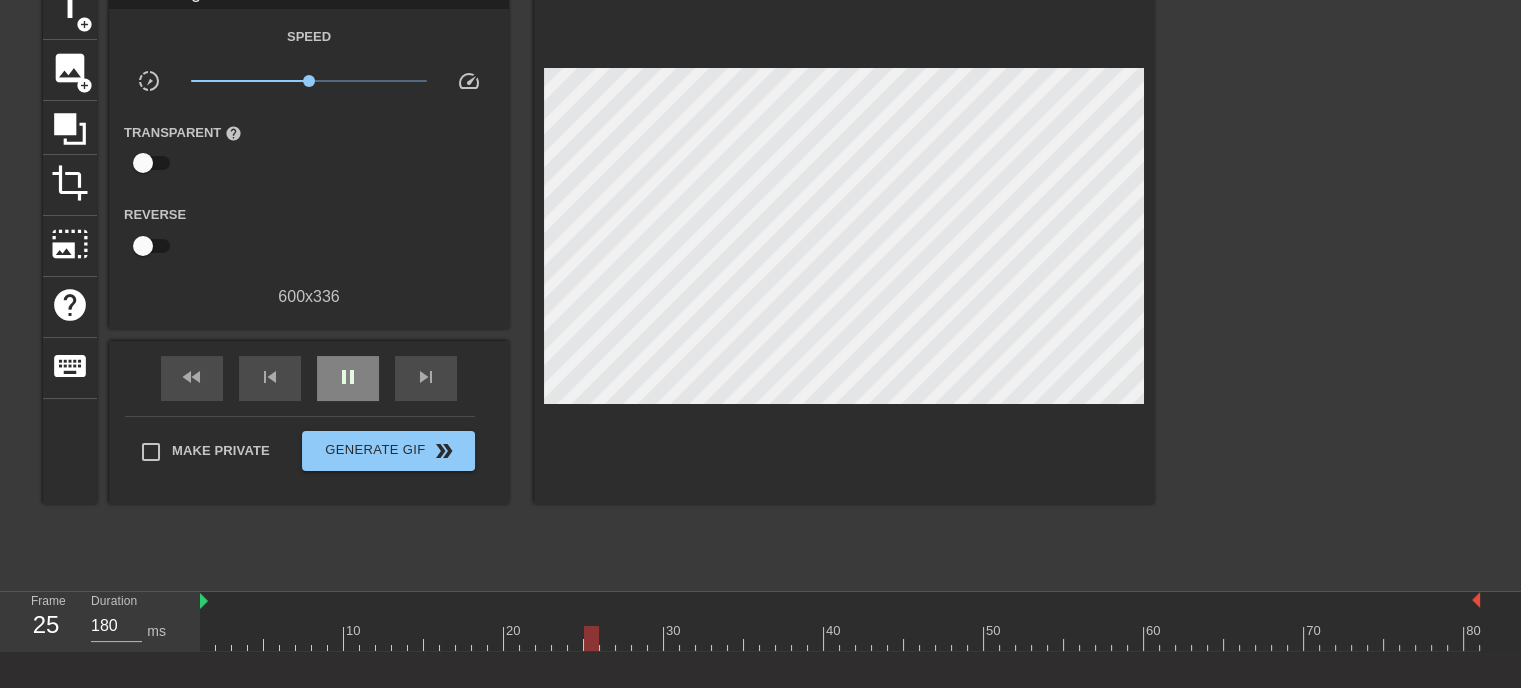 scroll, scrollTop: 103, scrollLeft: 0, axis: vertical 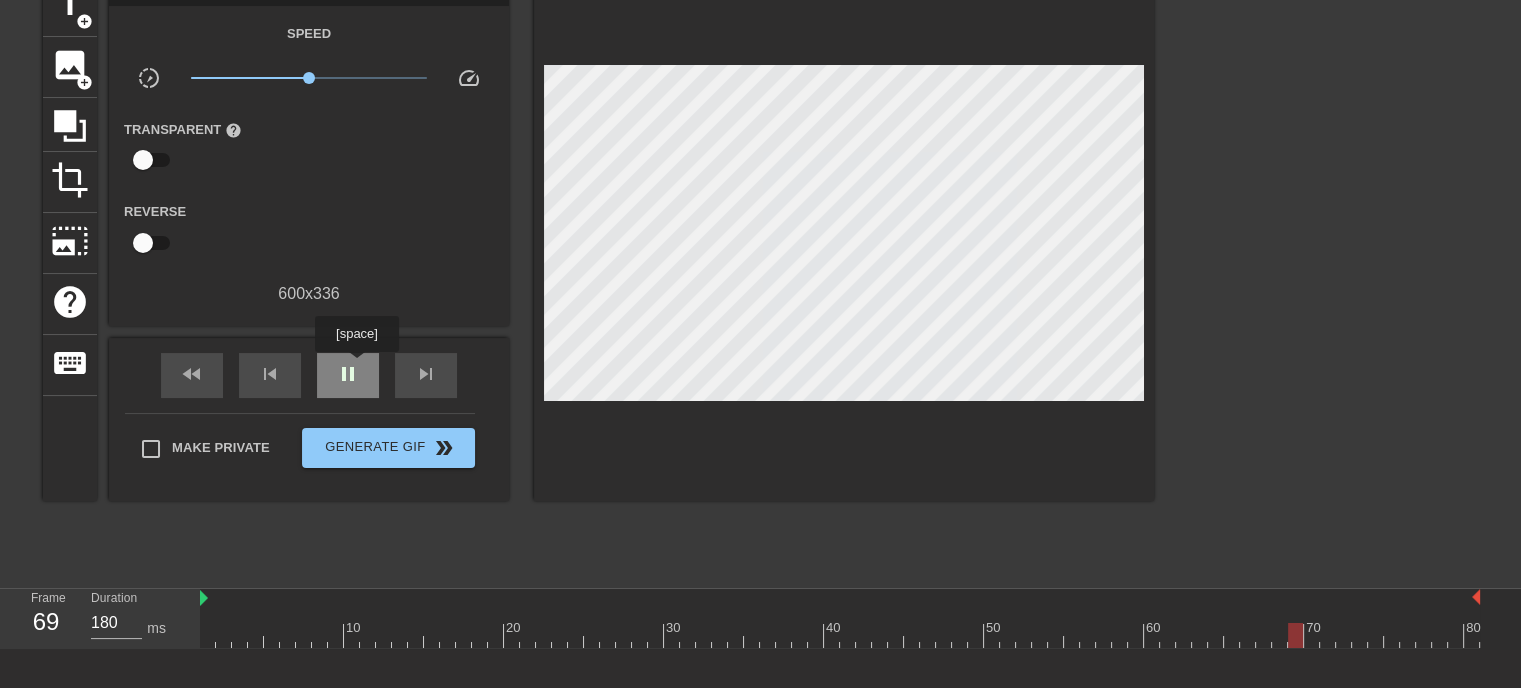 type on "170" 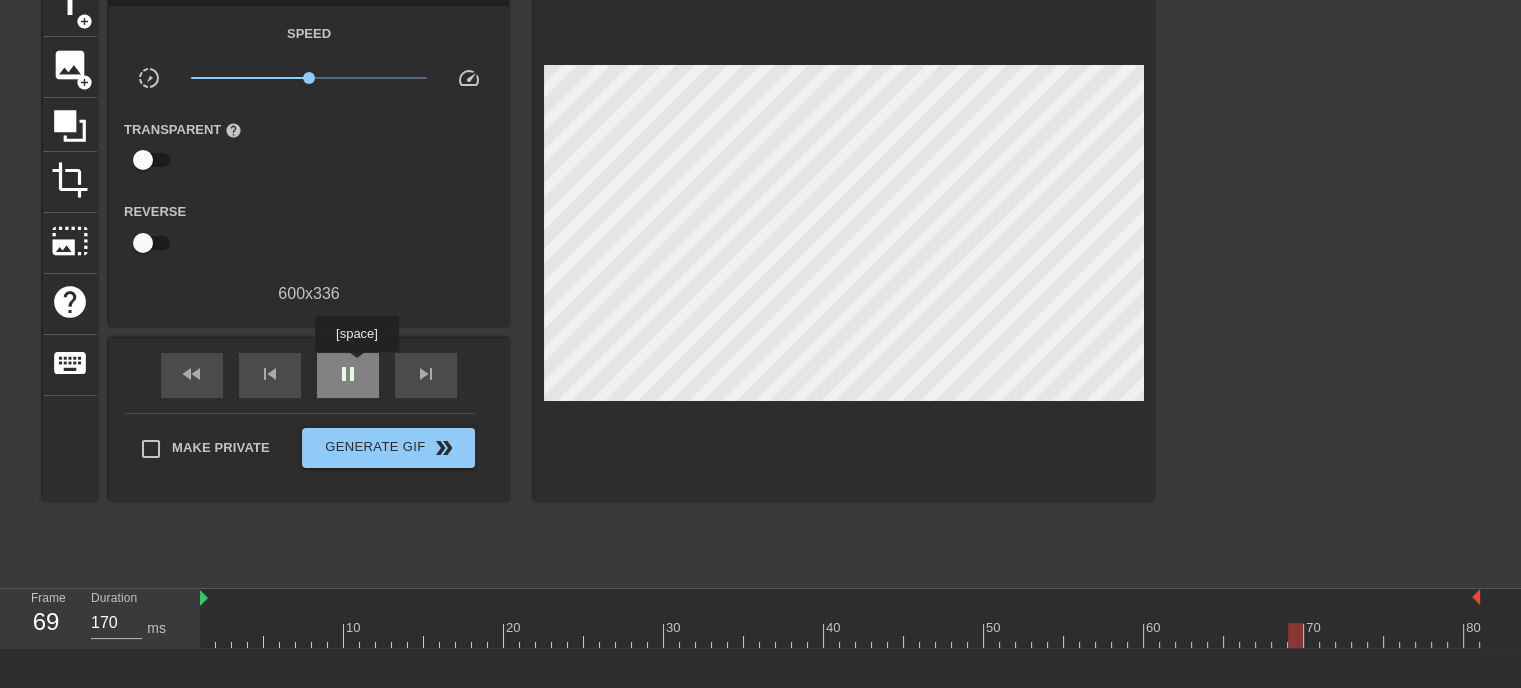 click on "pause" at bounding box center [348, 374] 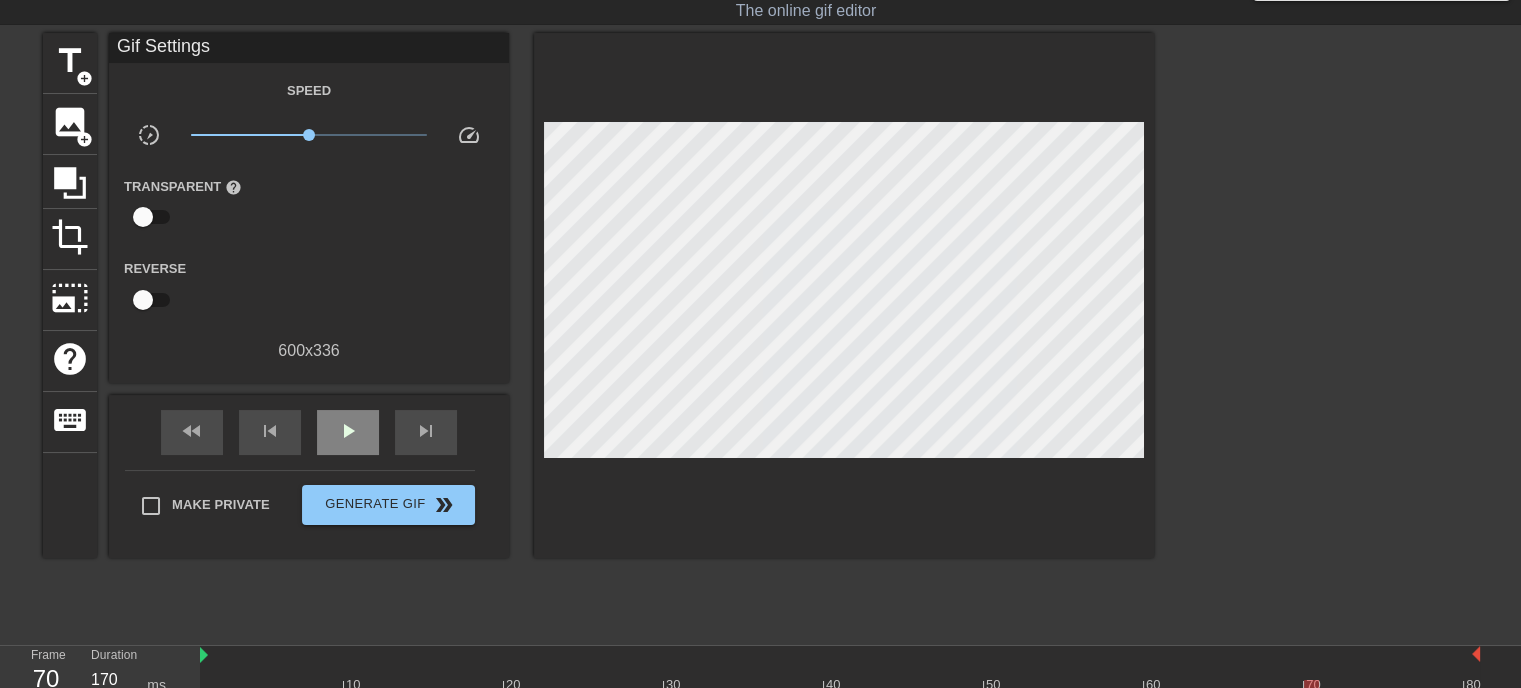 scroll, scrollTop: 3, scrollLeft: 0, axis: vertical 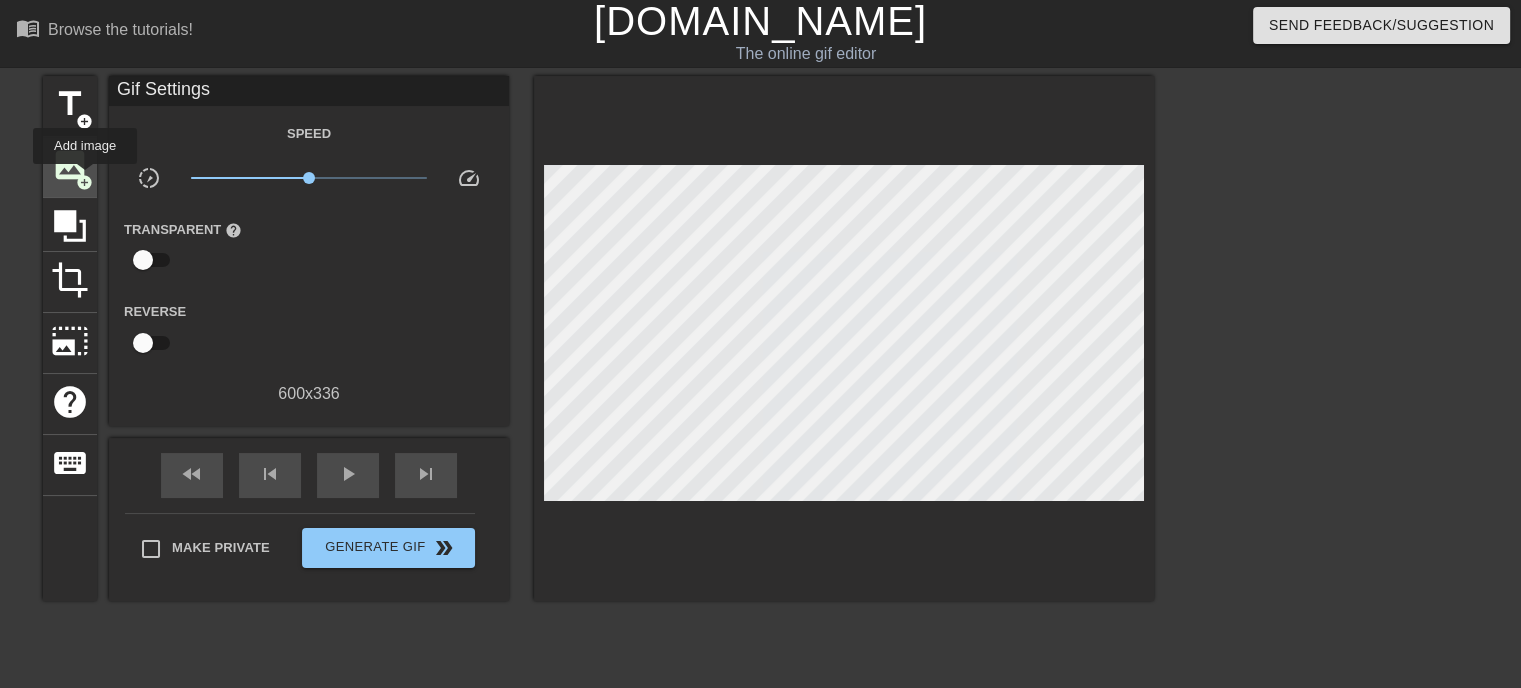 click on "add_circle" at bounding box center [84, 182] 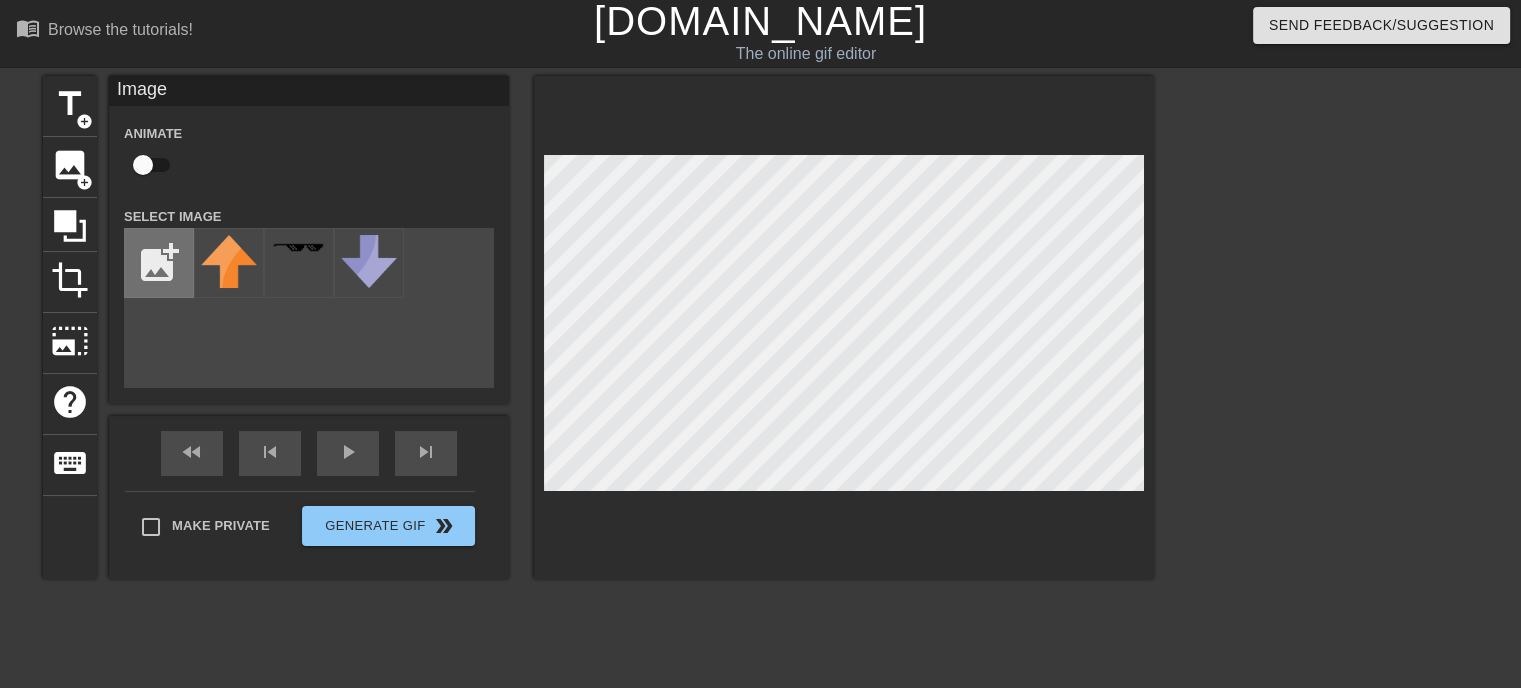 click at bounding box center (159, 263) 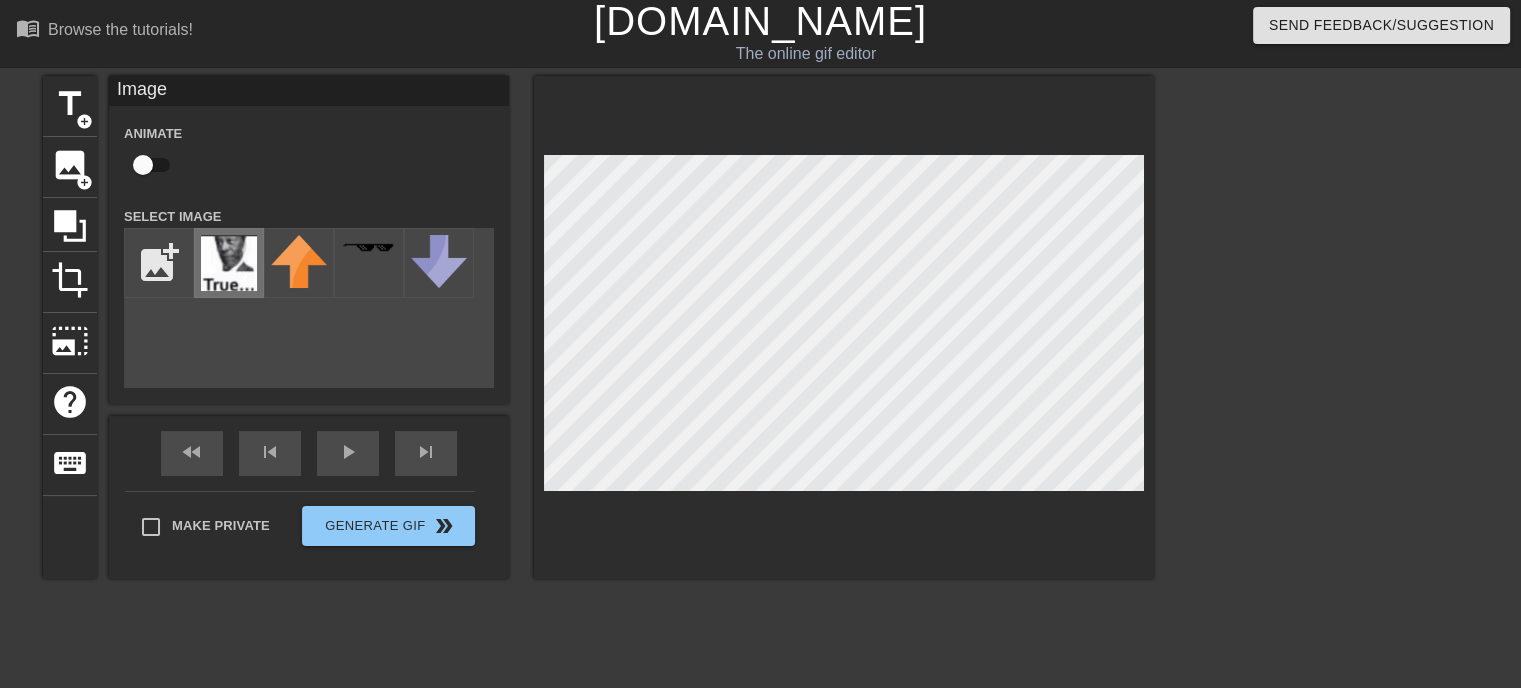 click at bounding box center (229, 263) 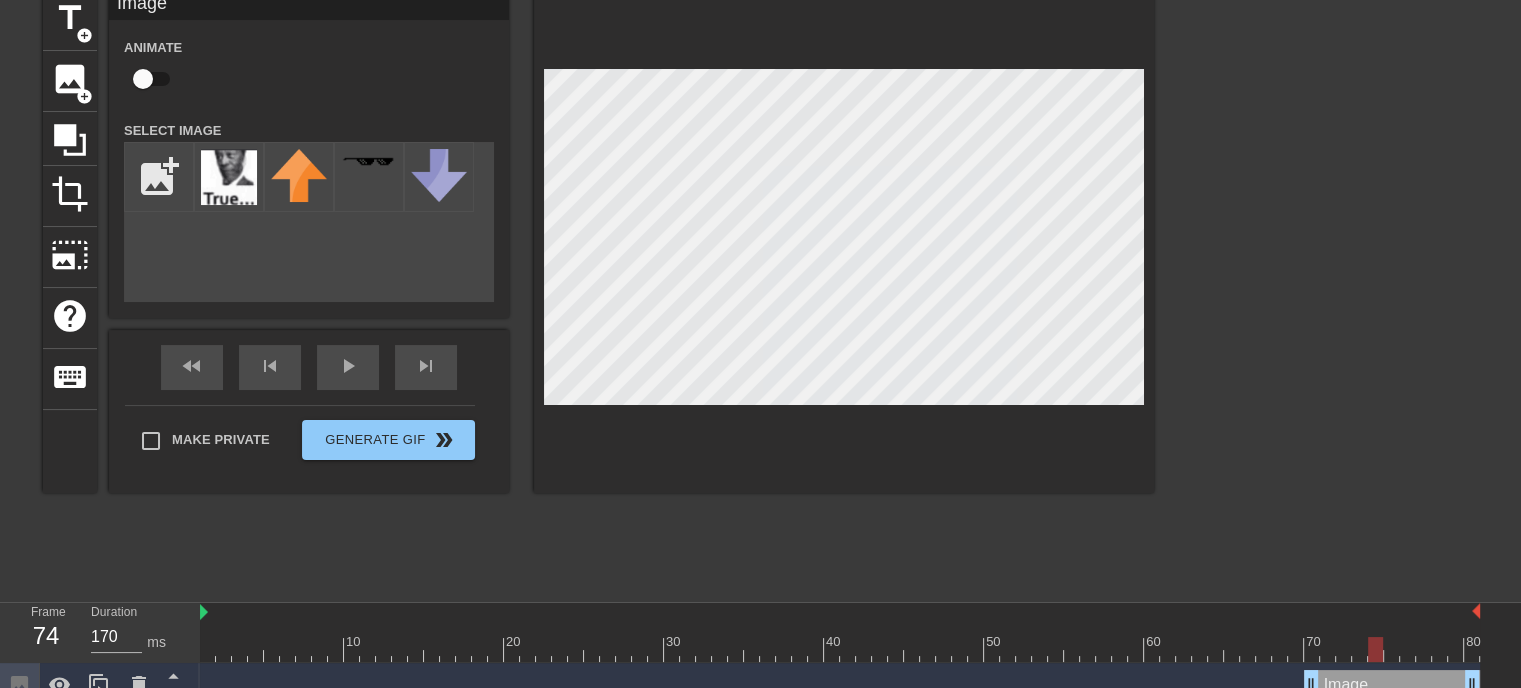 scroll, scrollTop: 112, scrollLeft: 0, axis: vertical 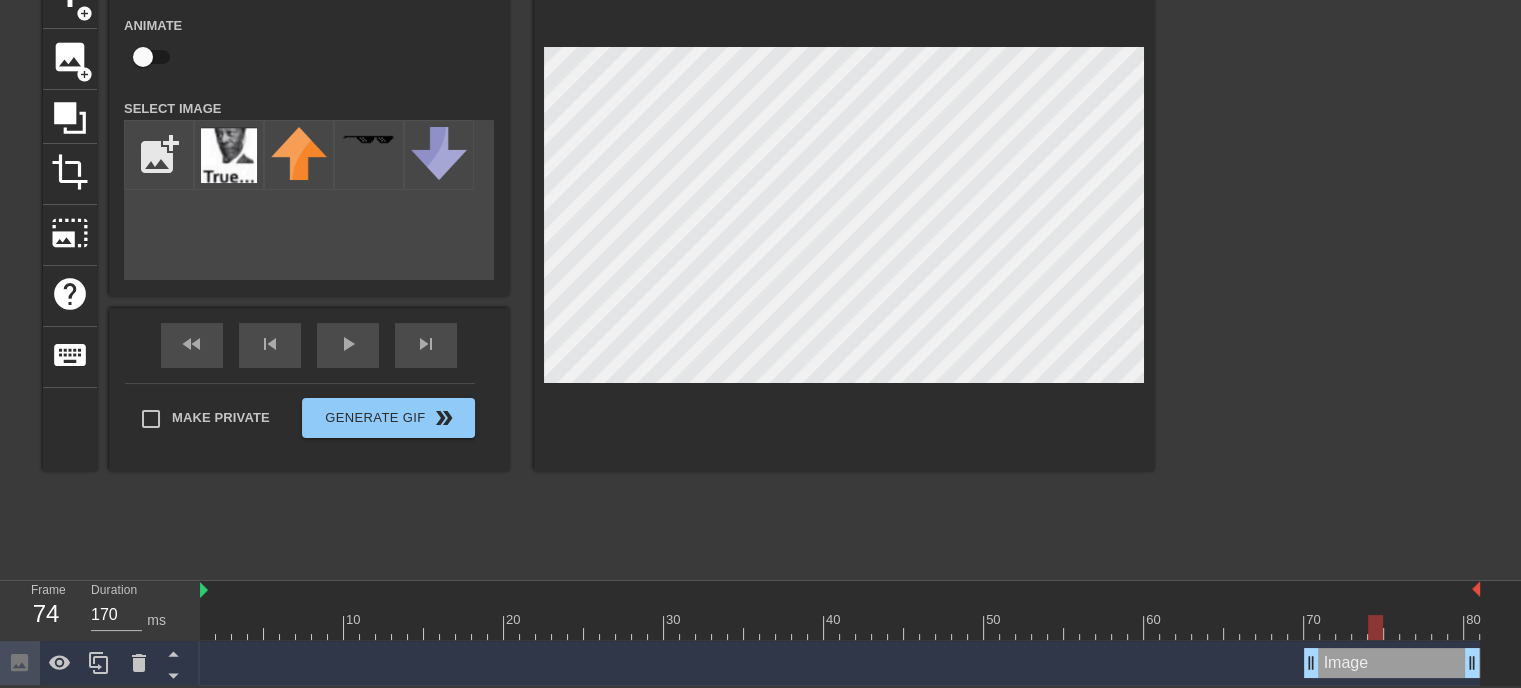 click on "10                                         20                                         30                                         40                                         50                                         60                                         70                                         80" at bounding box center [840, 611] 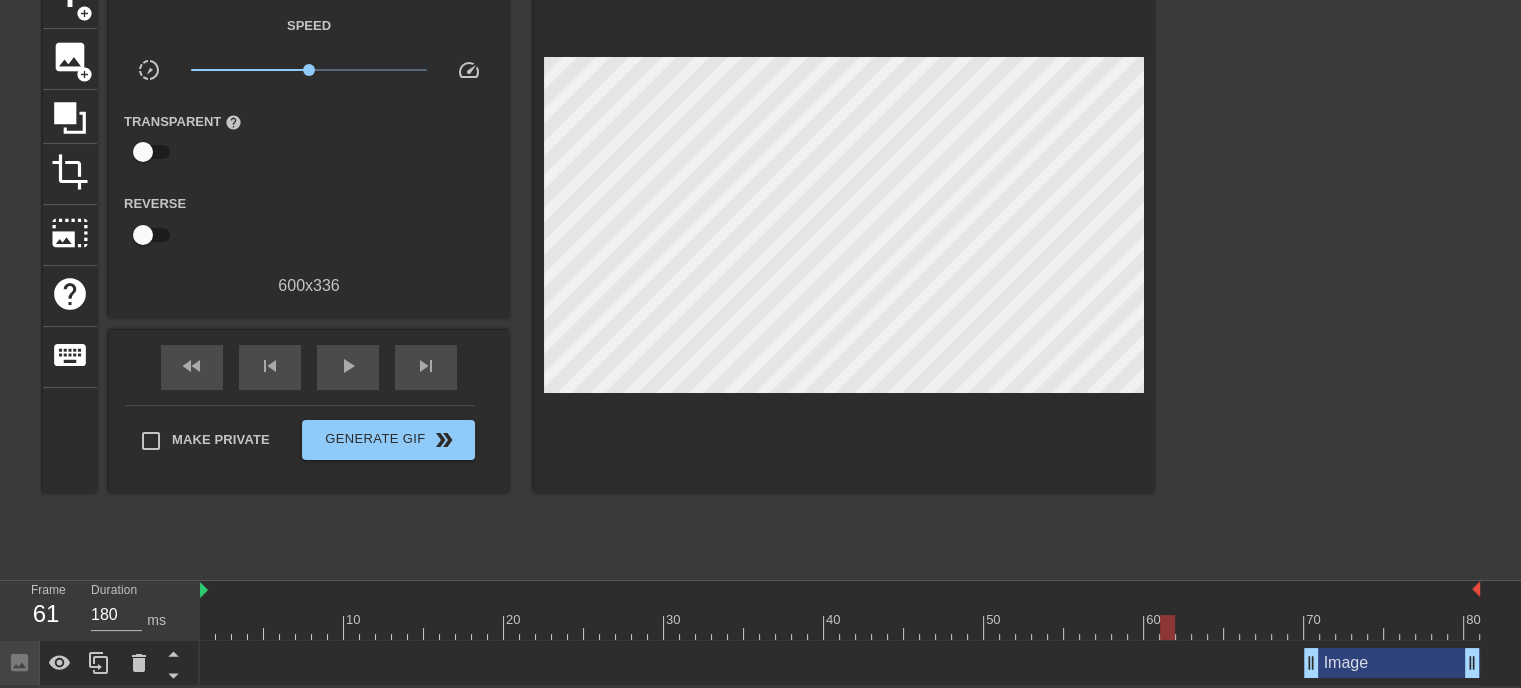 click at bounding box center [840, 627] 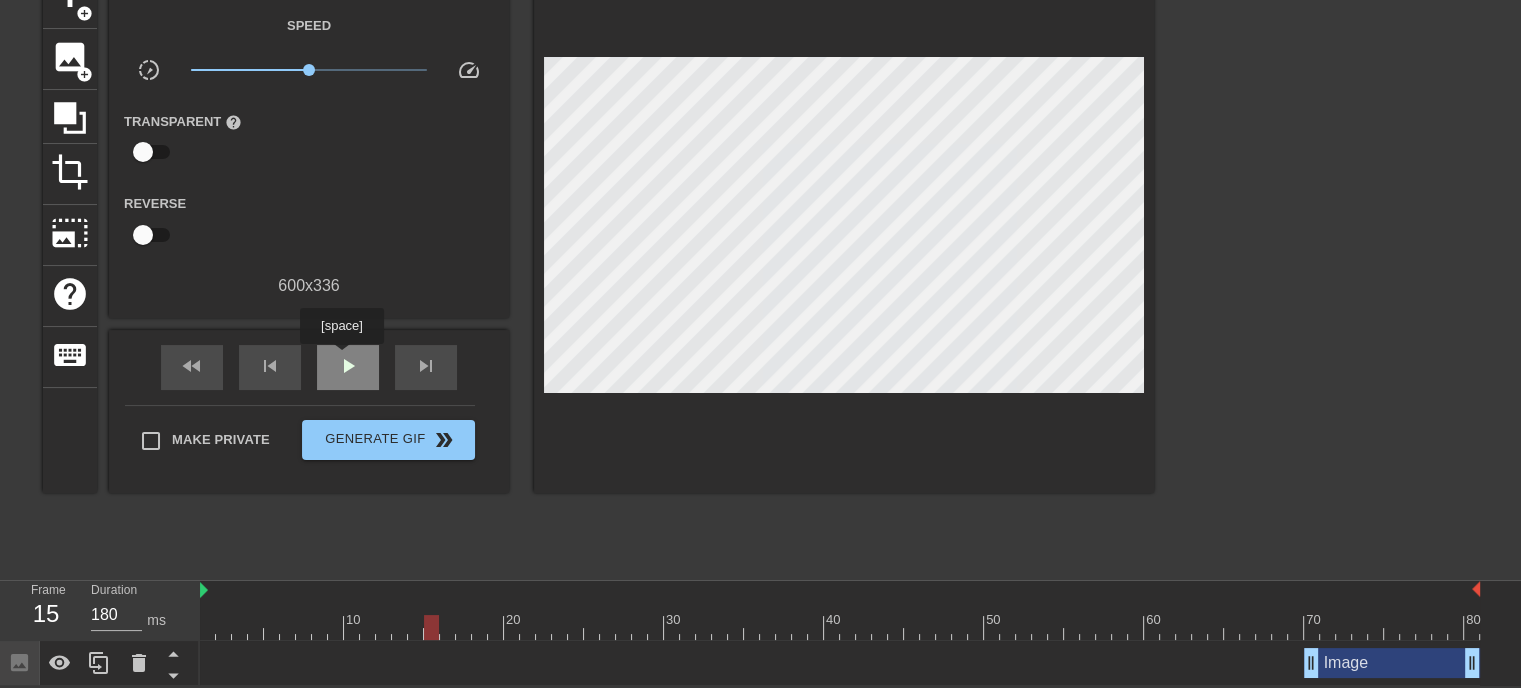 click on "play_arrow" at bounding box center (348, 366) 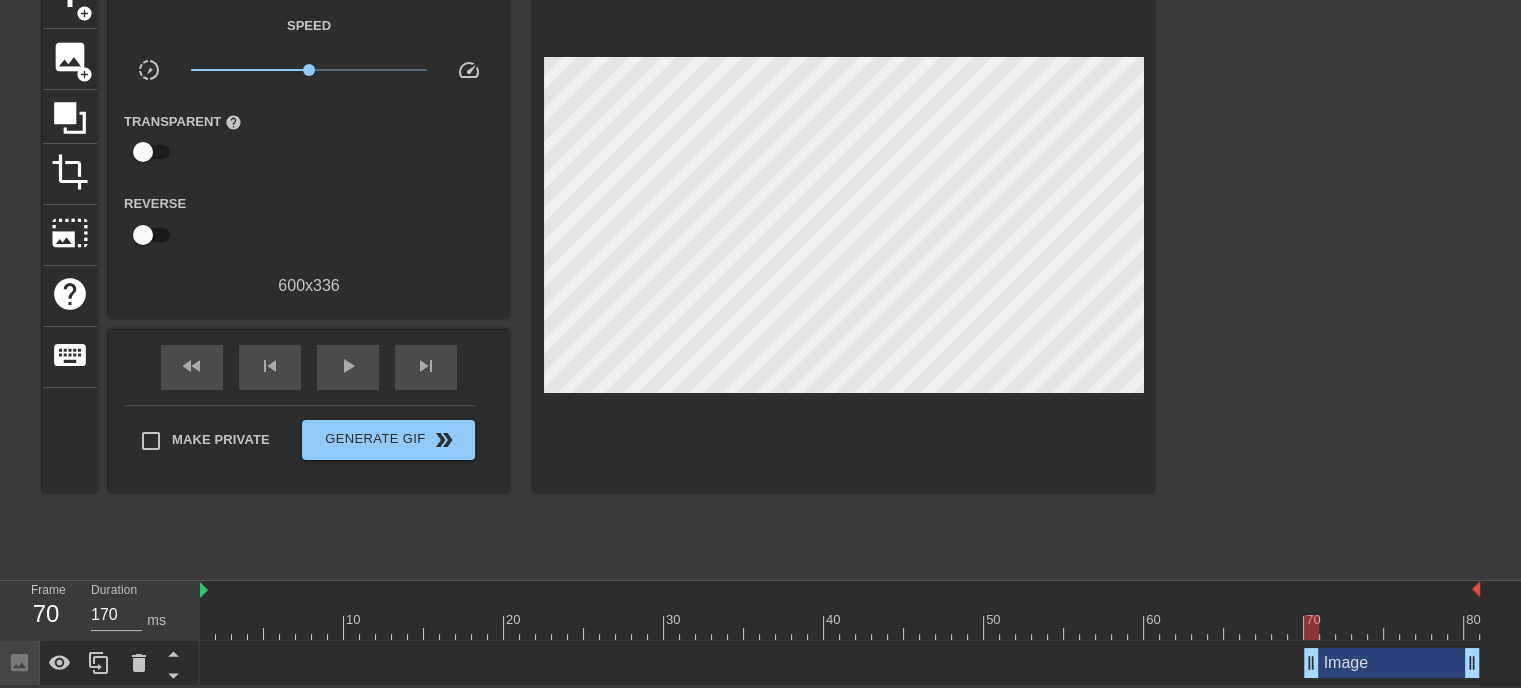 click at bounding box center [840, 627] 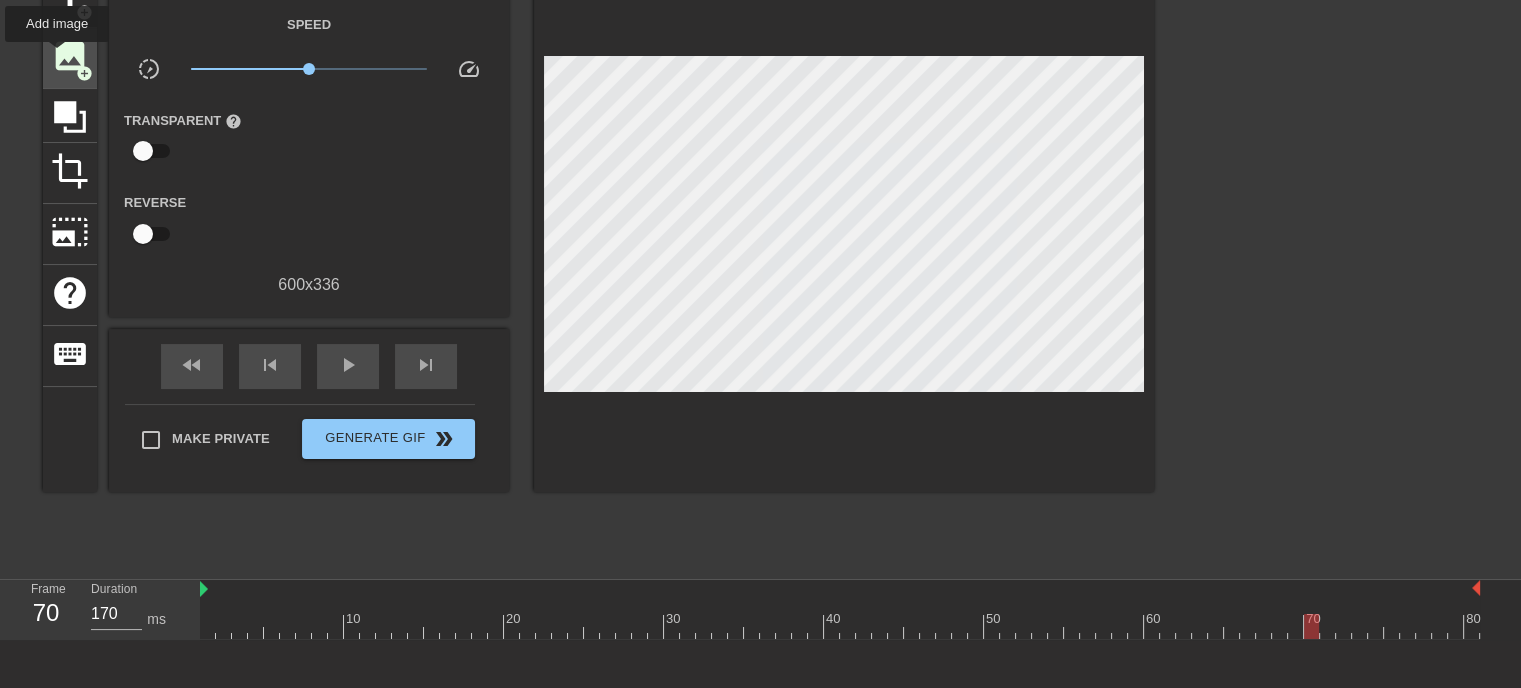 click on "image" at bounding box center (70, 56) 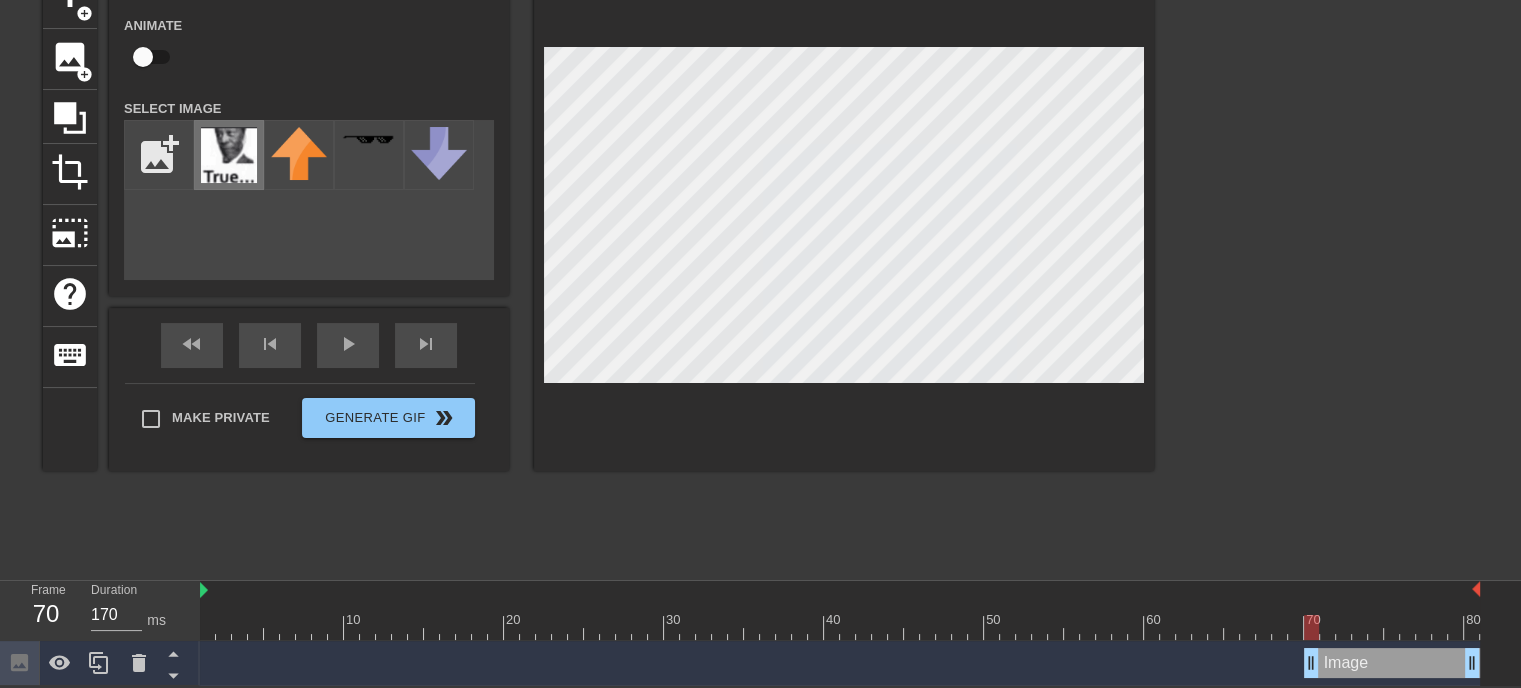 click at bounding box center [229, 155] 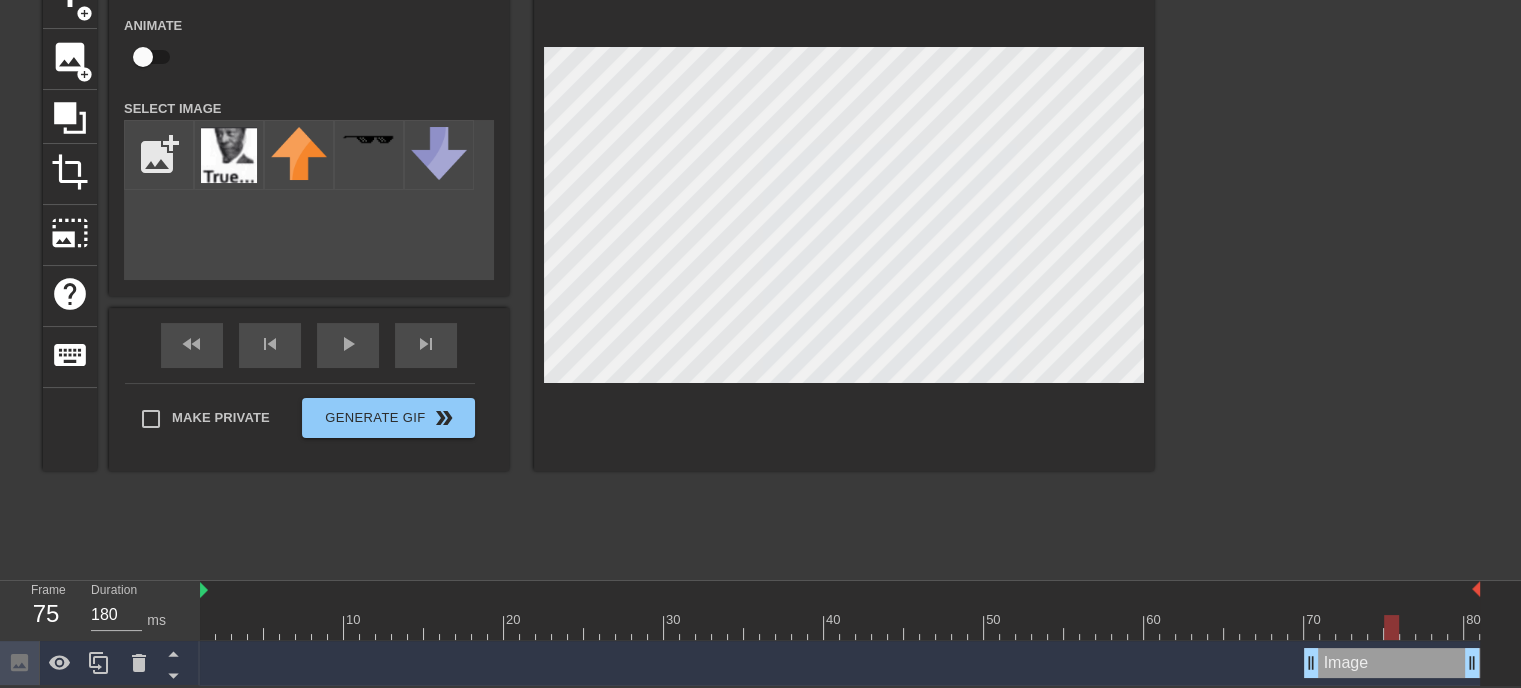 click at bounding box center [844, 219] 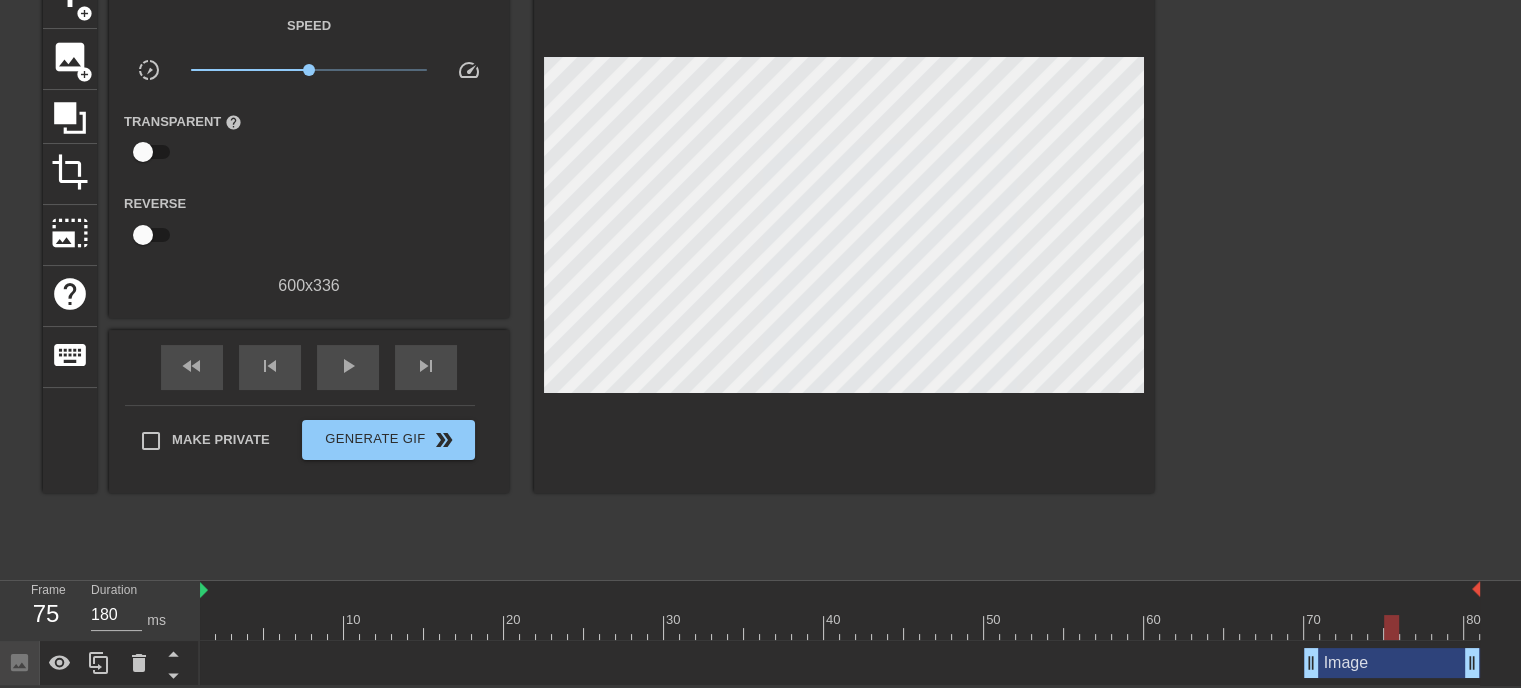 click at bounding box center (840, 627) 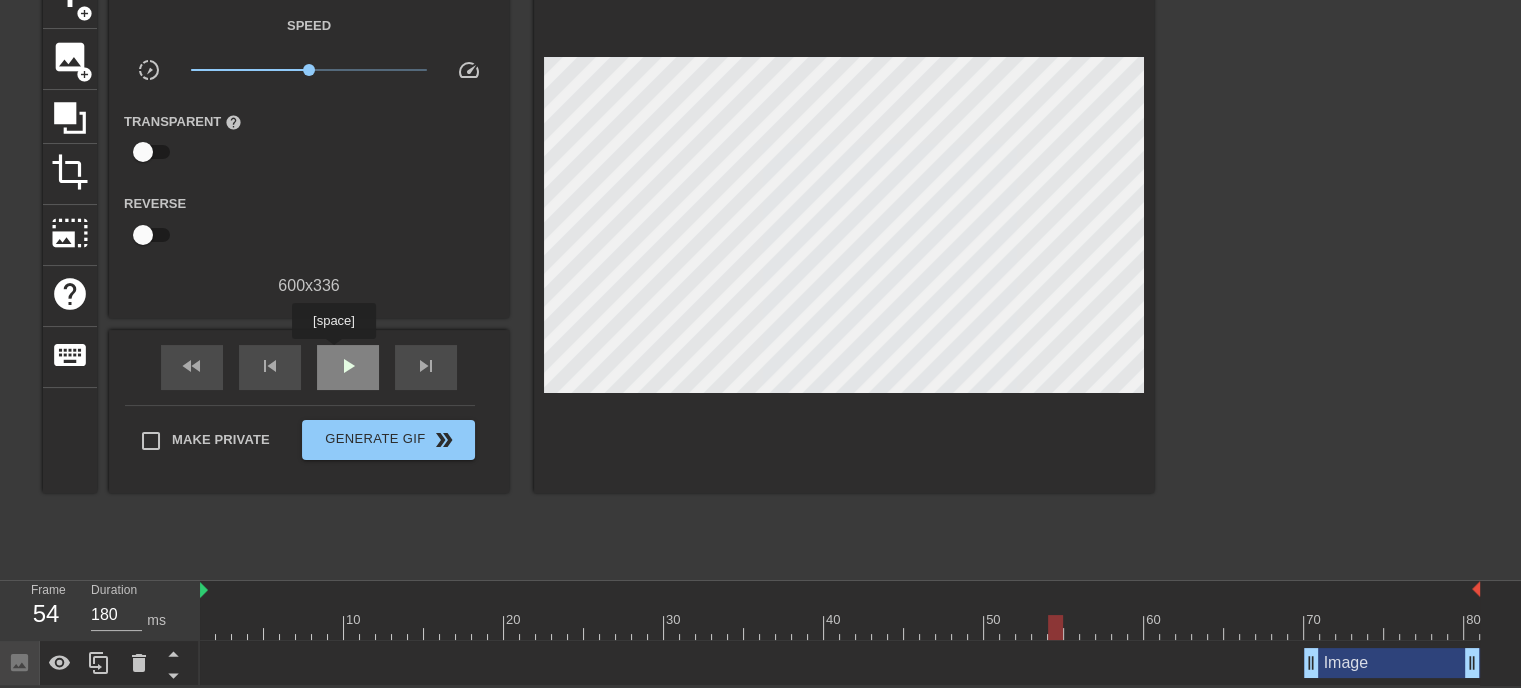 click on "play_arrow" at bounding box center (348, 366) 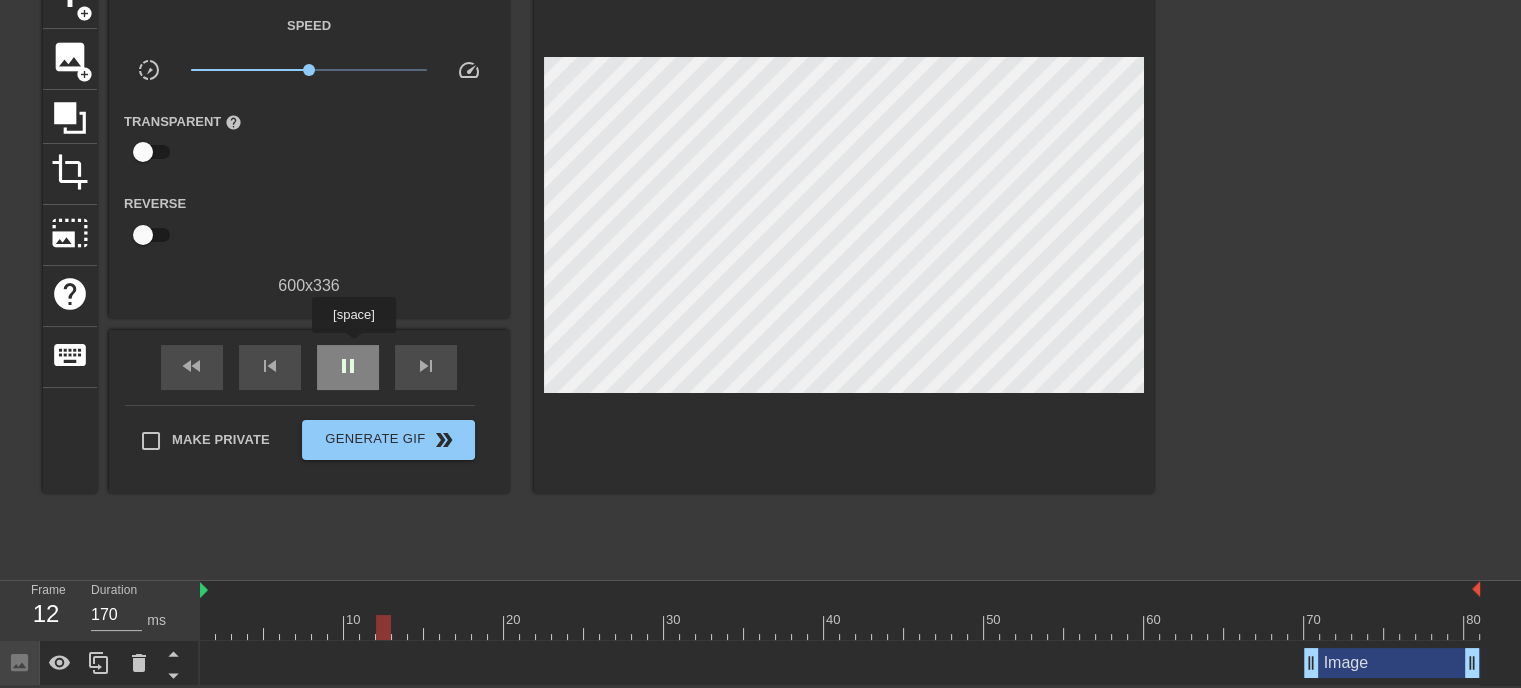 click on "pause" at bounding box center [348, 367] 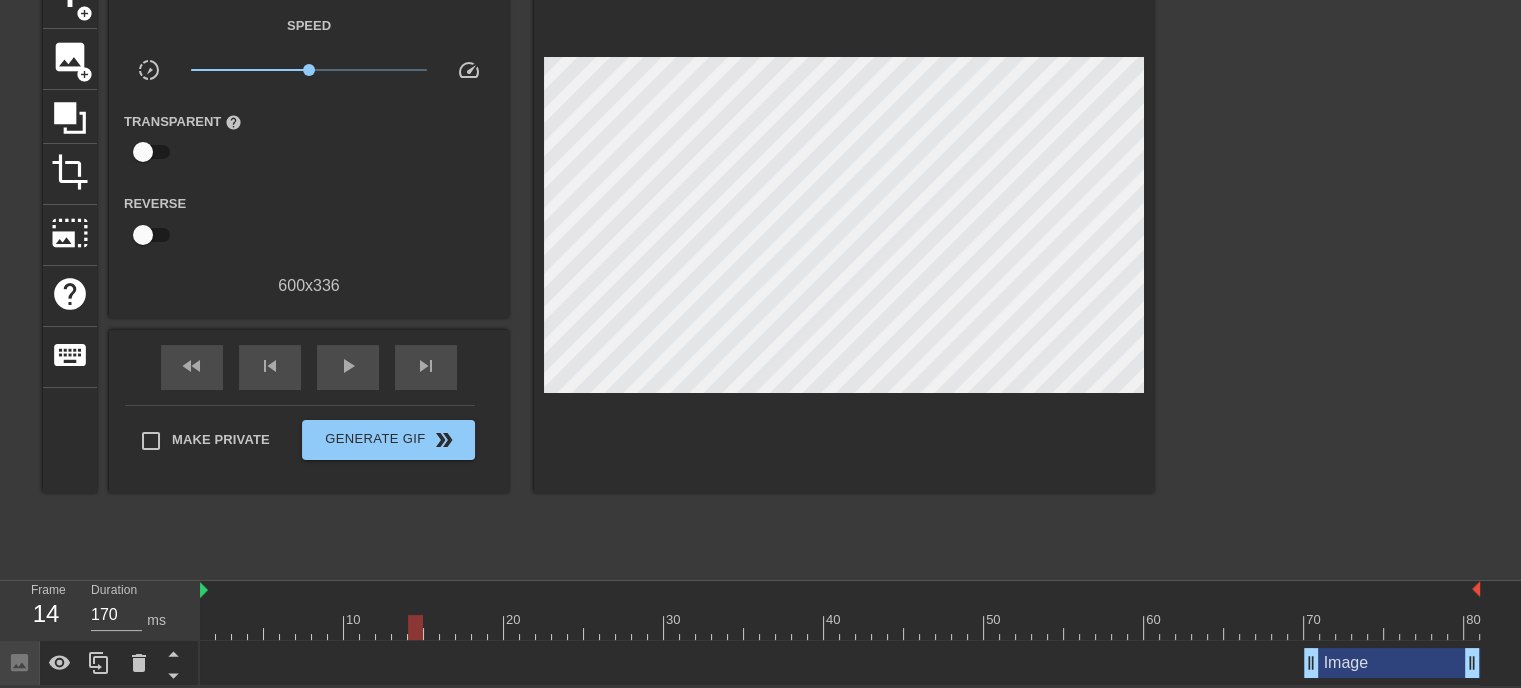 click on "Image drag_handle drag_handle" at bounding box center (840, 663) 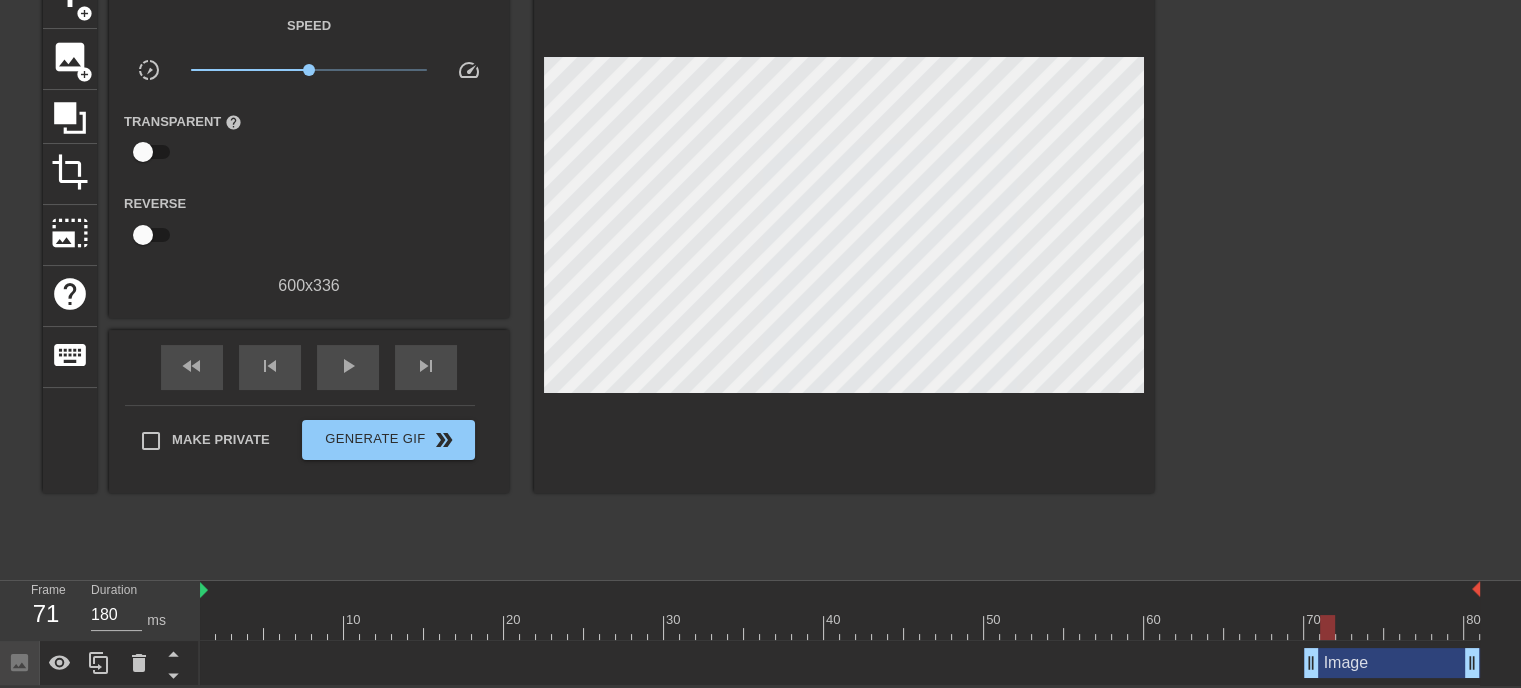 click at bounding box center (840, 627) 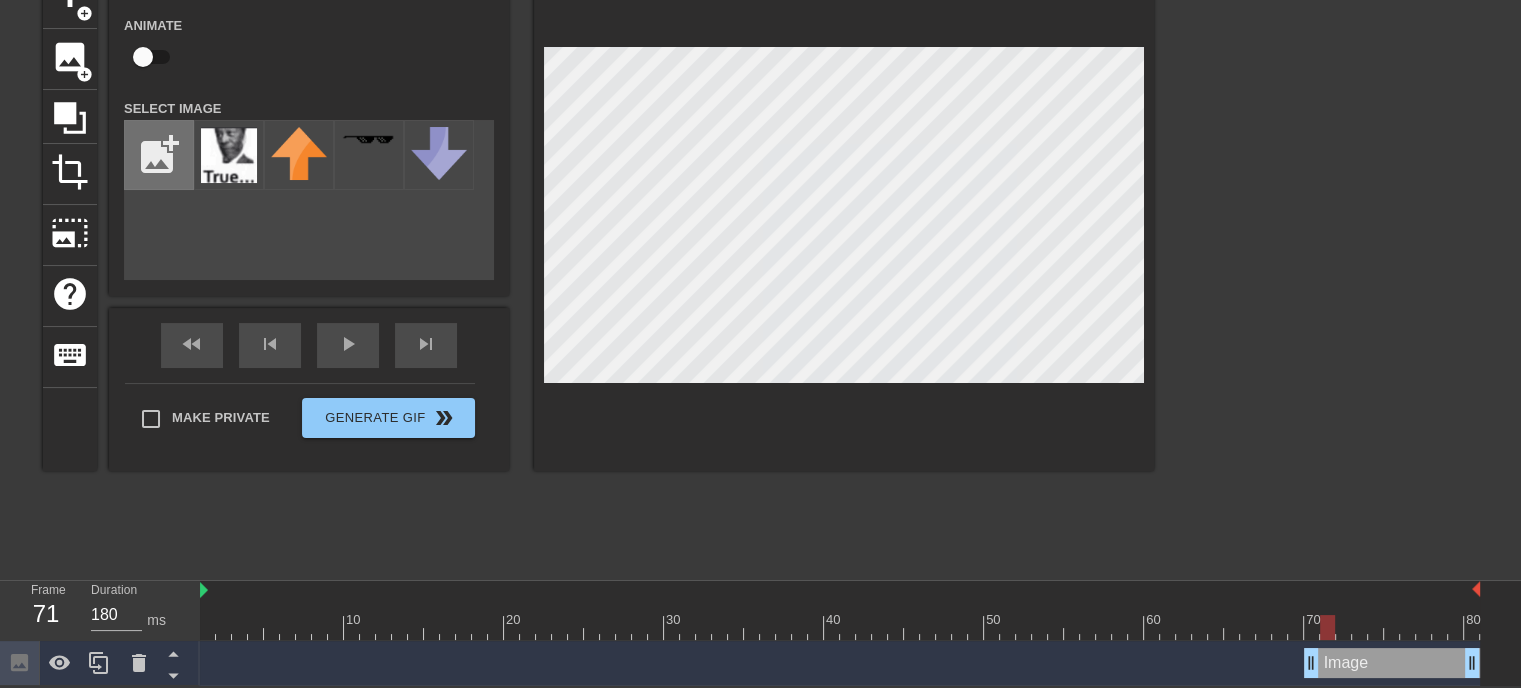 click at bounding box center (159, 155) 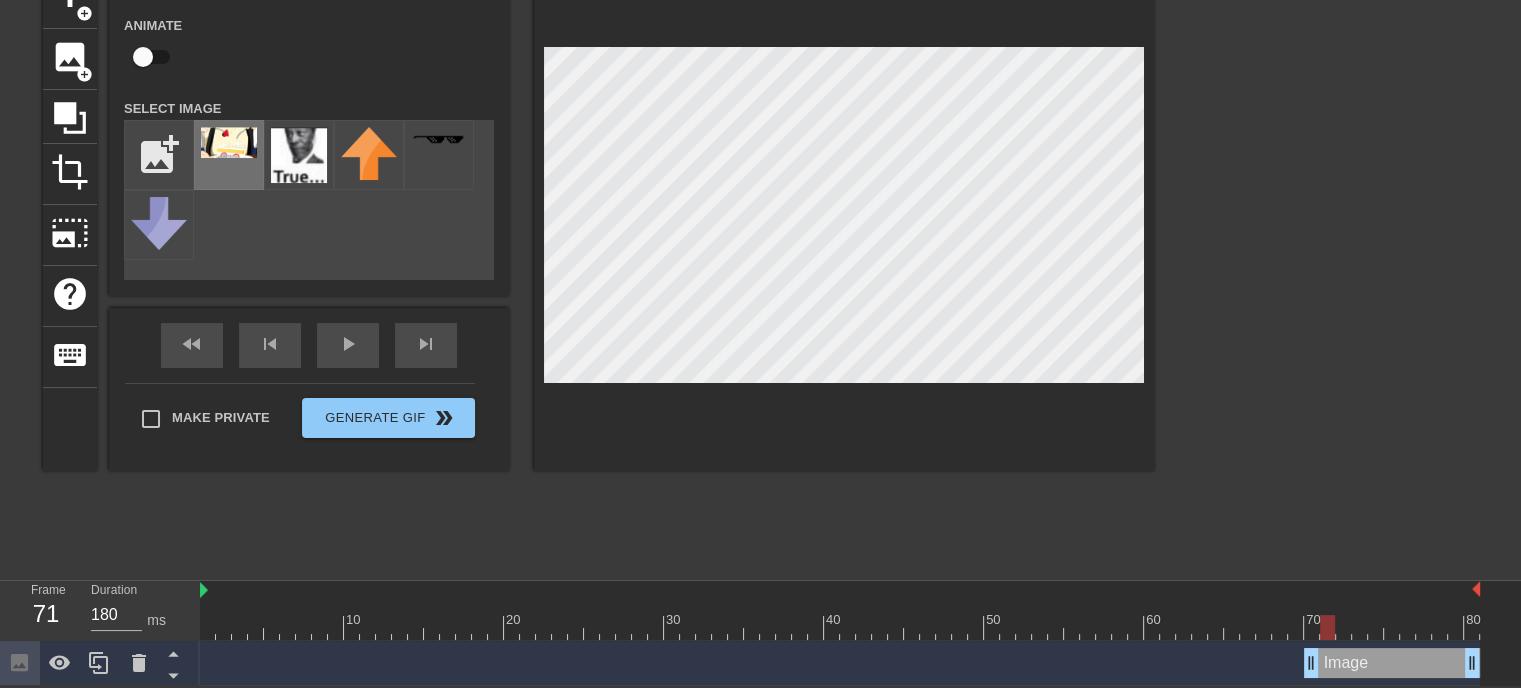 click at bounding box center [229, 142] 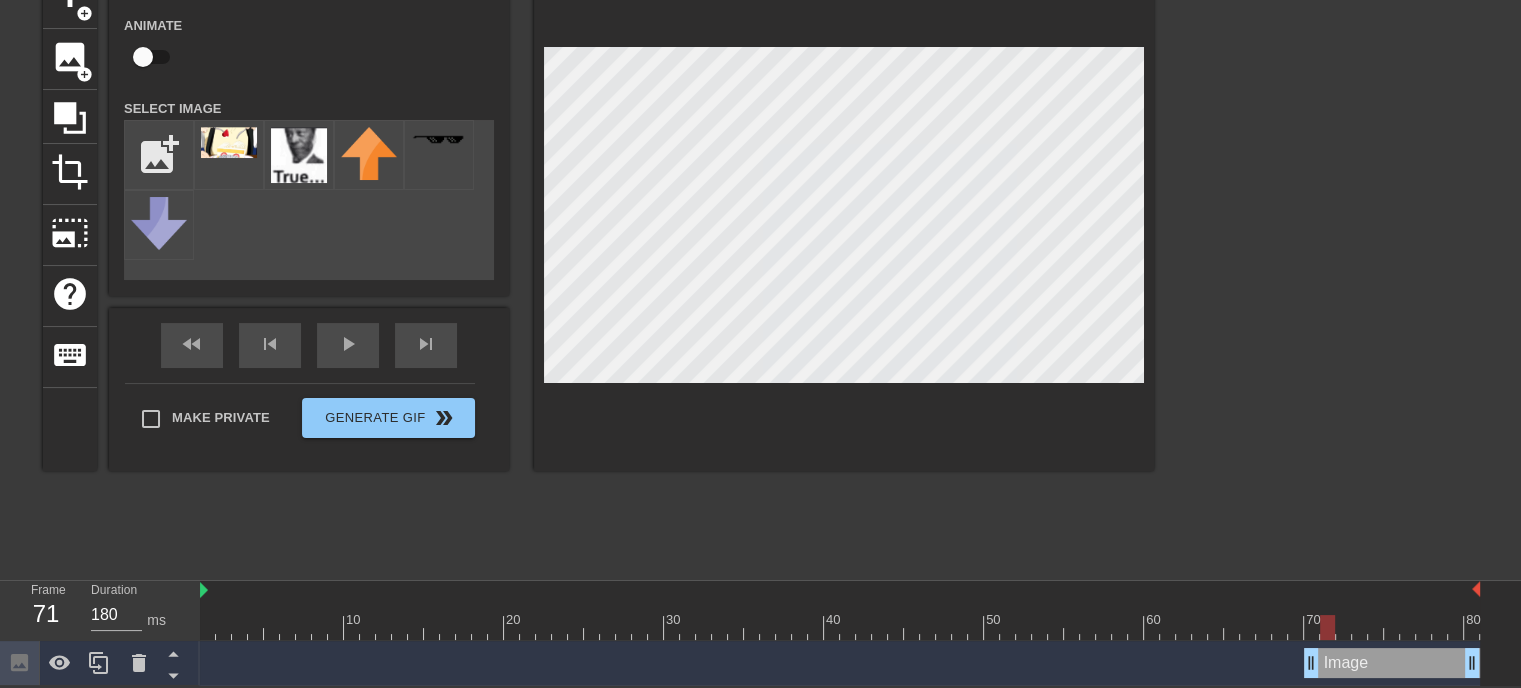 click at bounding box center (1328, 268) 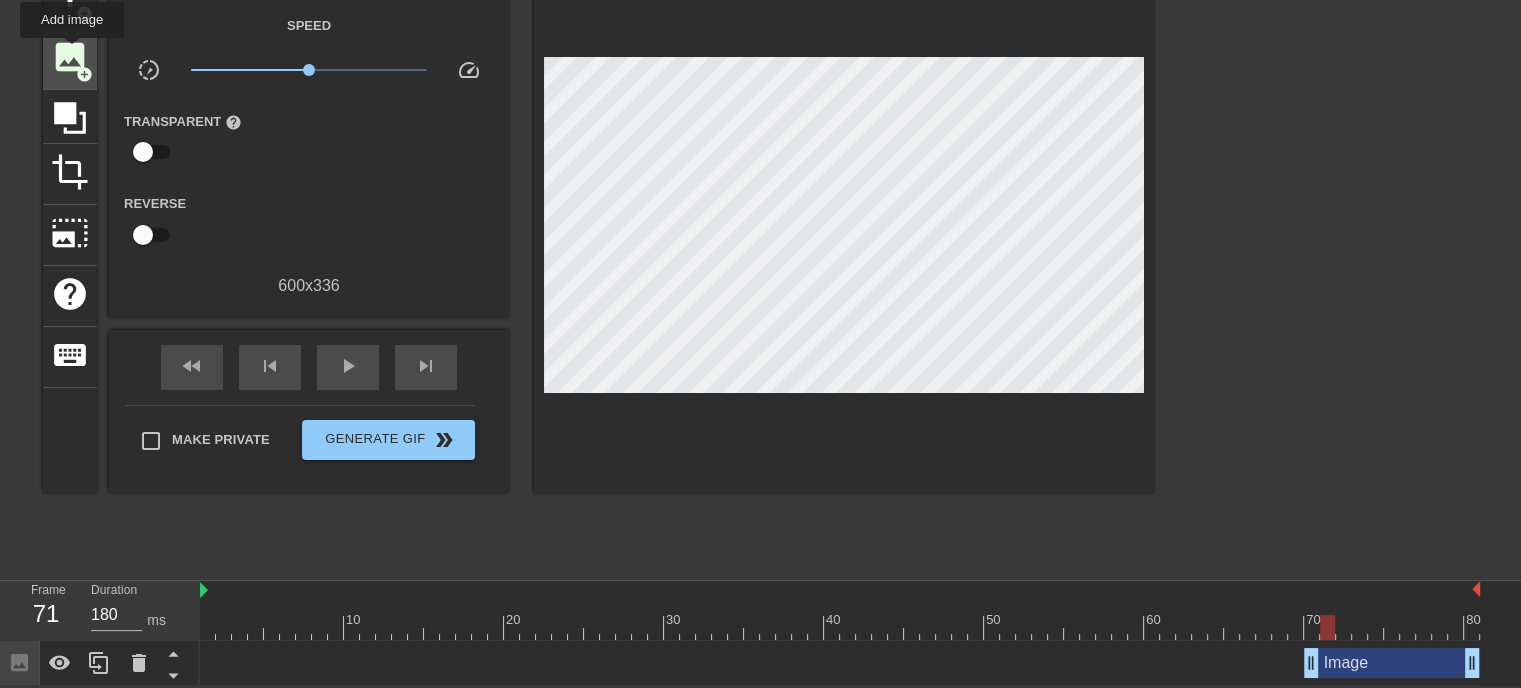 click on "image" at bounding box center [70, 57] 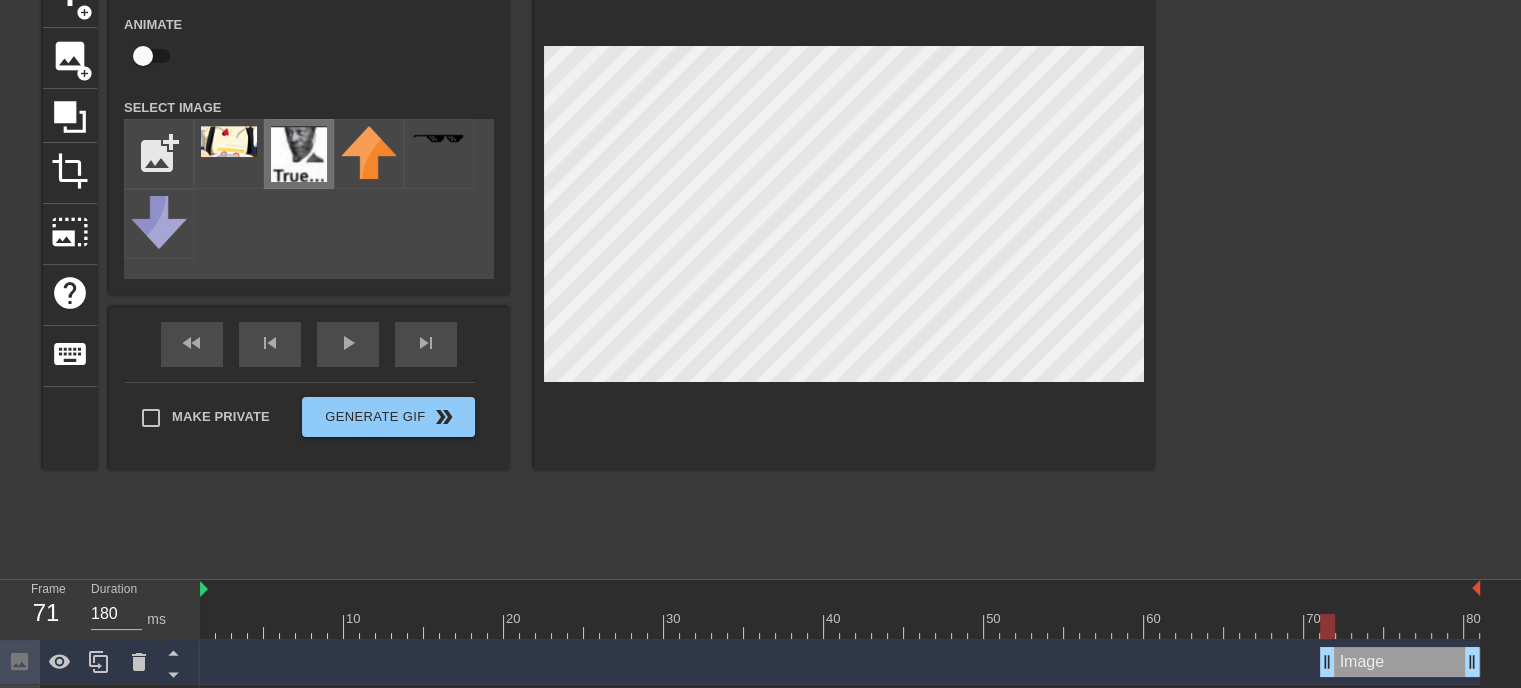 click at bounding box center (299, 154) 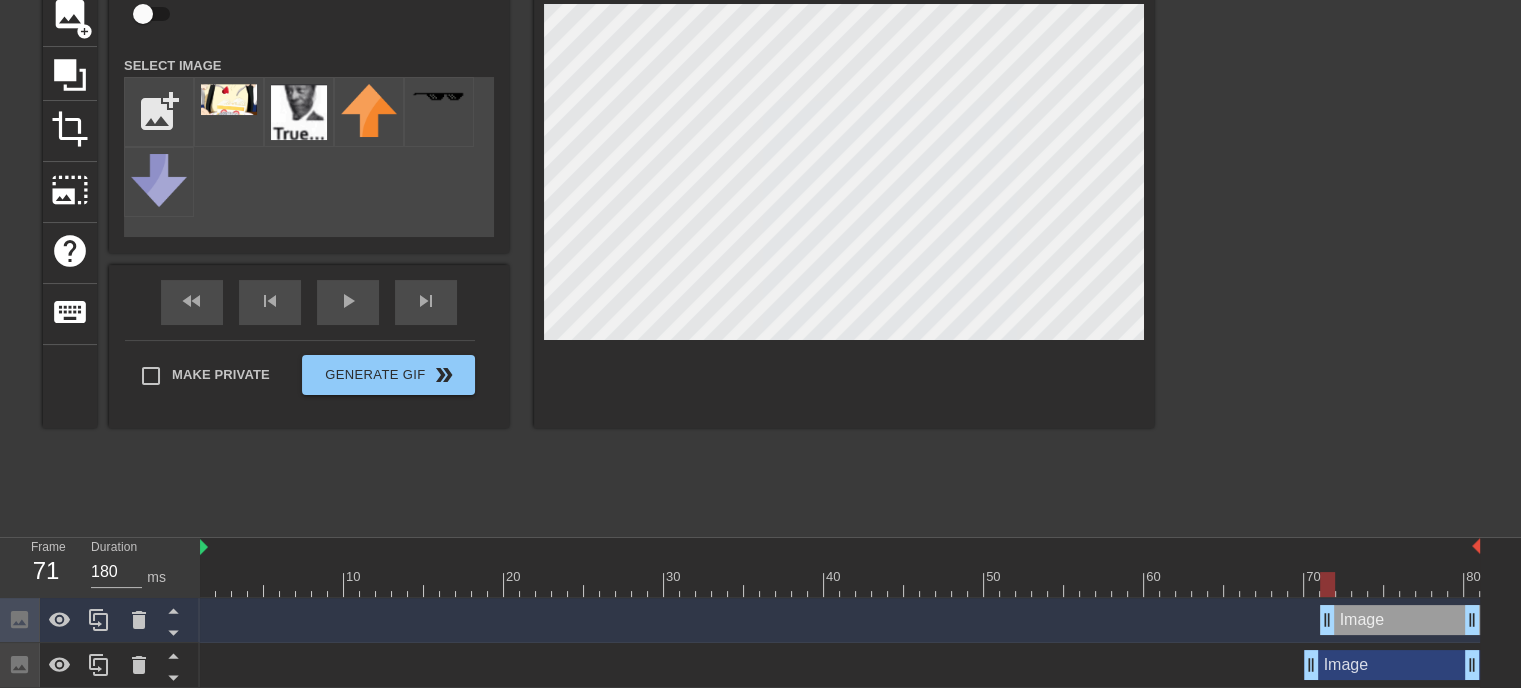 scroll, scrollTop: 157, scrollLeft: 0, axis: vertical 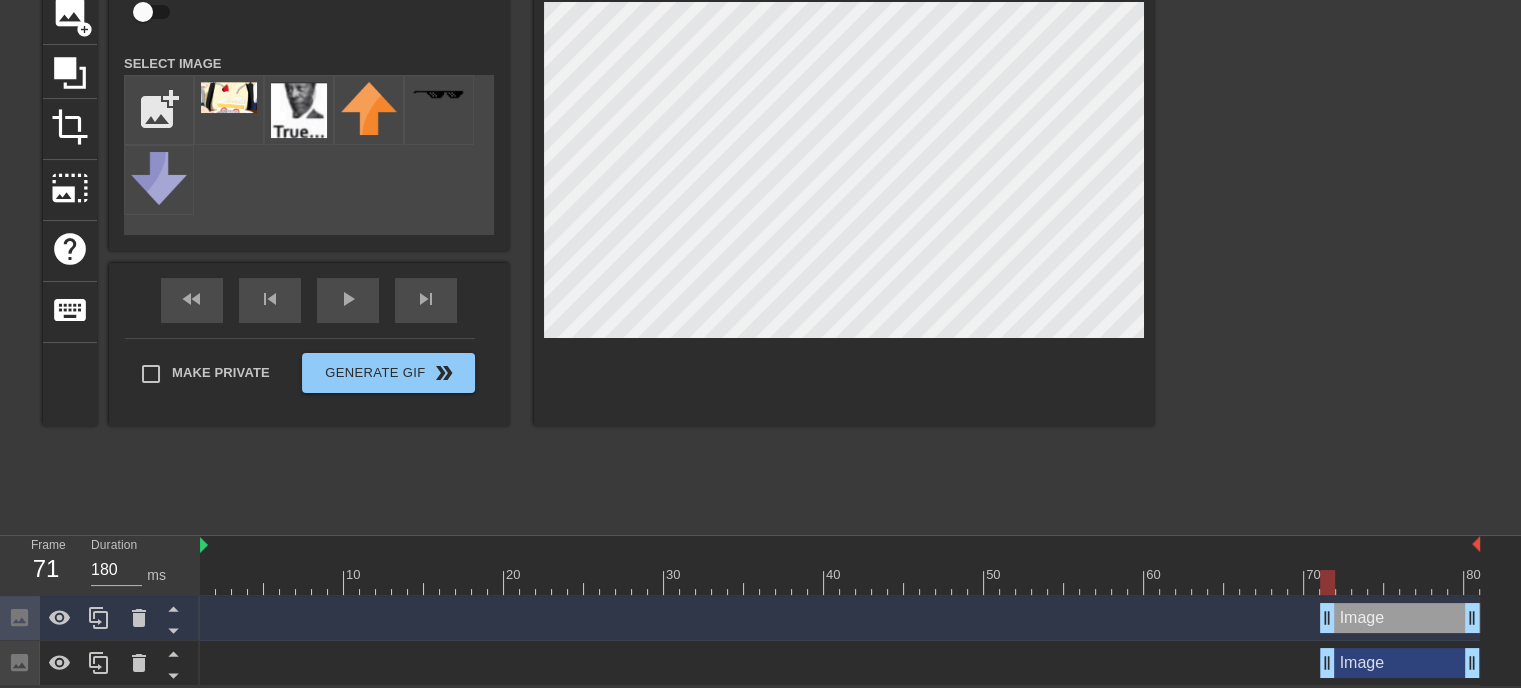 drag, startPoint x: 1308, startPoint y: 662, endPoint x: 1325, endPoint y: 669, distance: 18.384777 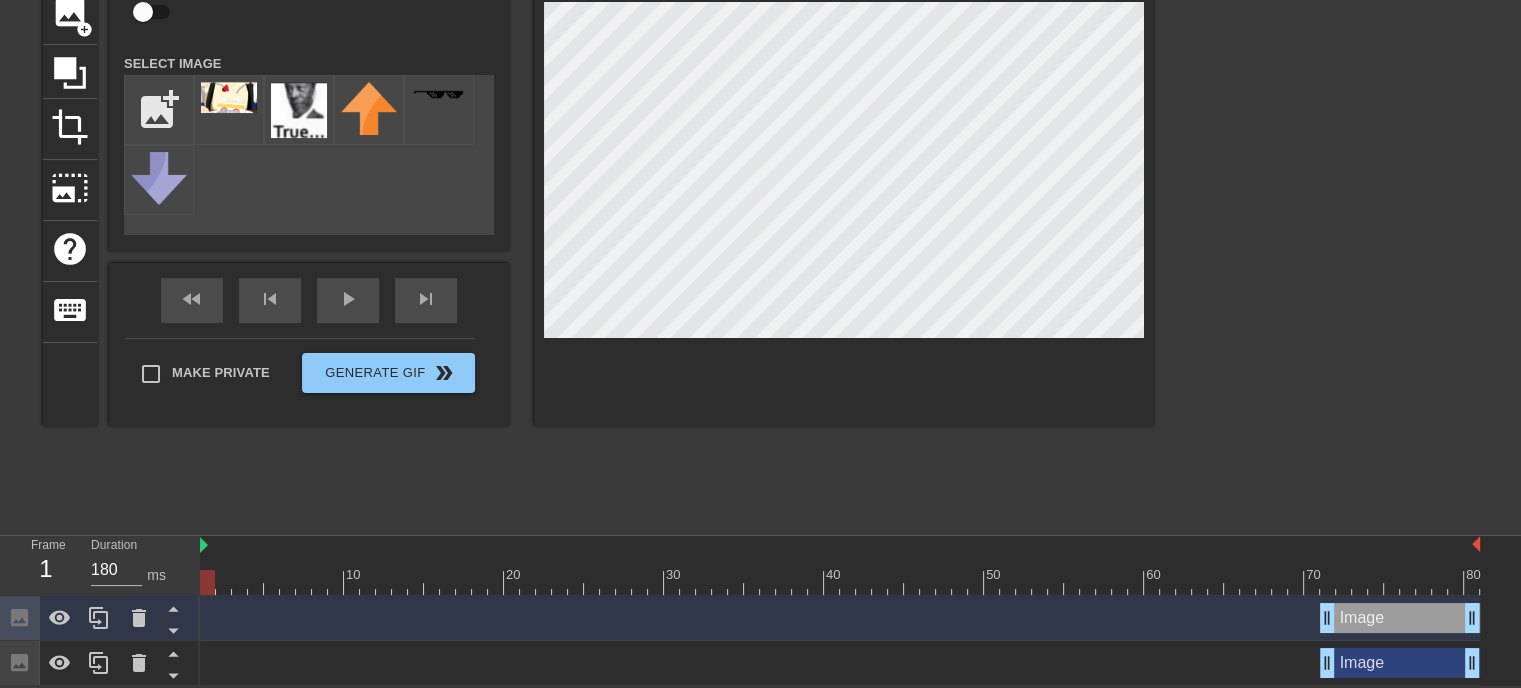 click on "title add_circle image add_circle crop photo_size_select_large help keyboard Image Animate Select Image add_photo_alternate fast_rewind skip_previous play_arrow skip_next Make Private Generate Gif double_arrow" at bounding box center [598, 223] 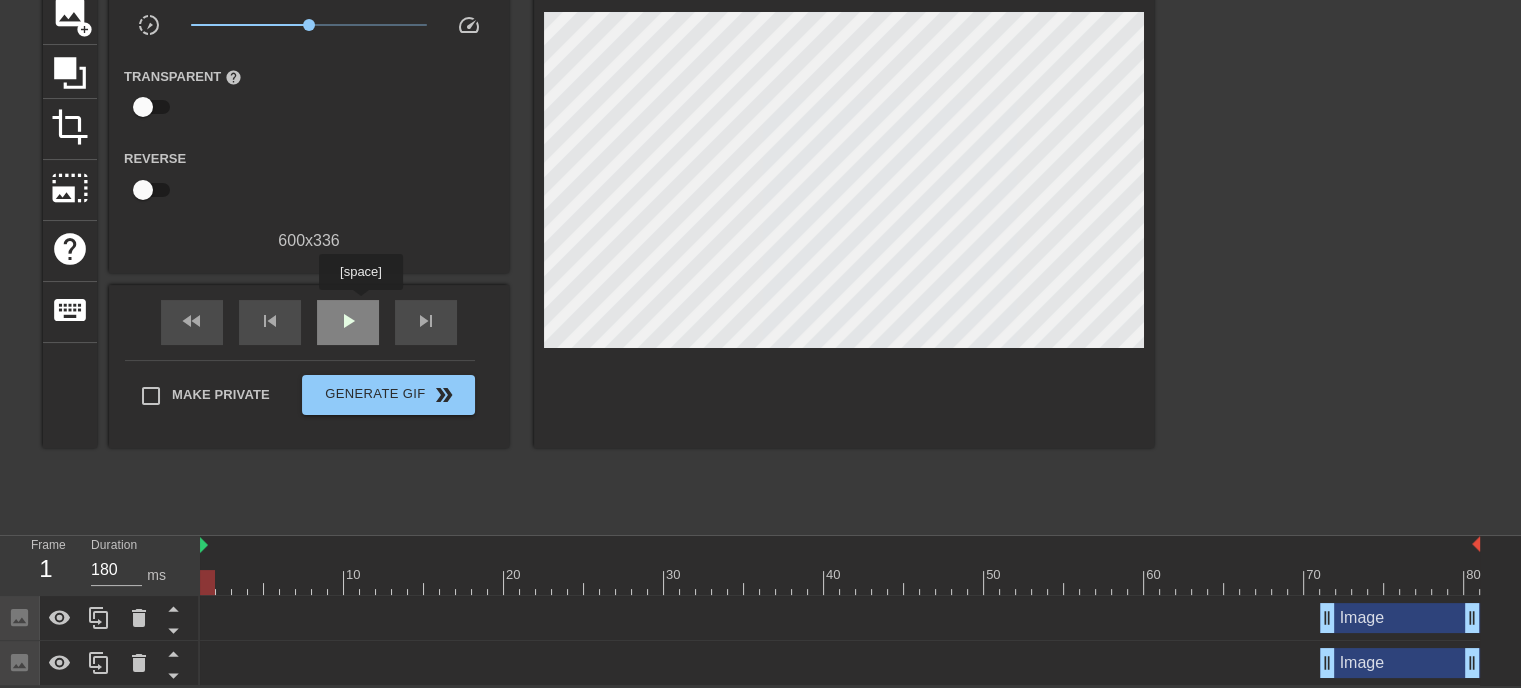 click on "play_arrow" at bounding box center [348, 322] 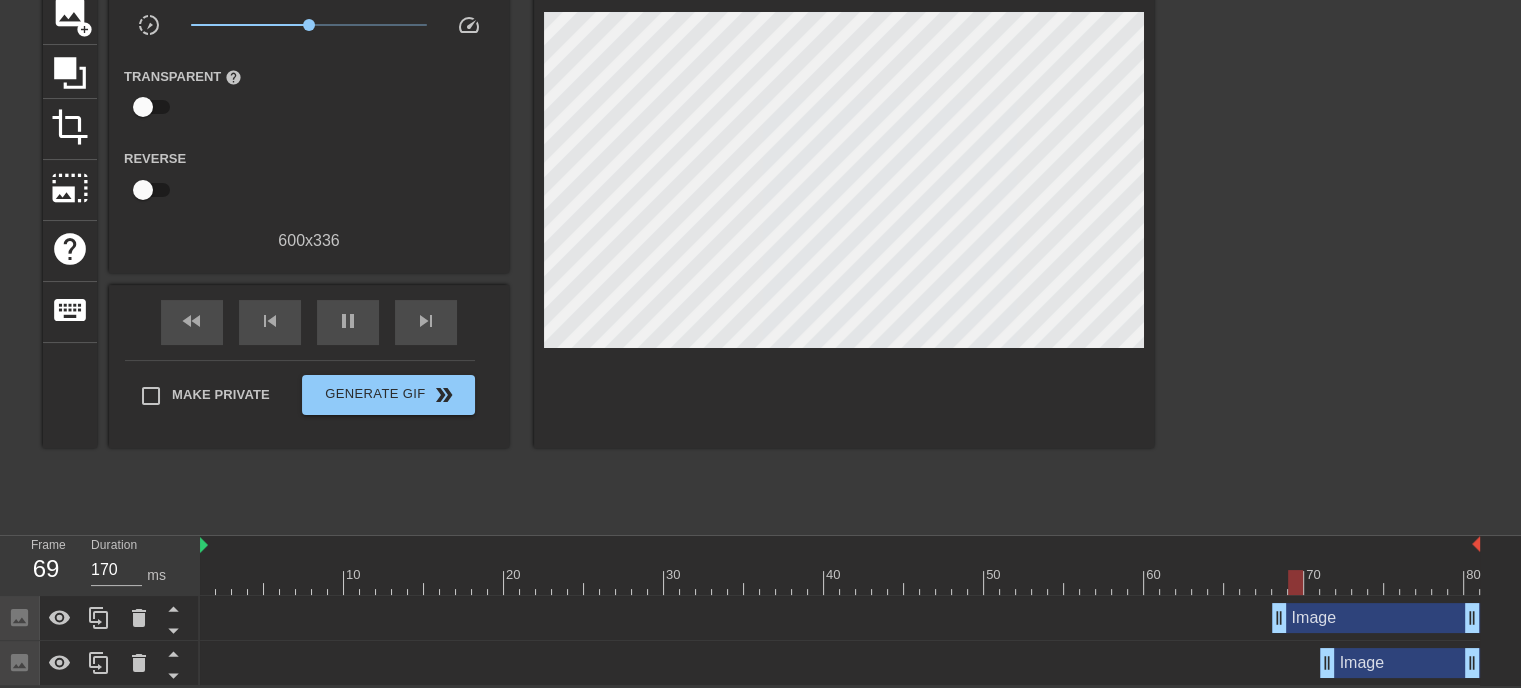 drag, startPoint x: 1322, startPoint y: 618, endPoint x: 1276, endPoint y: 614, distance: 46.173584 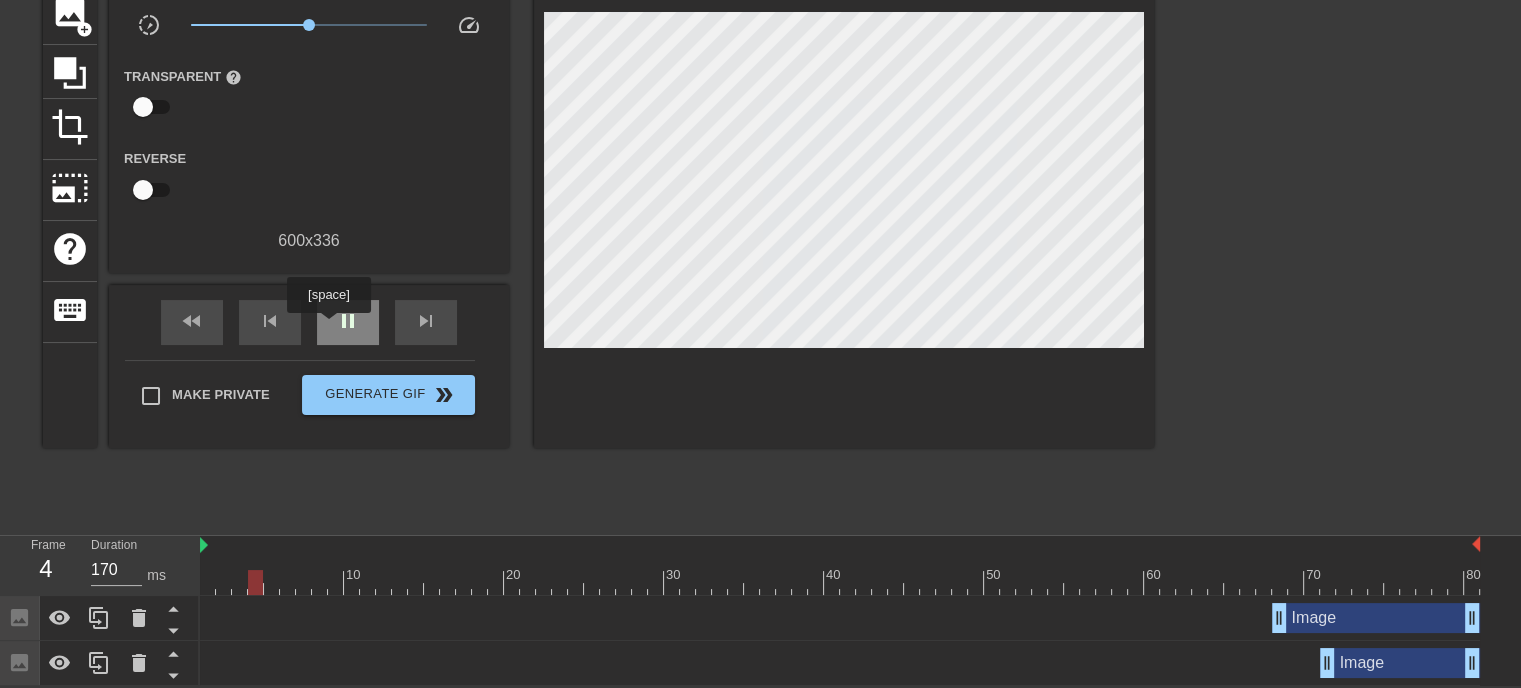 click on "pause" at bounding box center (348, 322) 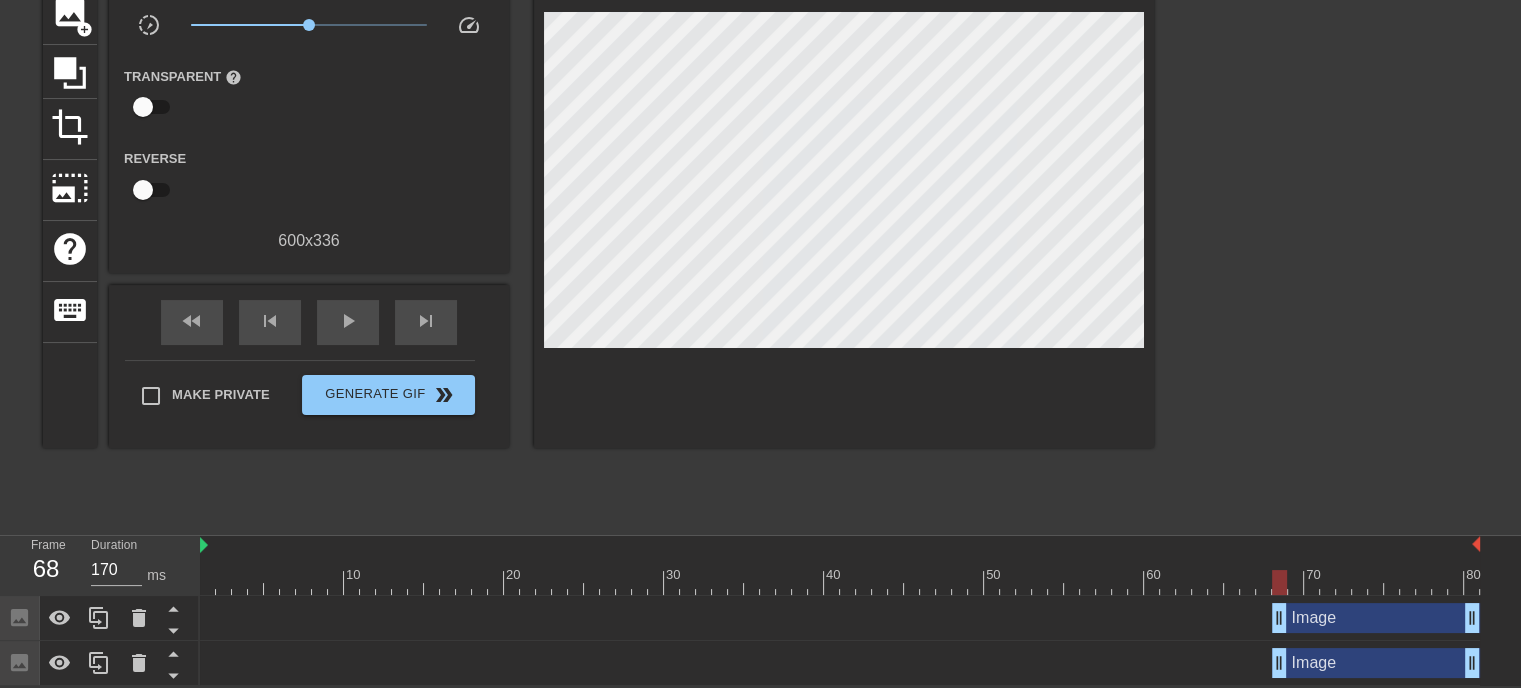 drag, startPoint x: 1332, startPoint y: 659, endPoint x: 1280, endPoint y: 656, distance: 52.086468 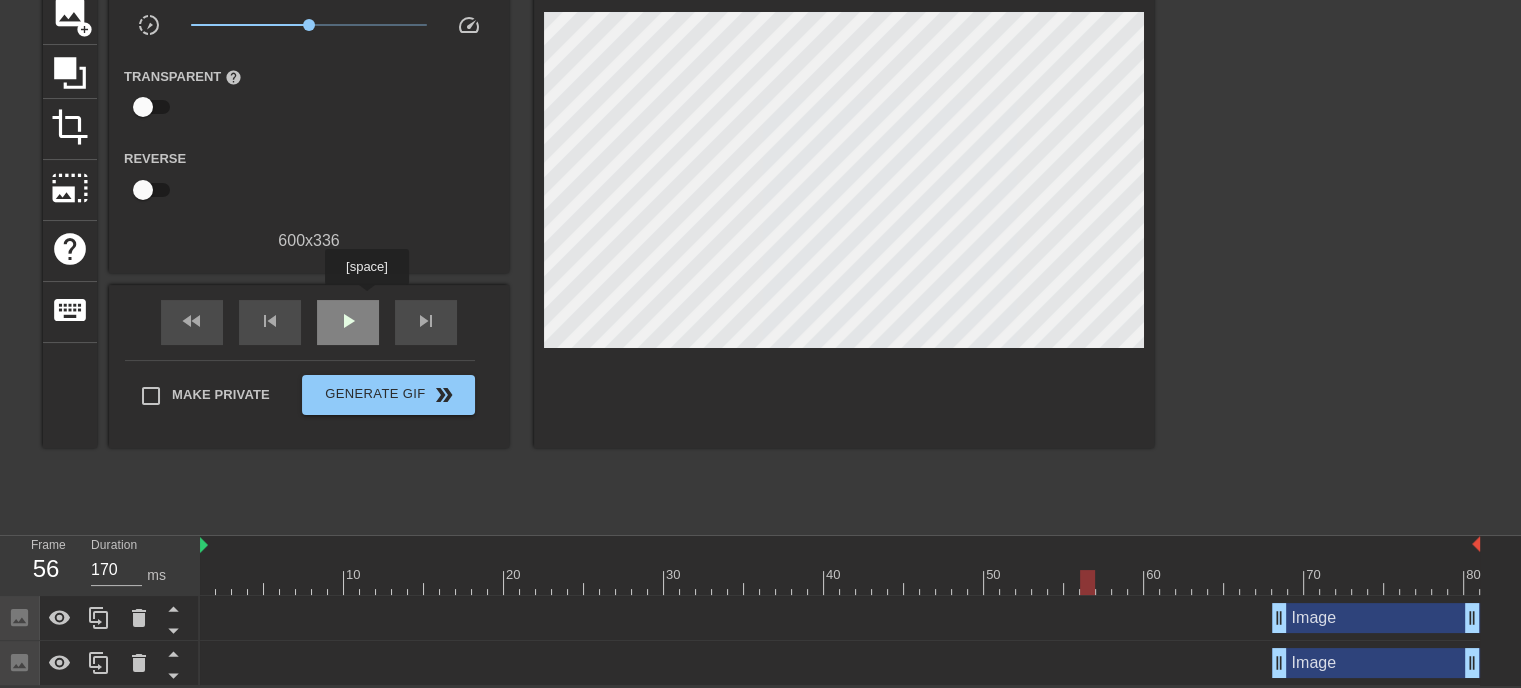 click on "play_arrow" at bounding box center (348, 322) 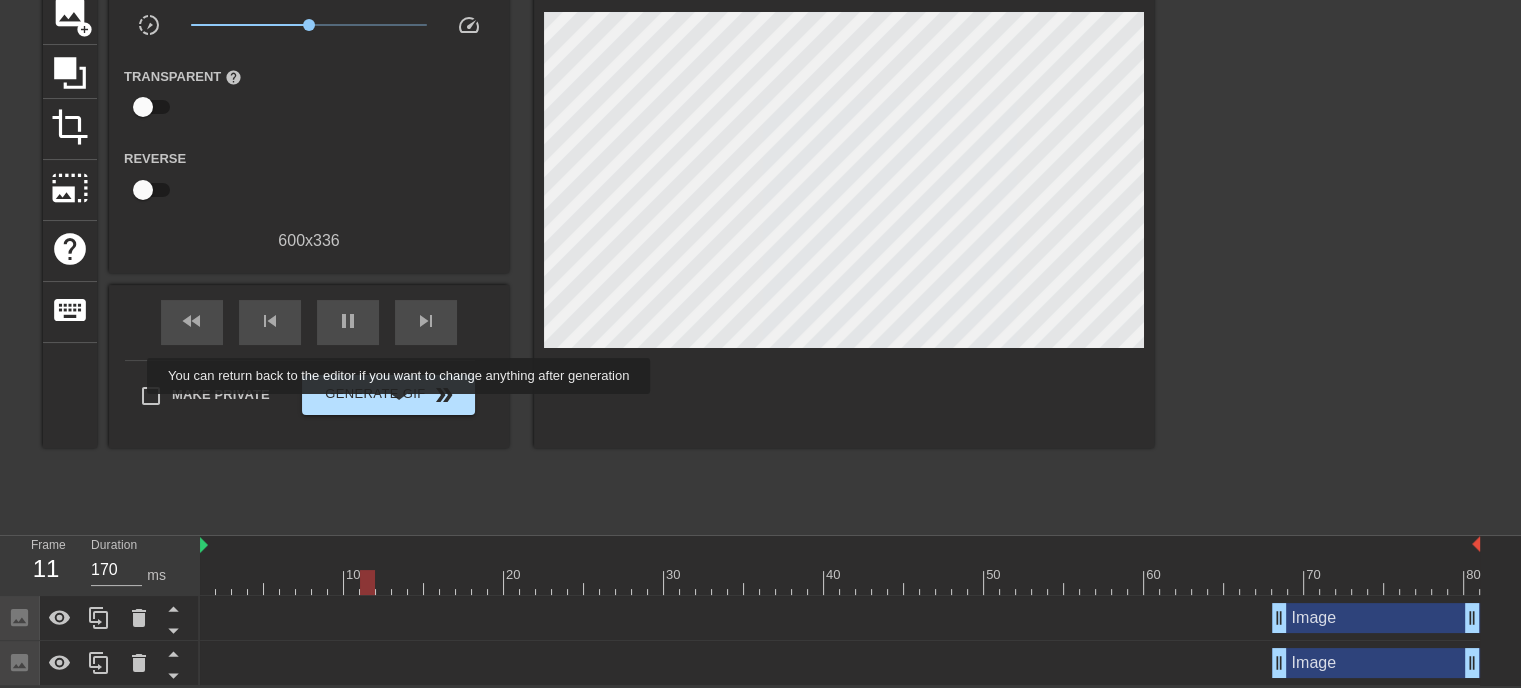 type on "180" 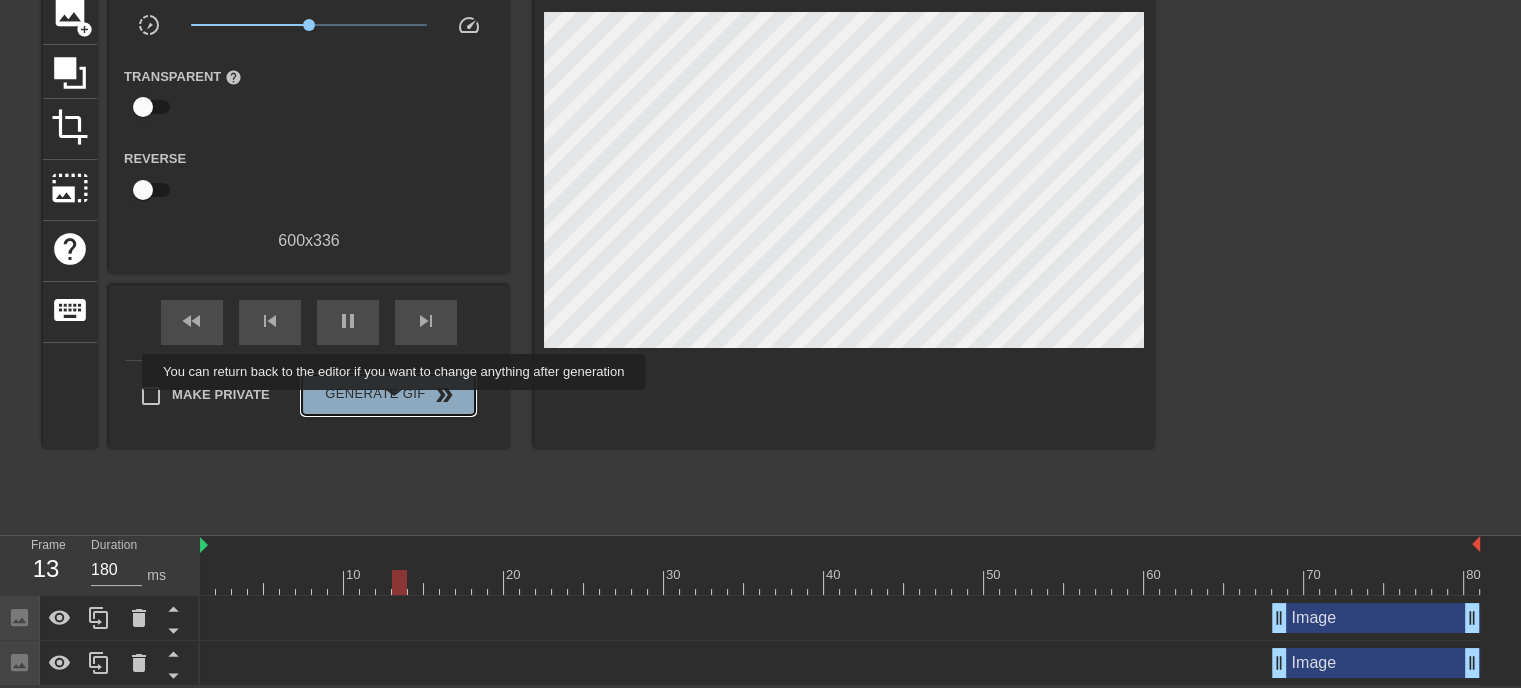 click on "Generate Gif double_arrow" at bounding box center (388, 395) 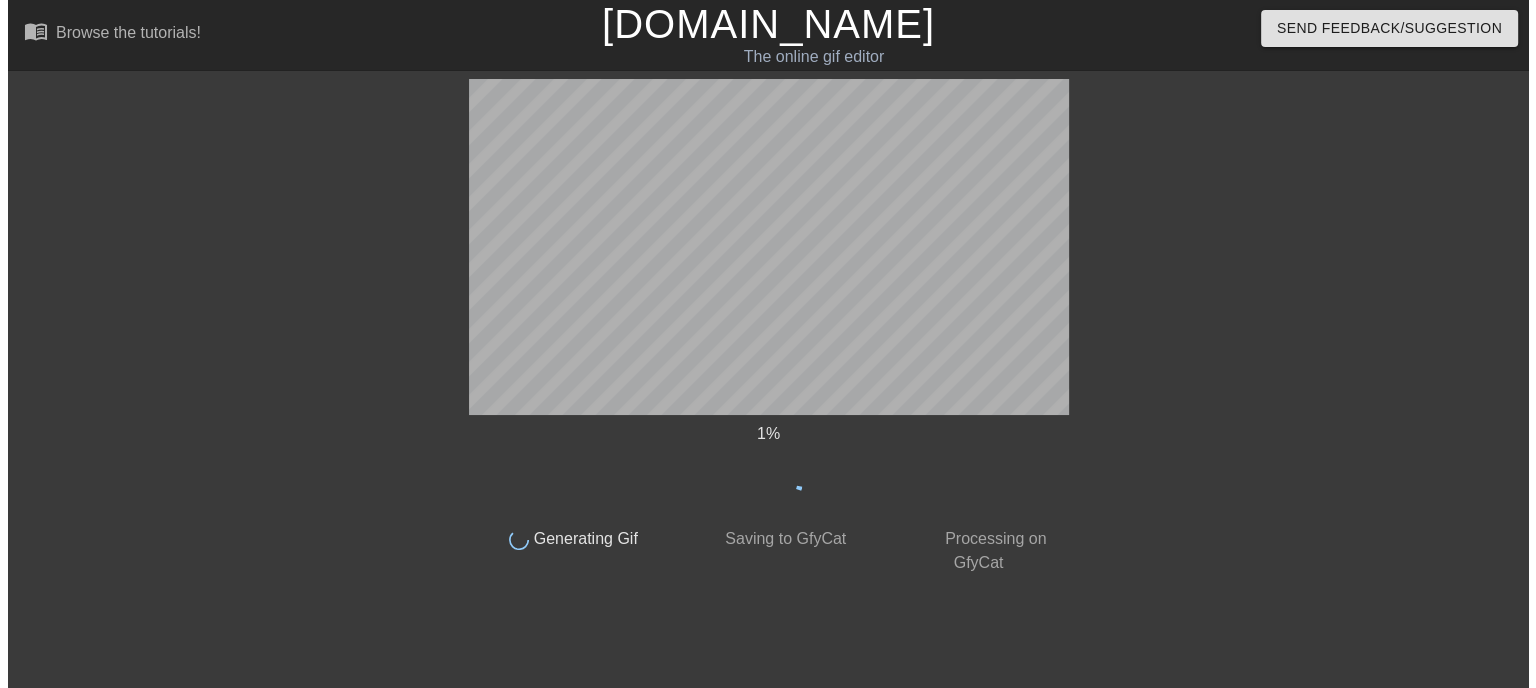 scroll, scrollTop: 0, scrollLeft: 0, axis: both 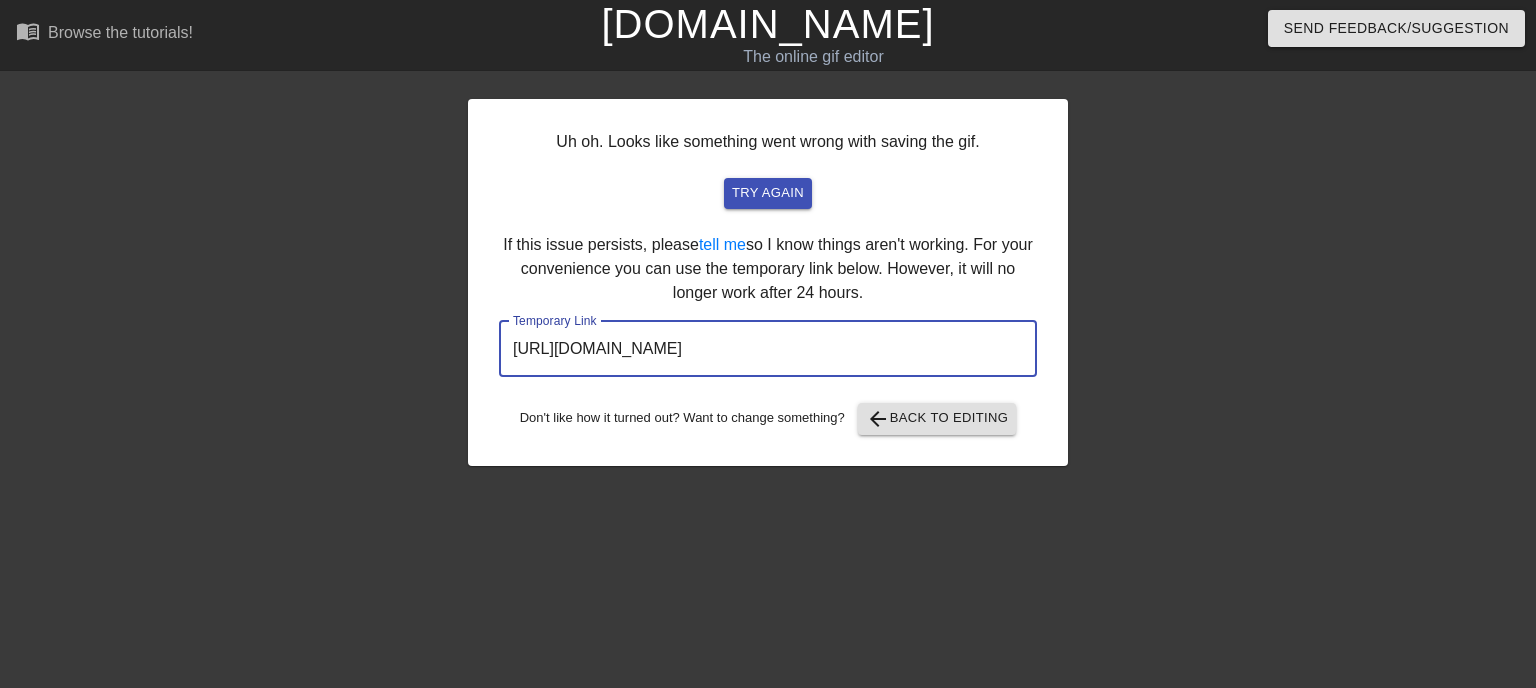 drag, startPoint x: 936, startPoint y: 334, endPoint x: 462, endPoint y: 447, distance: 487.2833 